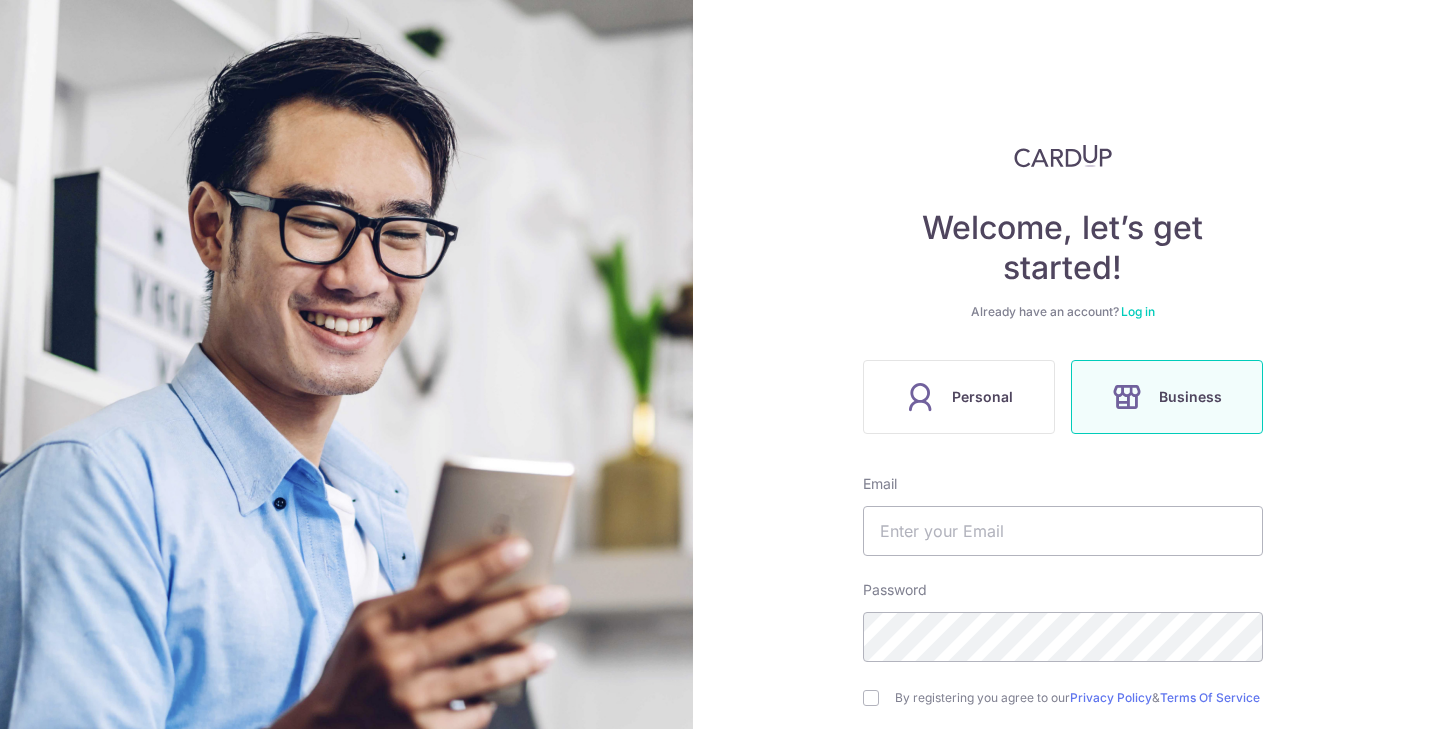 scroll, scrollTop: 0, scrollLeft: 0, axis: both 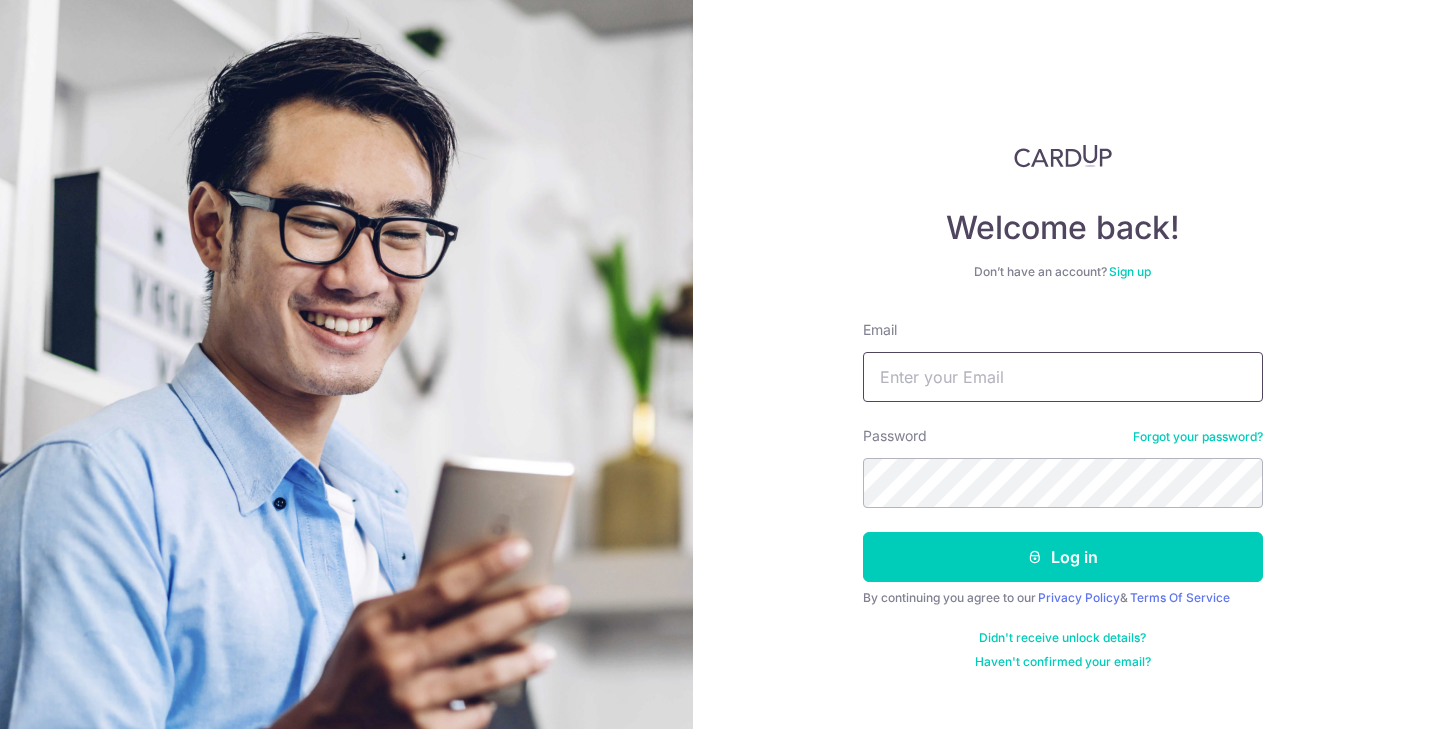 click on "Email" at bounding box center [1063, 377] 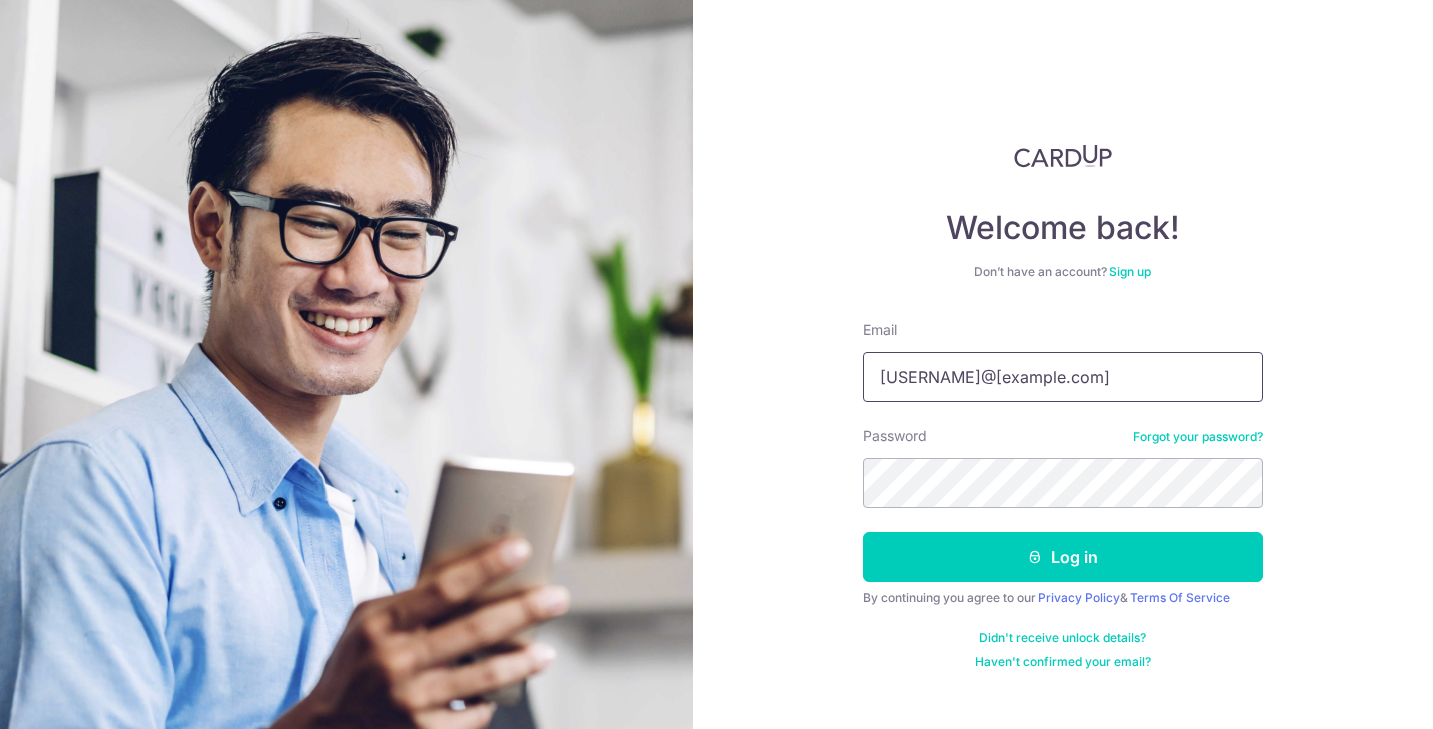 type on "[EMAIL]" 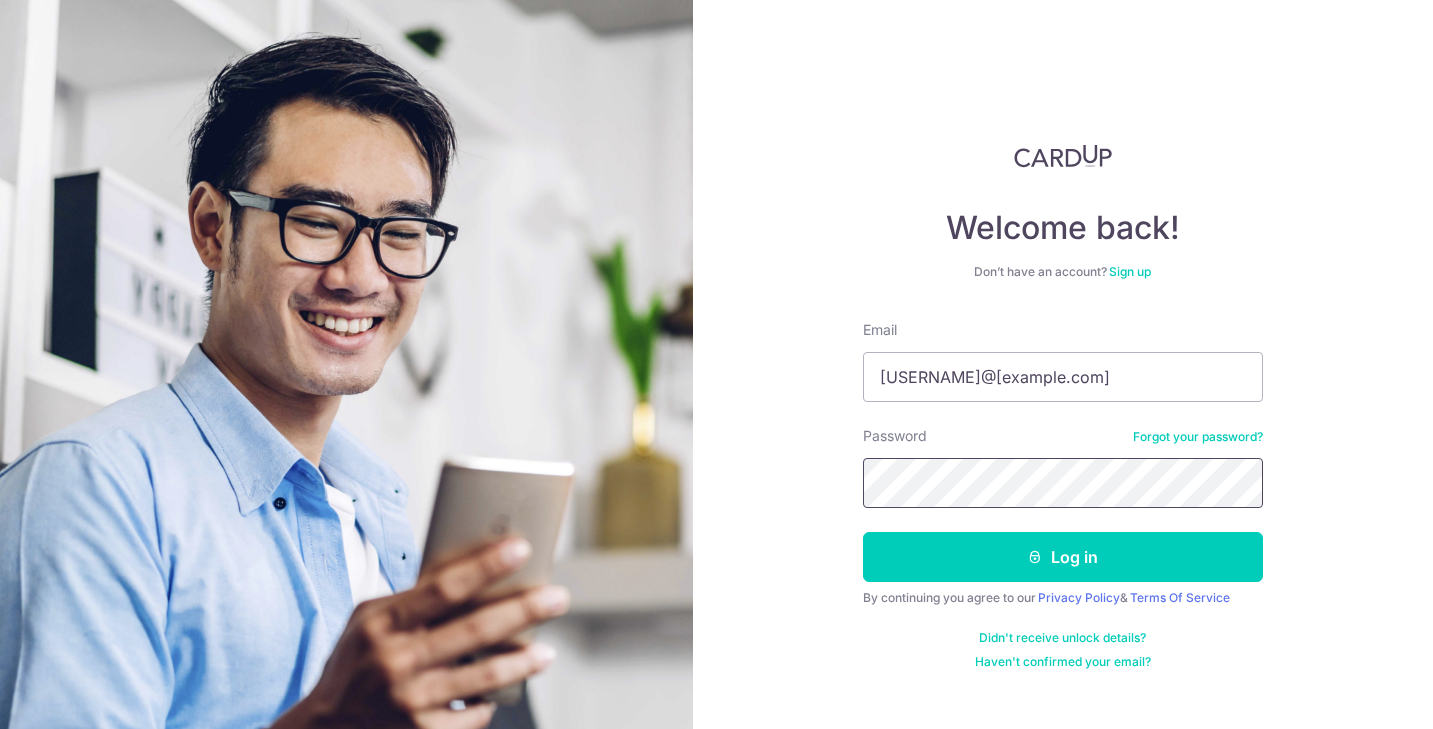 click on "Log in" at bounding box center [1063, 557] 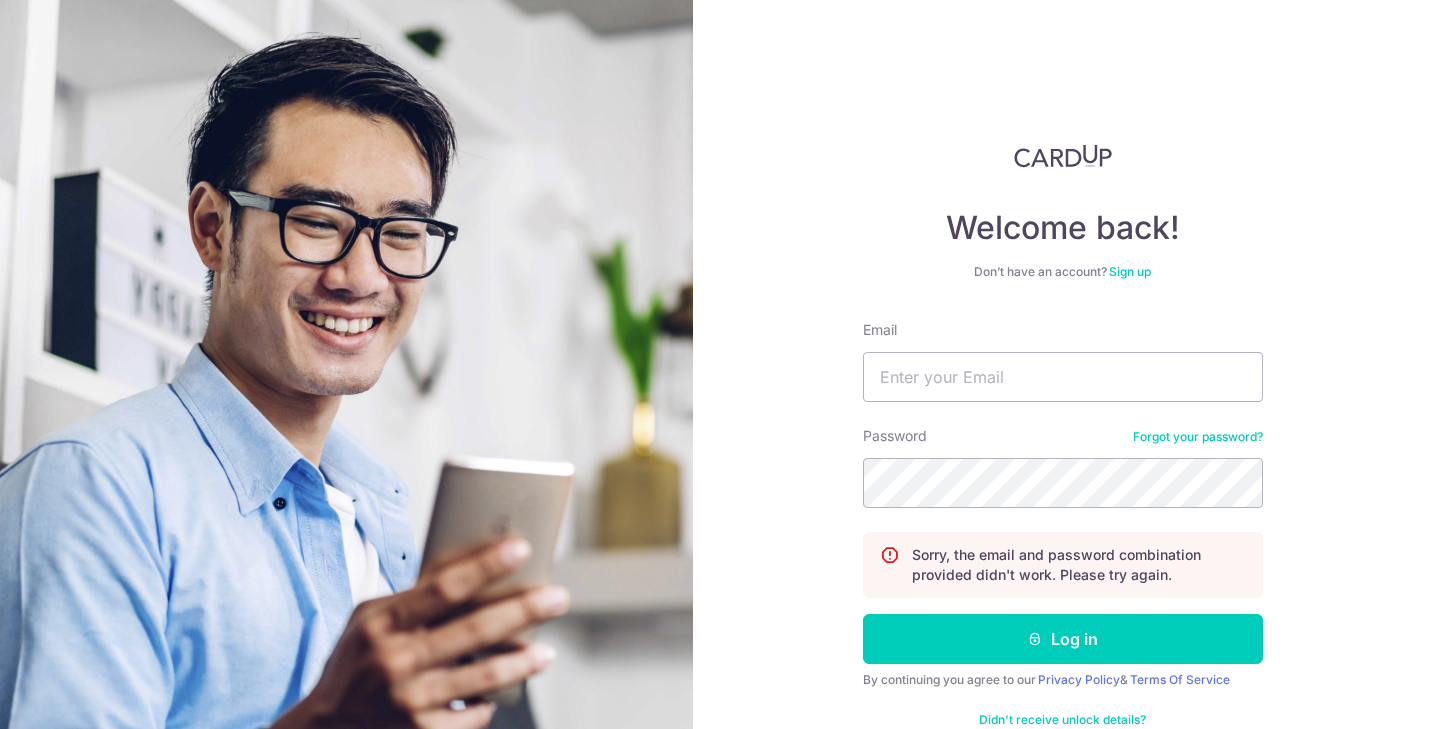 scroll, scrollTop: 0, scrollLeft: 0, axis: both 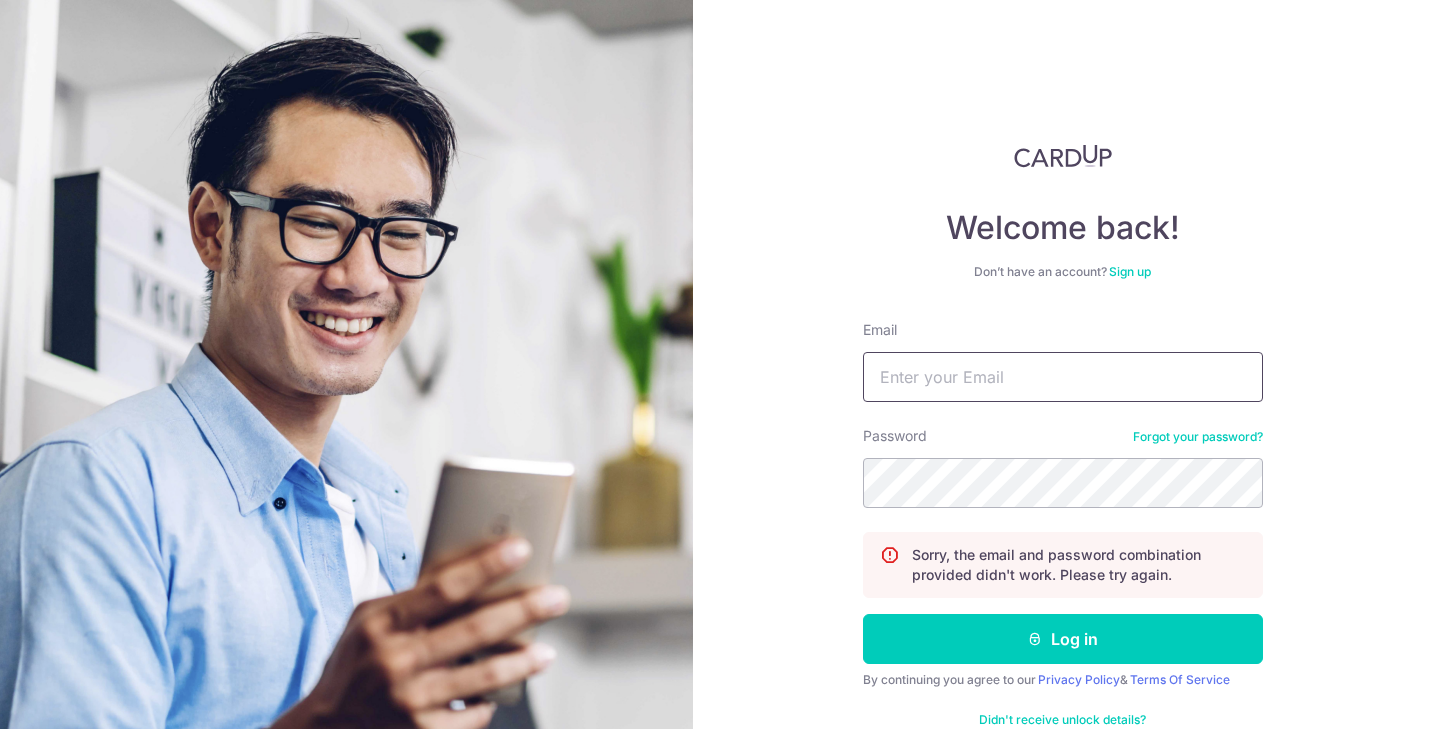 click on "Email" at bounding box center (1063, 377) 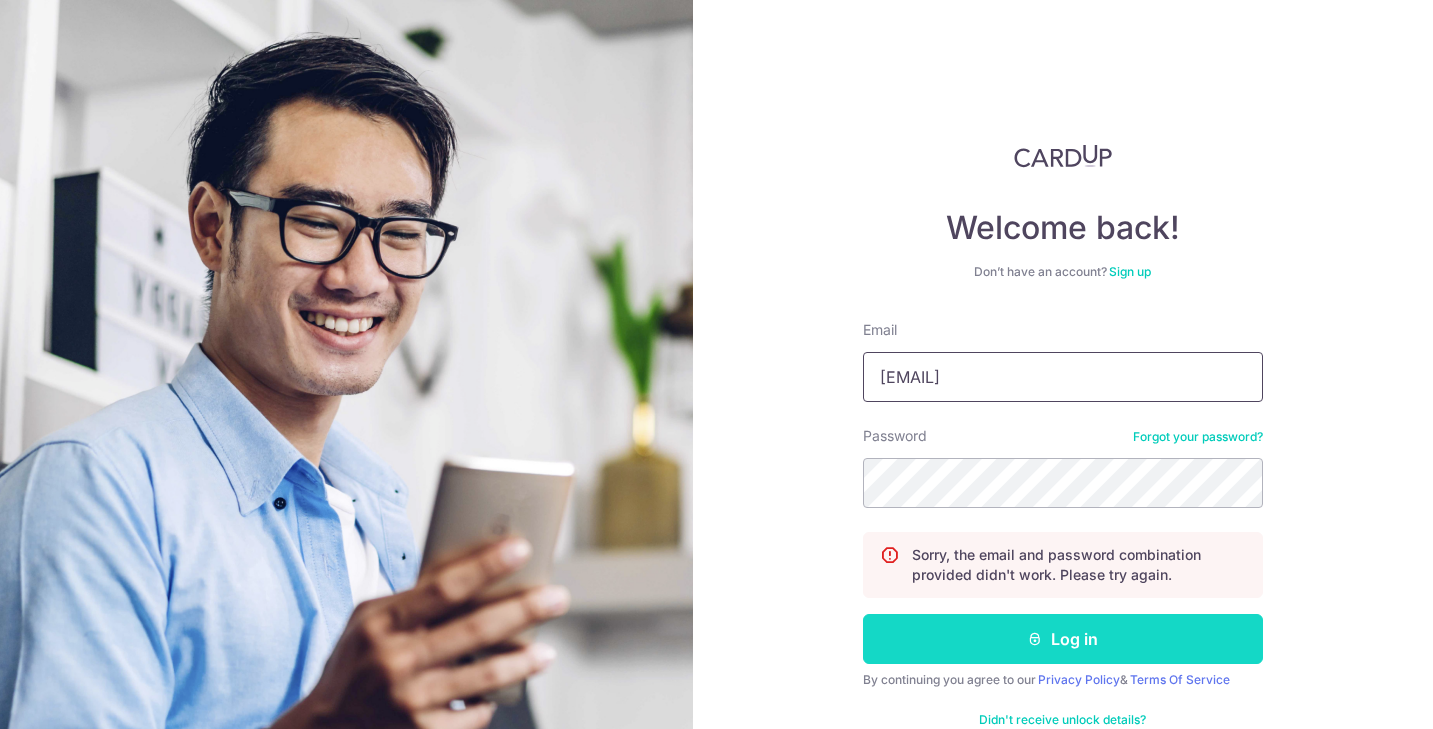 type on "[EMAIL]" 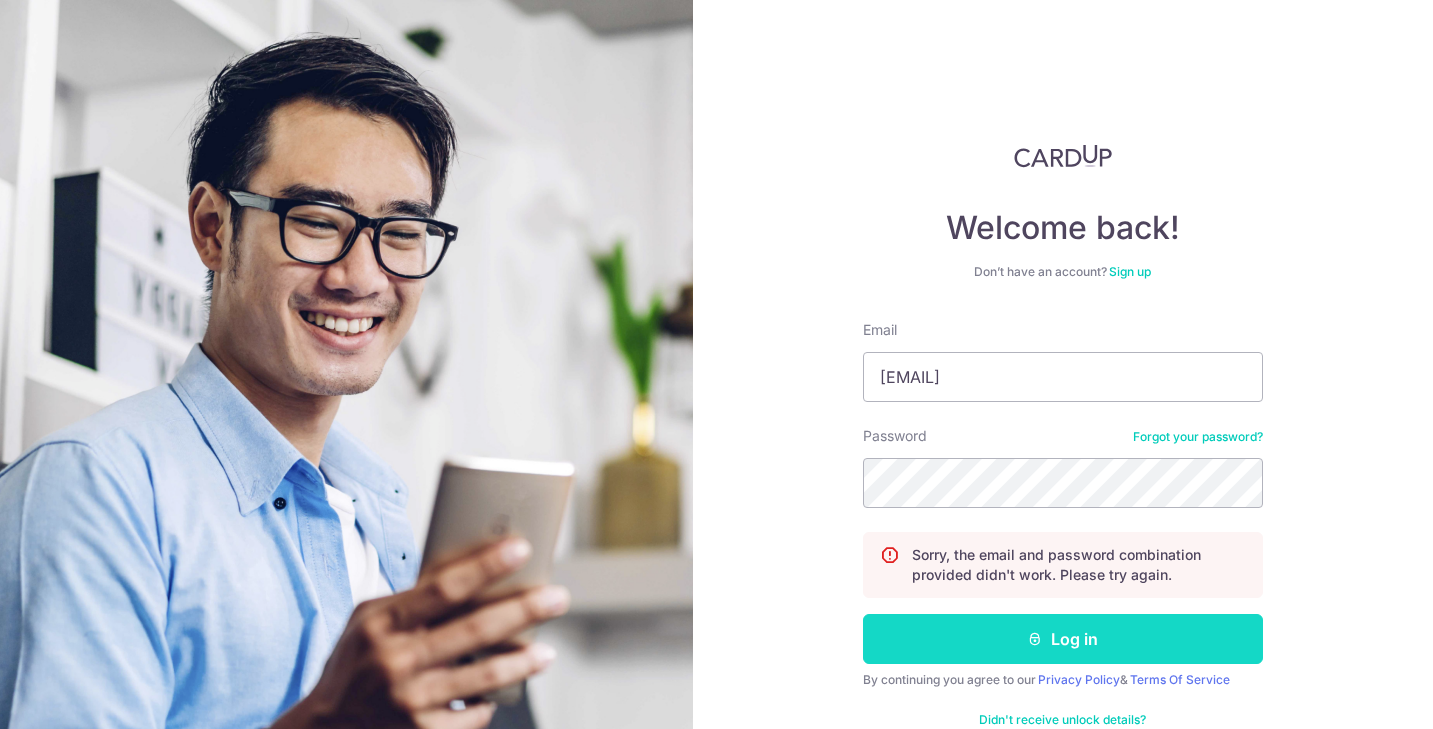 click on "Log in" at bounding box center [1063, 639] 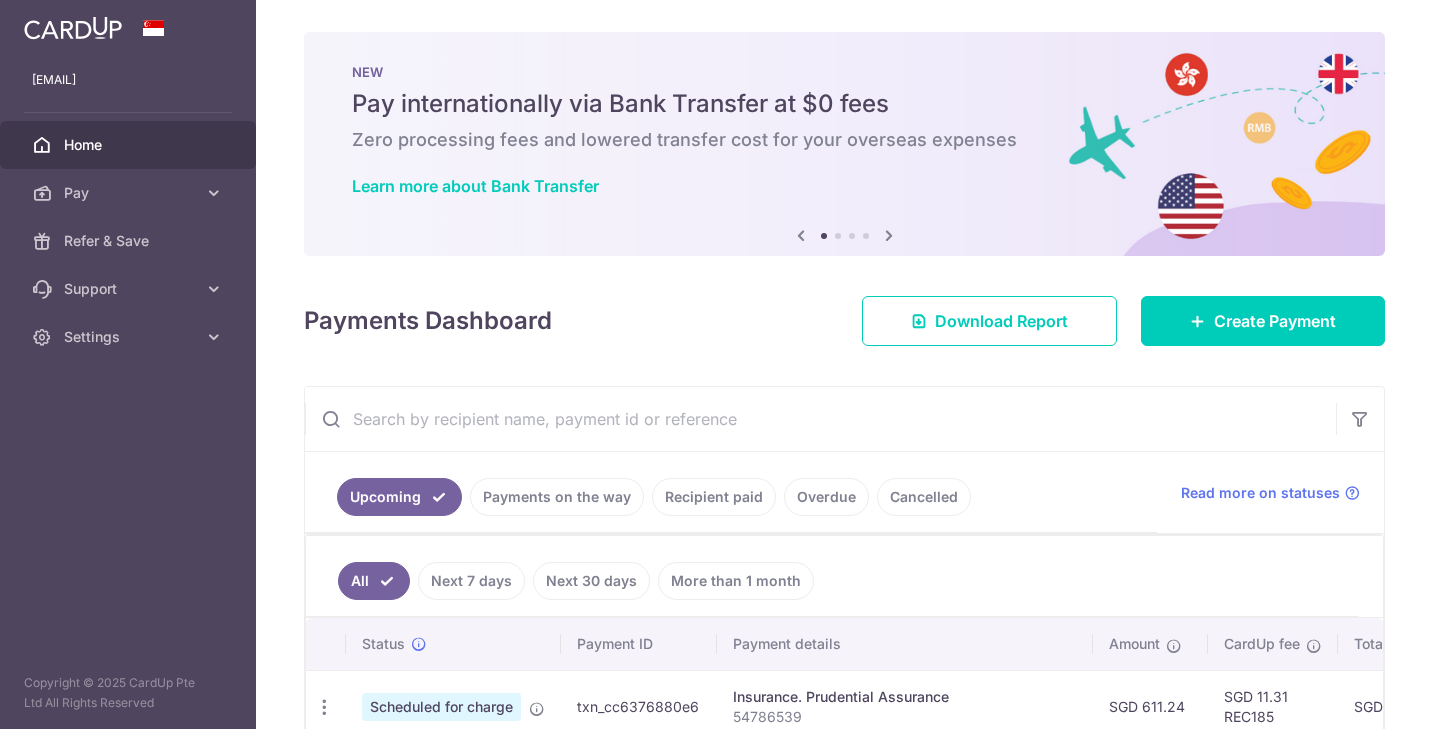 scroll, scrollTop: 0, scrollLeft: 0, axis: both 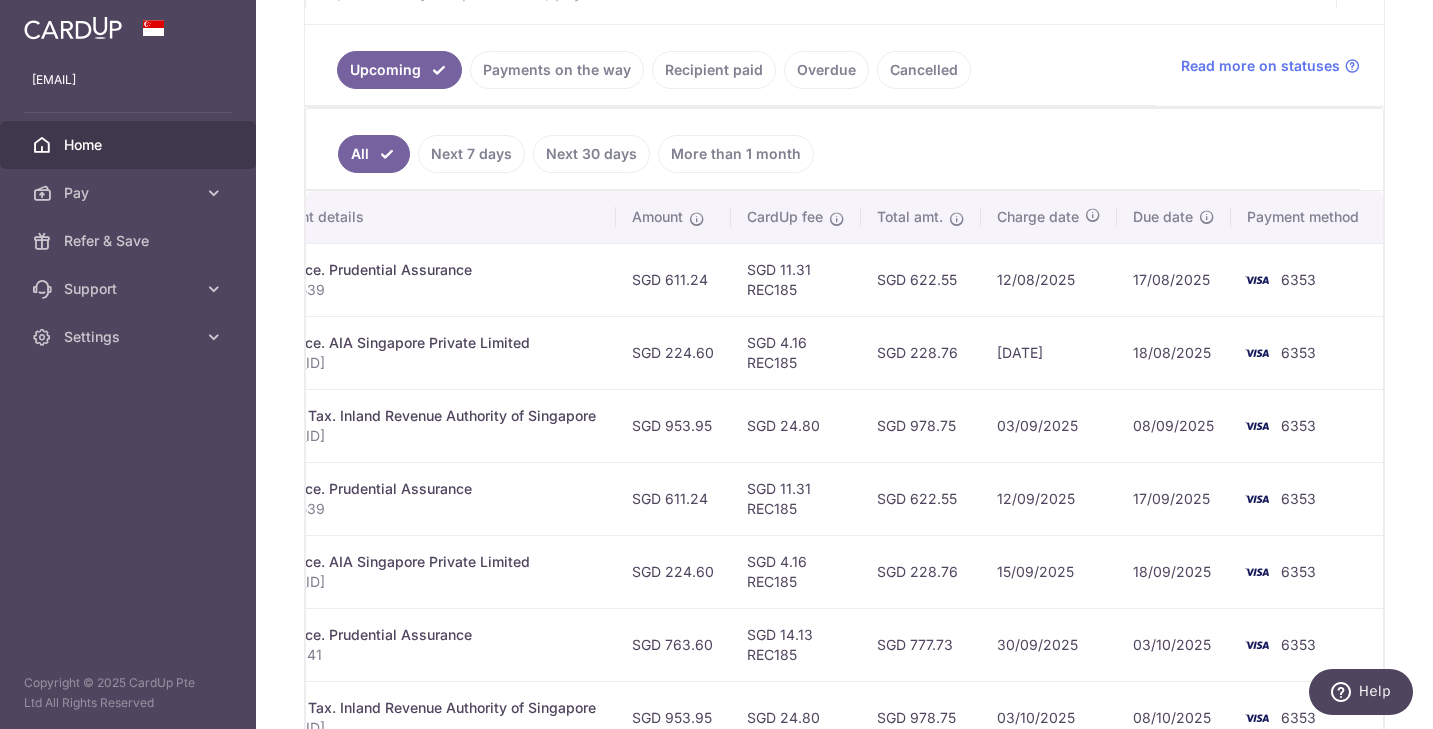 click on "SGD 978.75" at bounding box center (921, 425) 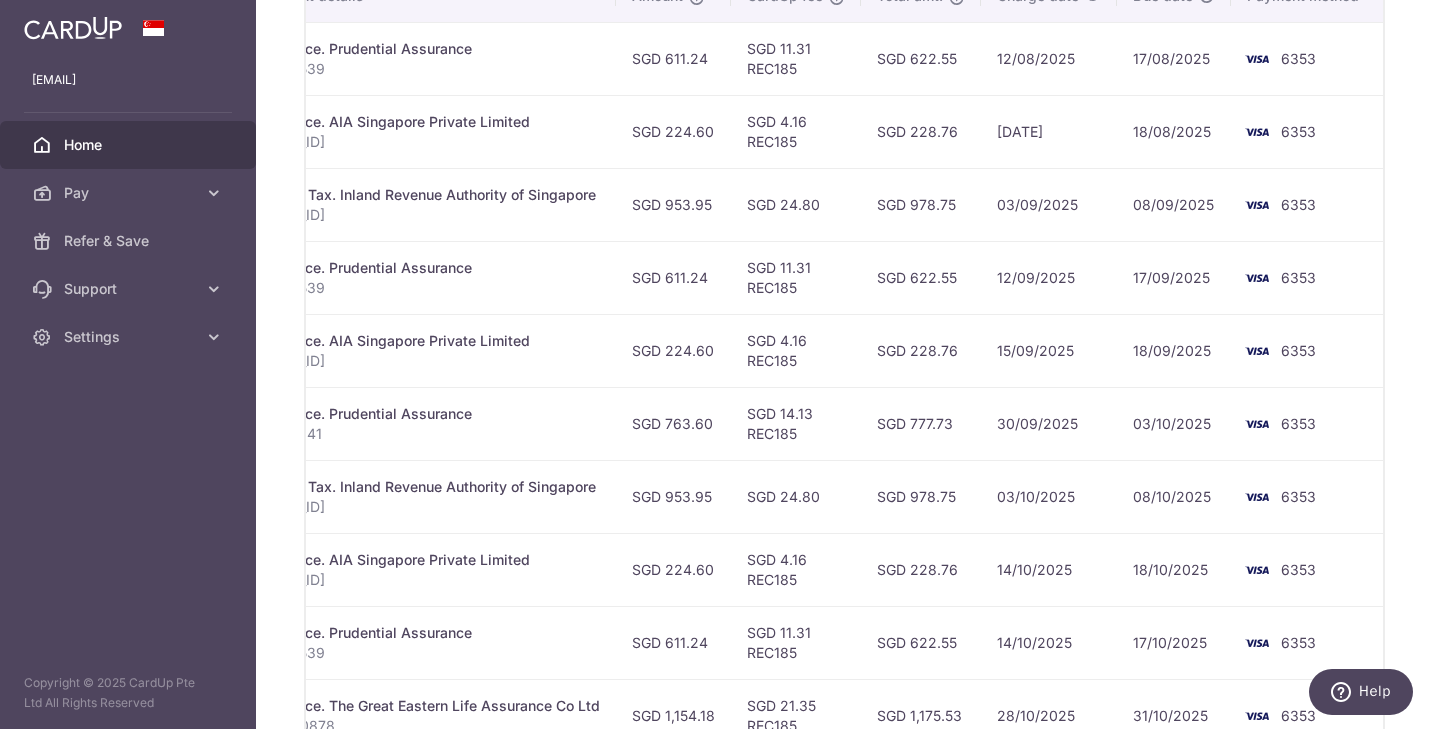 scroll, scrollTop: 827, scrollLeft: 0, axis: vertical 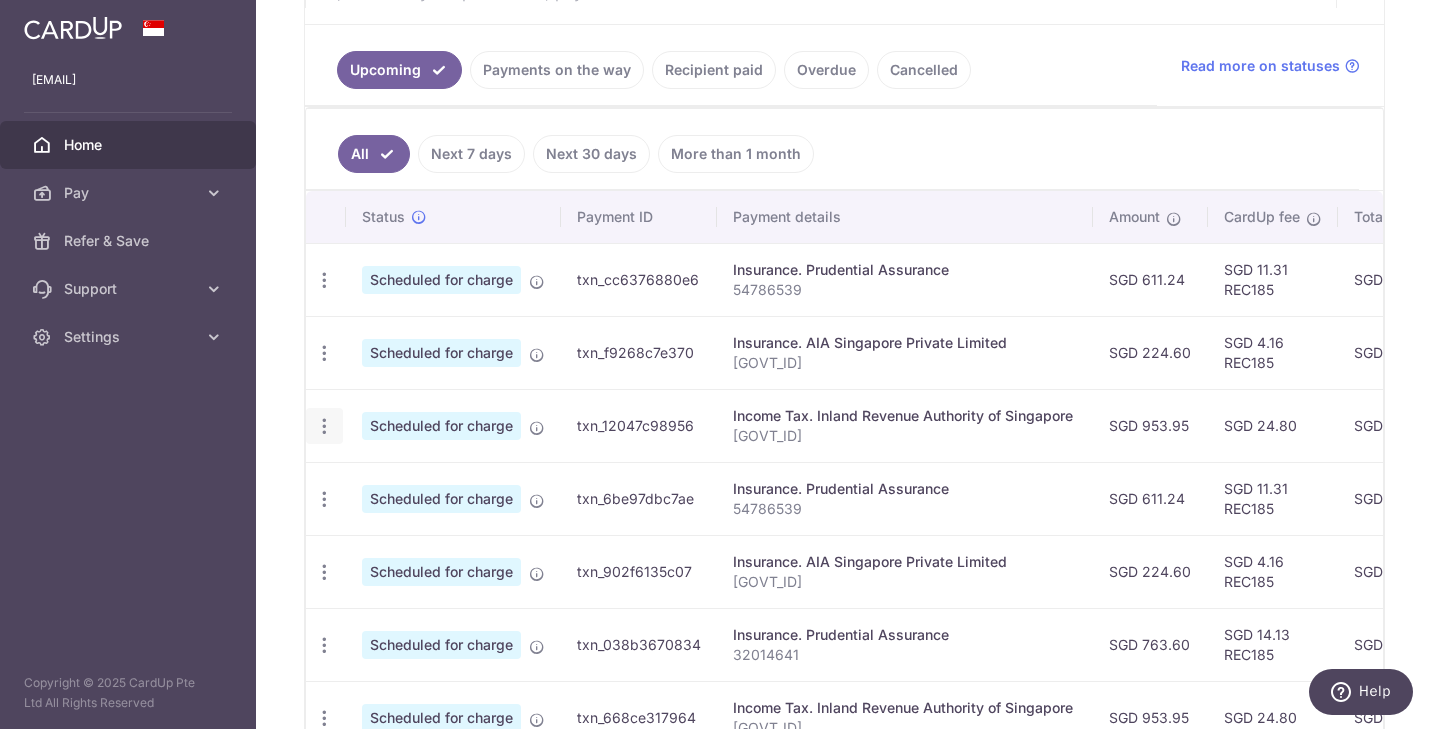 click at bounding box center (324, 280) 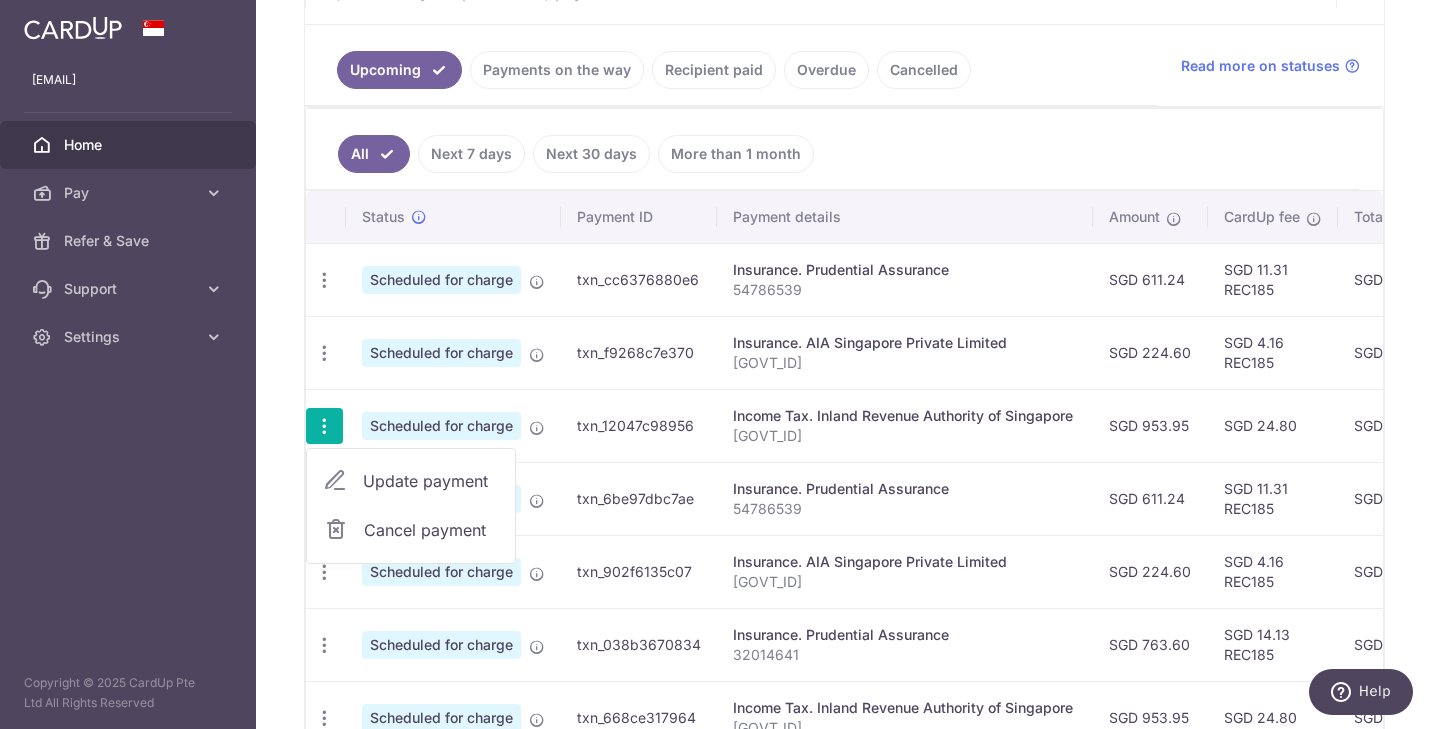 click on "Update payment" at bounding box center [431, 481] 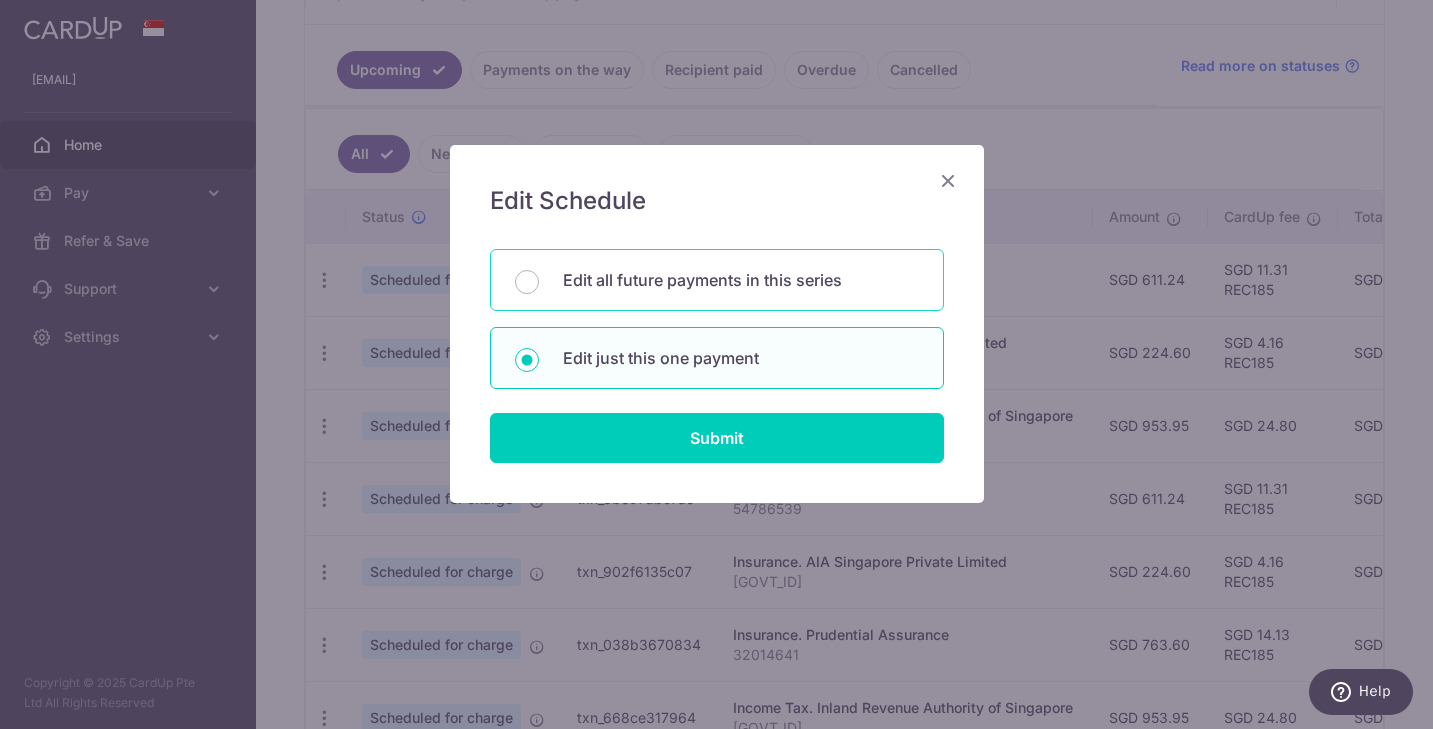 click on "Edit all future payments in this series" at bounding box center [741, 280] 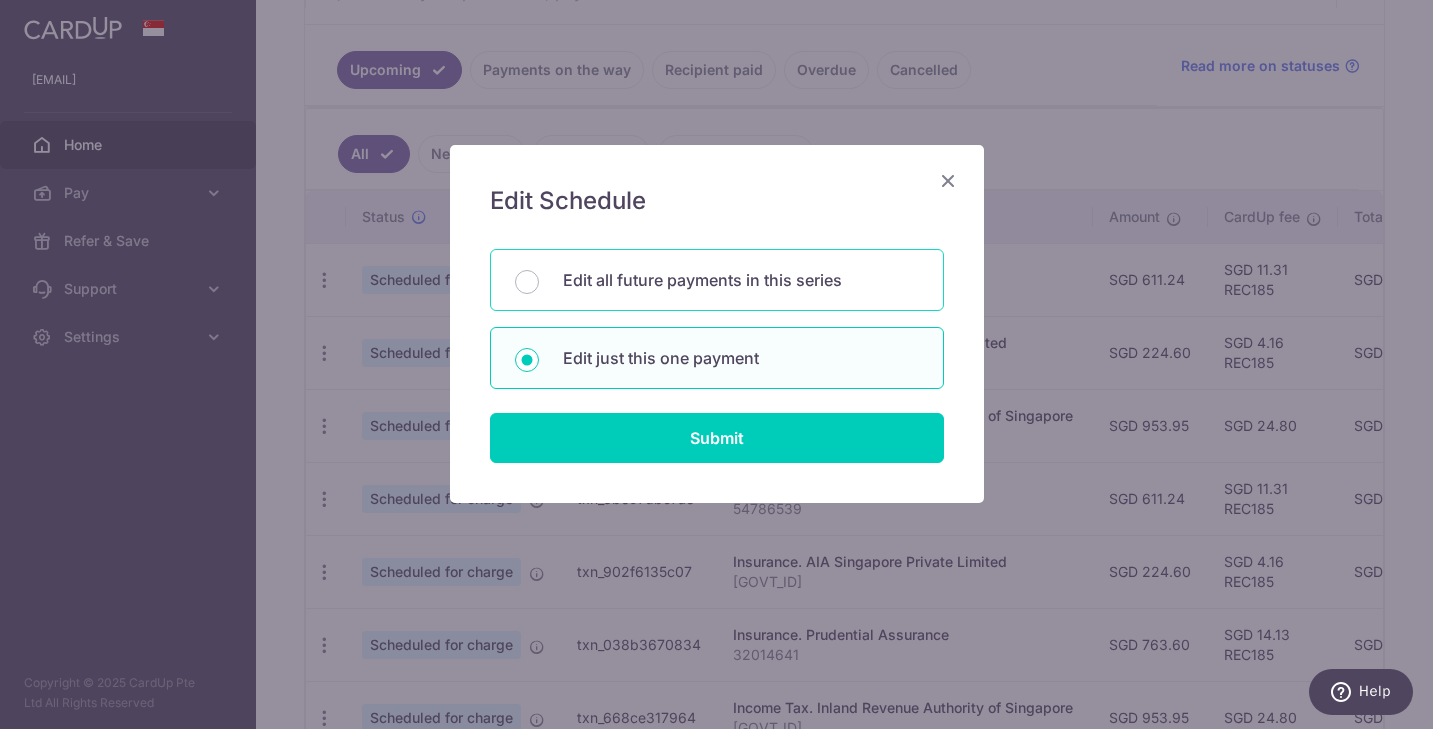 click on "Edit all future payments in this series" at bounding box center (527, 282) 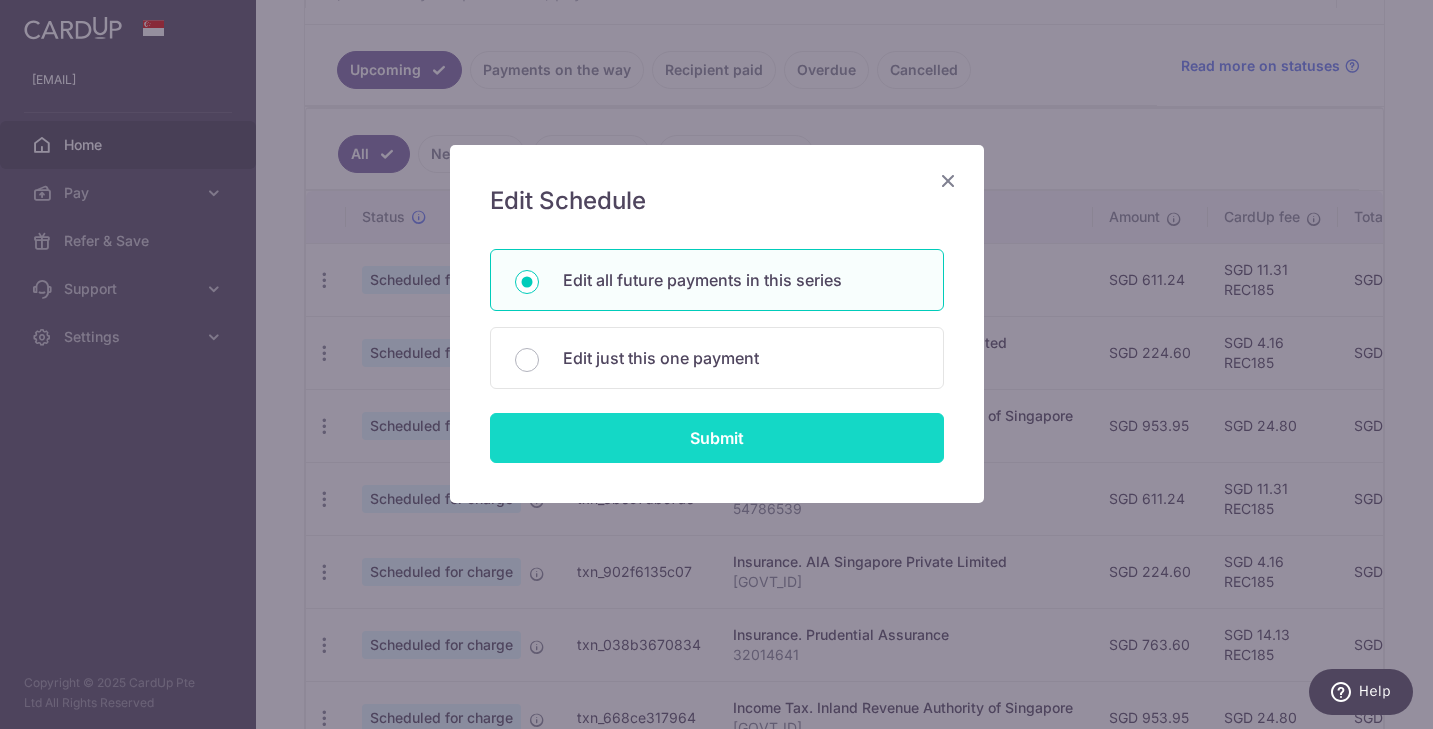 click on "Submit" at bounding box center [717, 438] 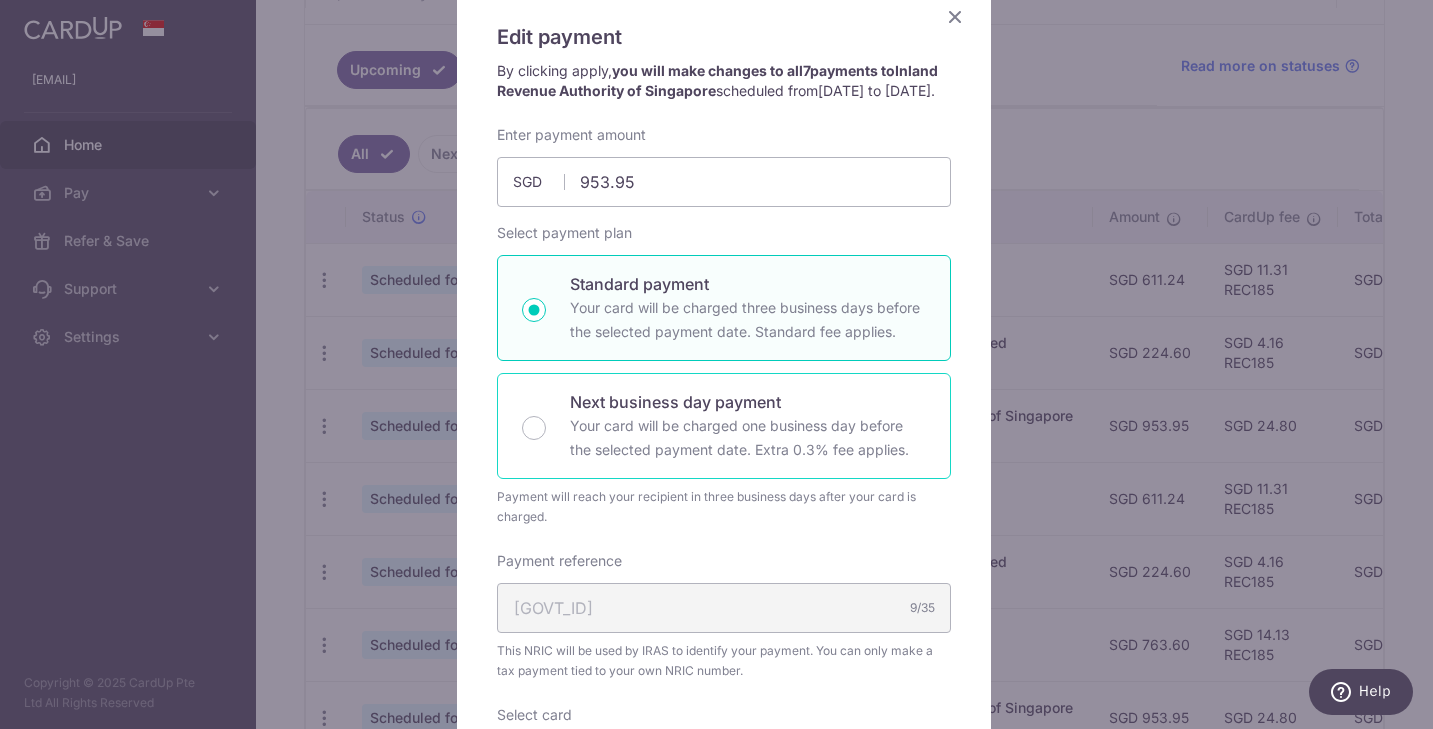 scroll, scrollTop: 564, scrollLeft: 0, axis: vertical 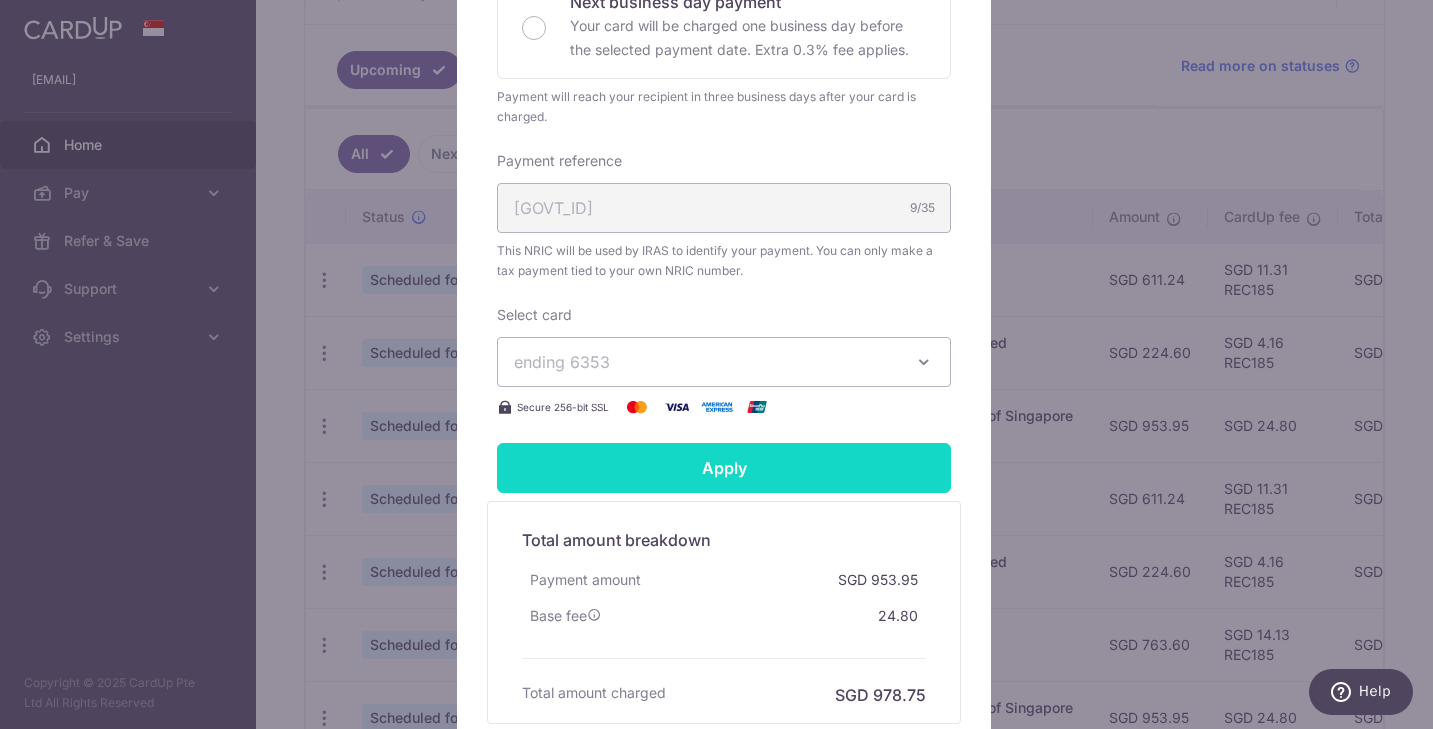 click on "Apply" at bounding box center [724, 468] 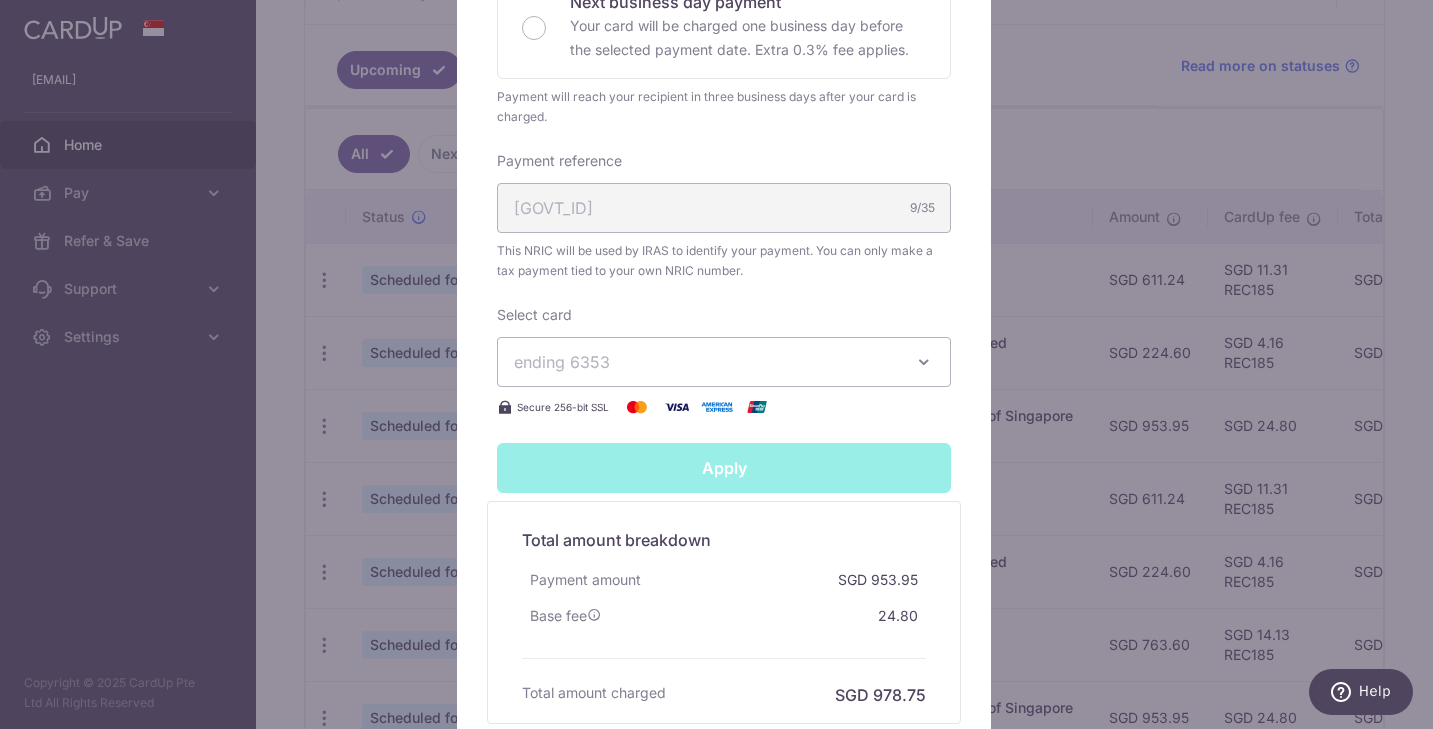 type on "Successfully Applied" 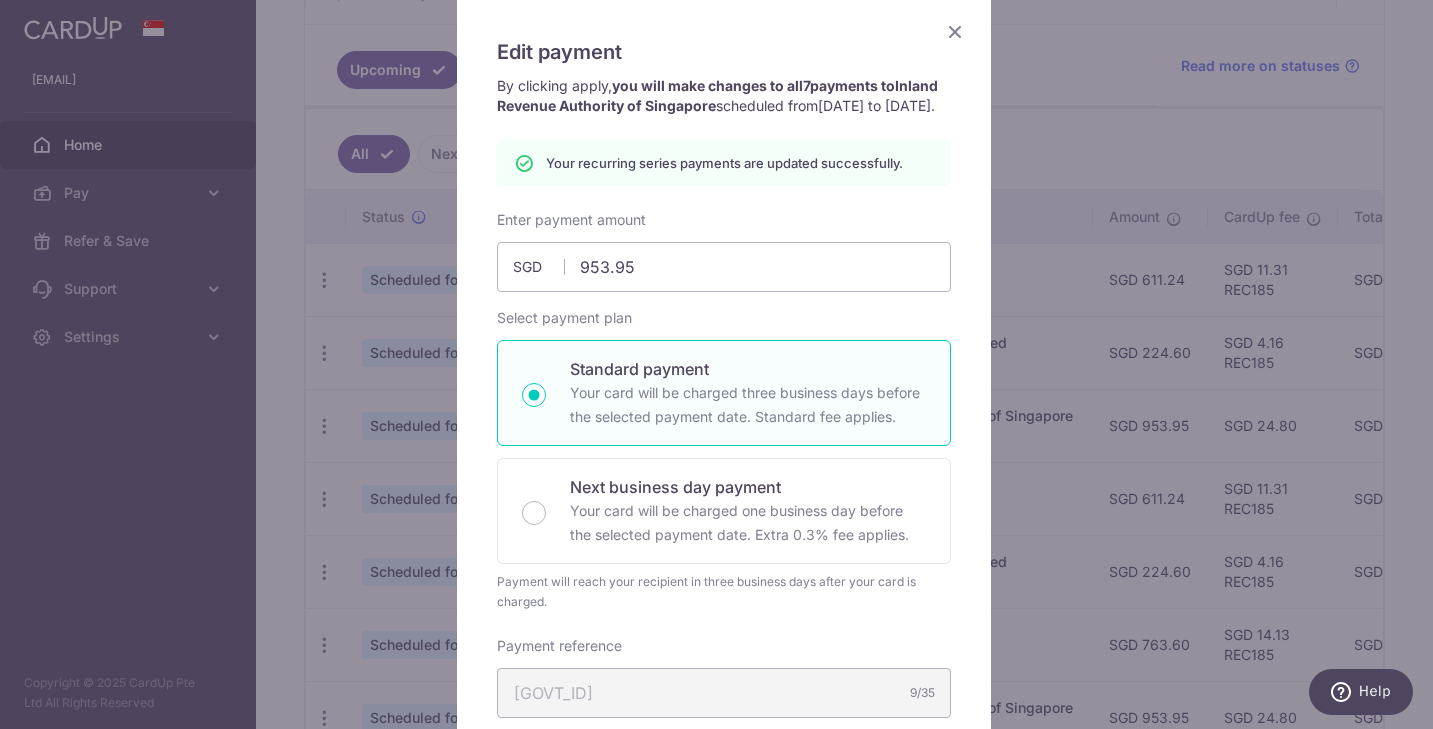 scroll, scrollTop: 134, scrollLeft: 0, axis: vertical 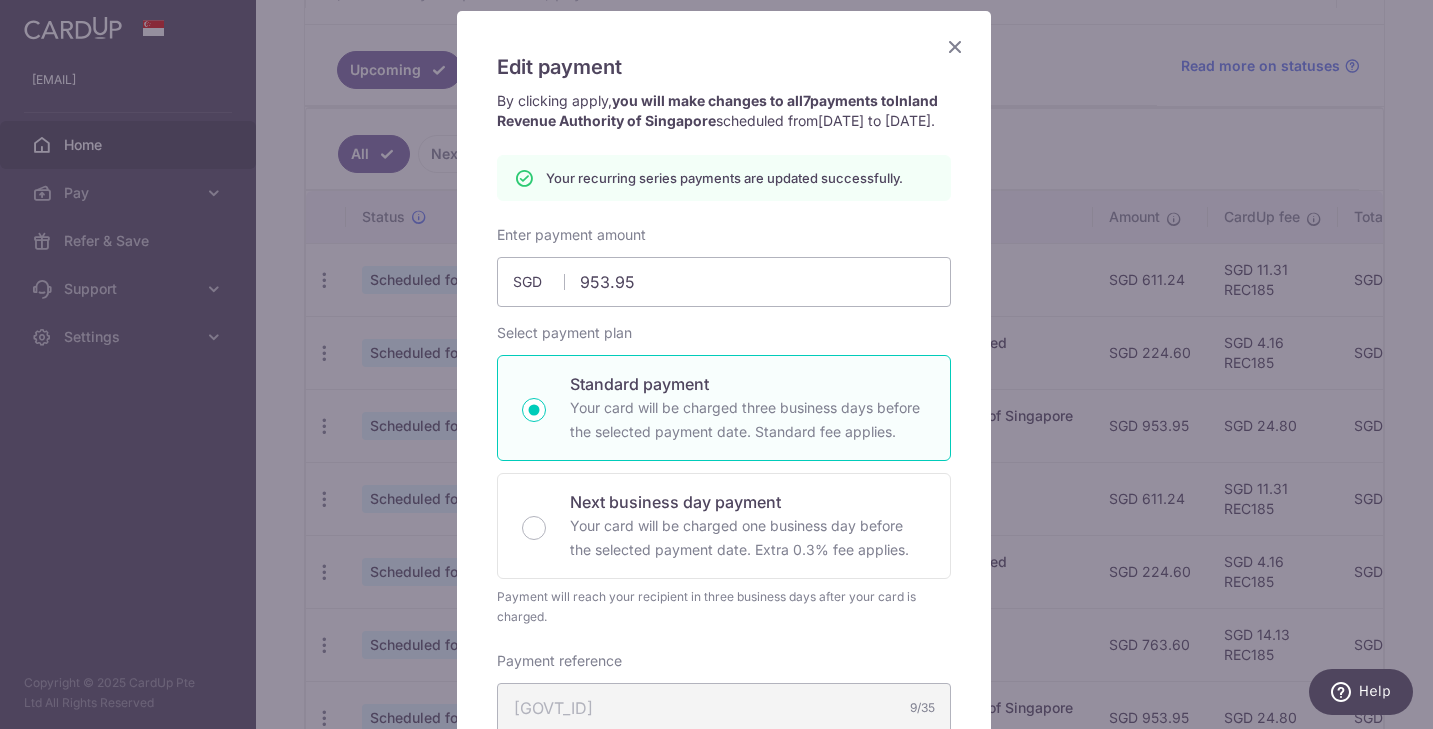 click at bounding box center [955, 46] 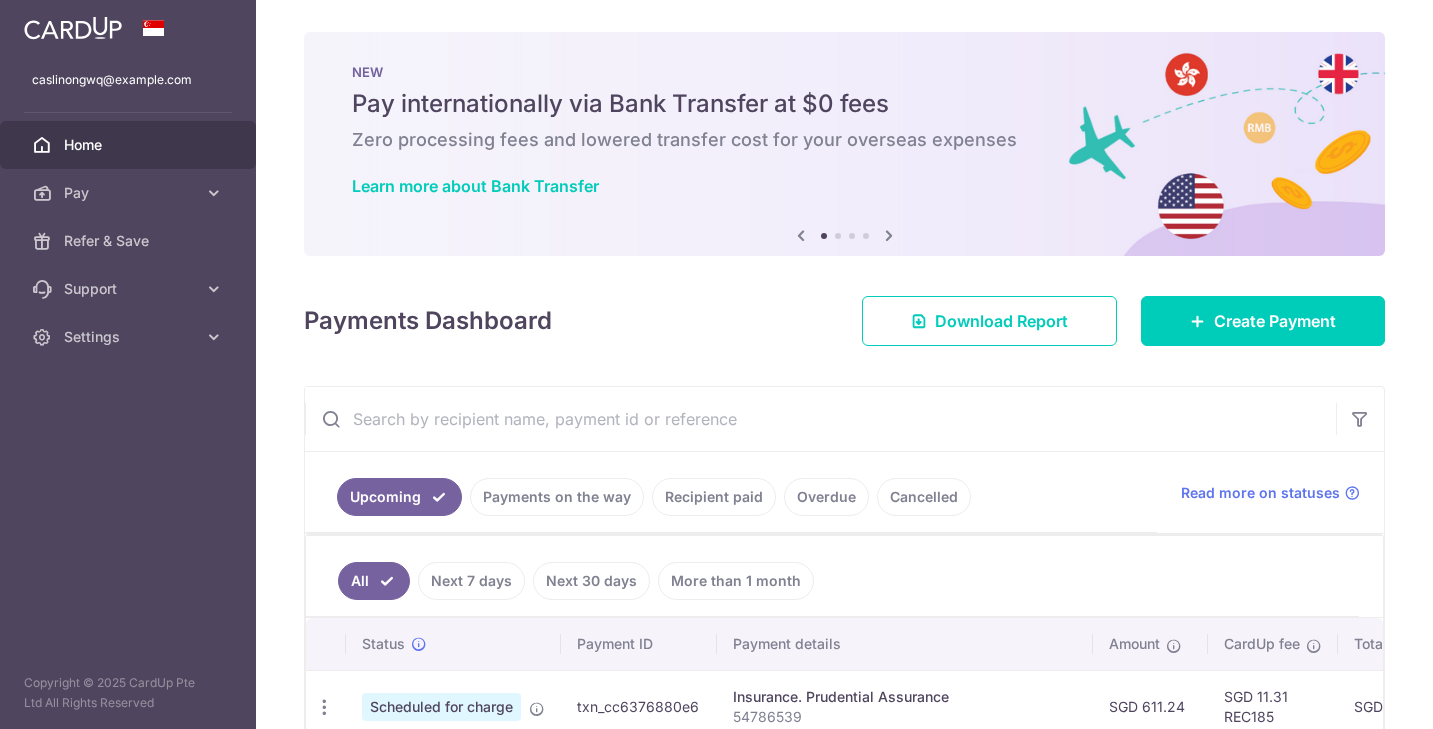 scroll, scrollTop: 0, scrollLeft: 0, axis: both 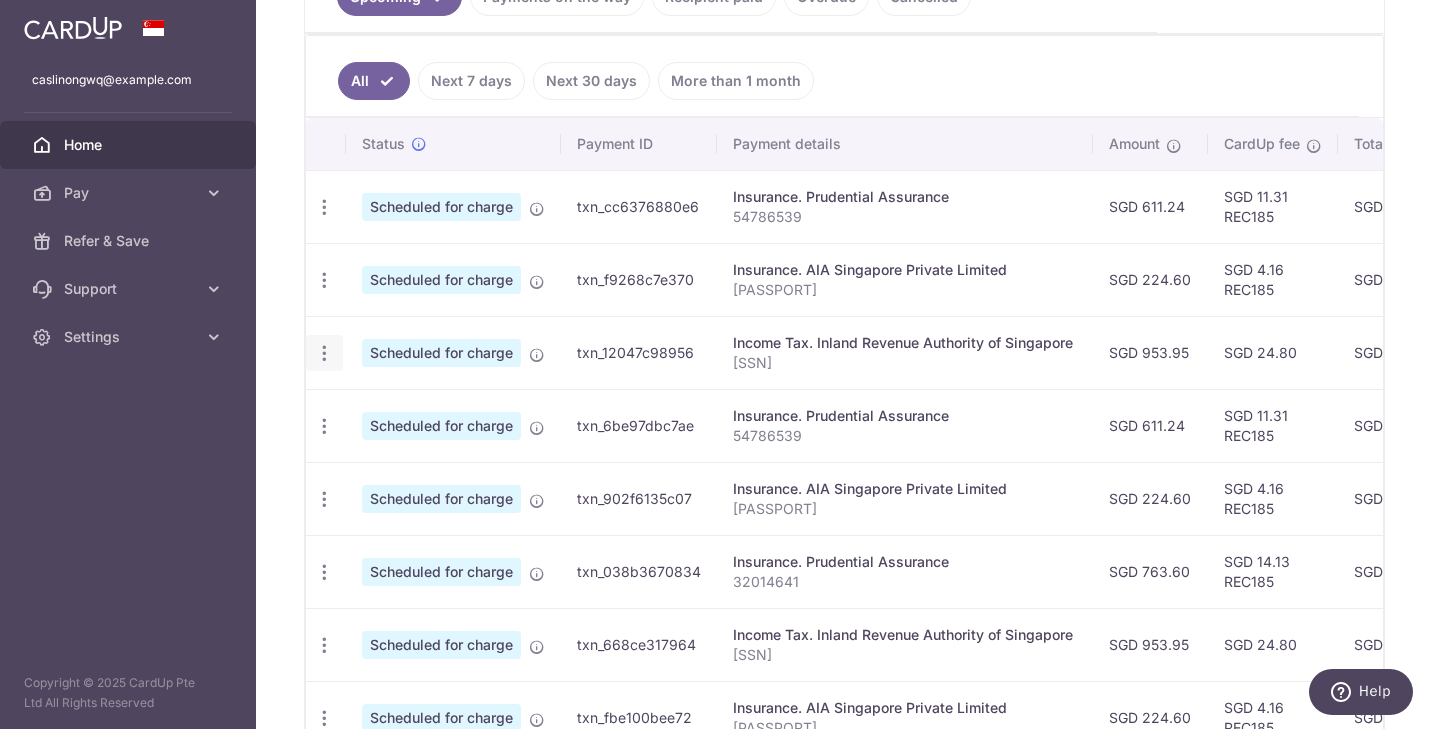 click at bounding box center (324, 207) 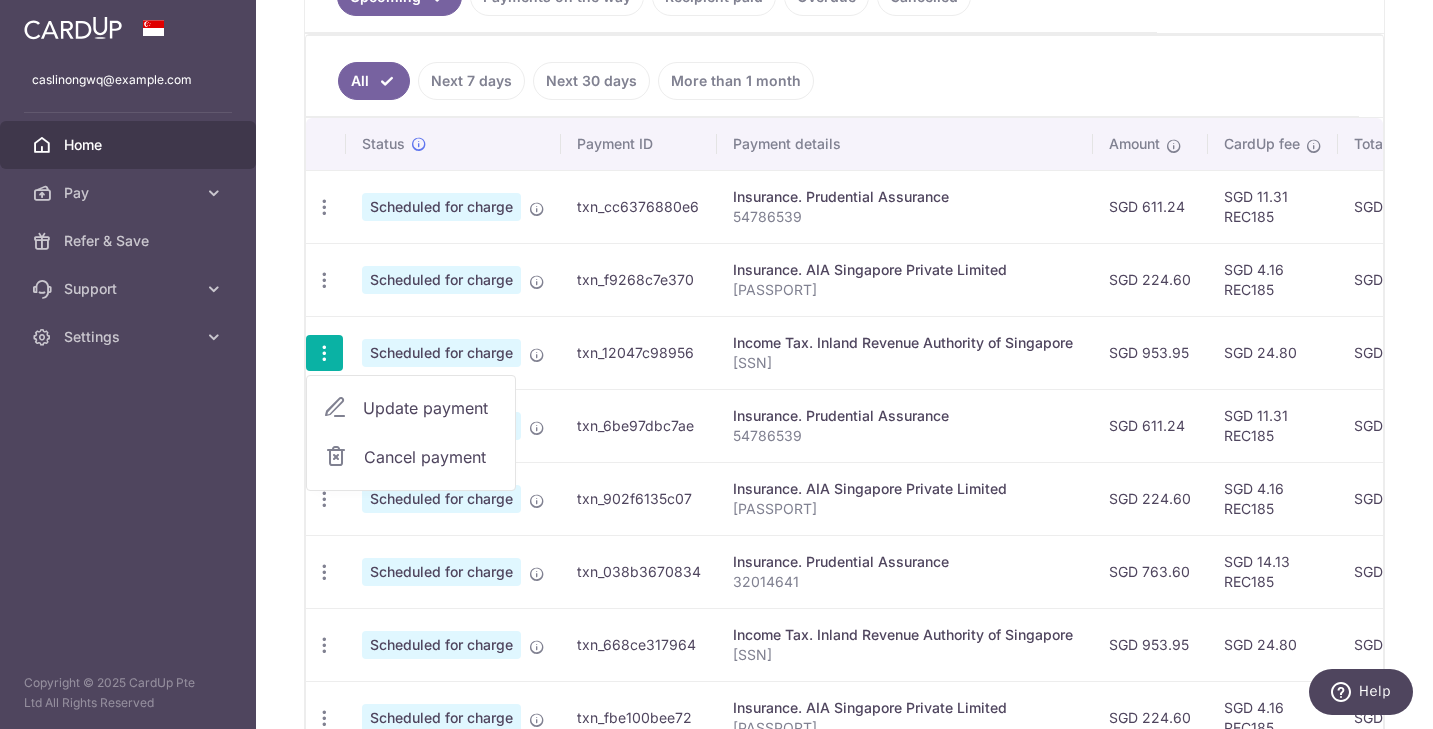 click on "Update payment" at bounding box center [431, 408] 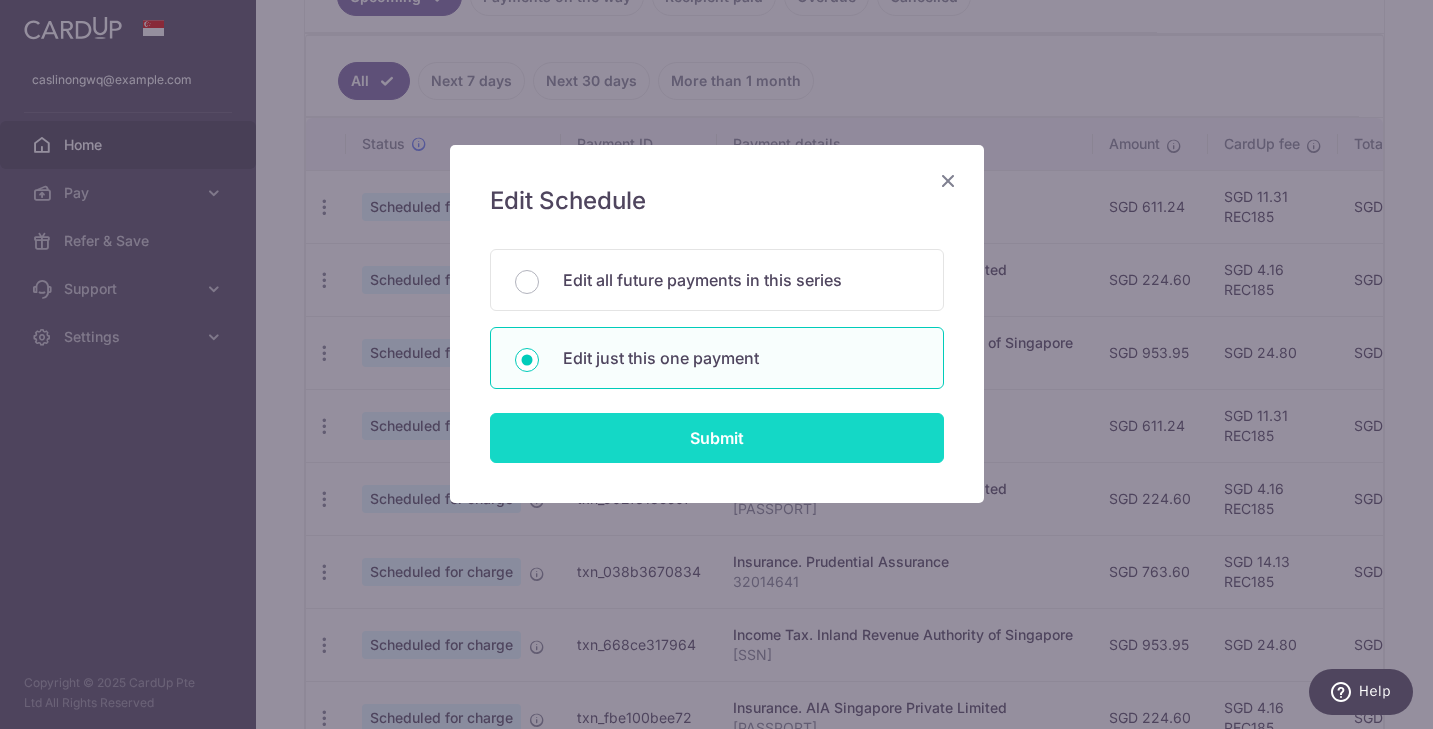 click on "Submit" at bounding box center [717, 438] 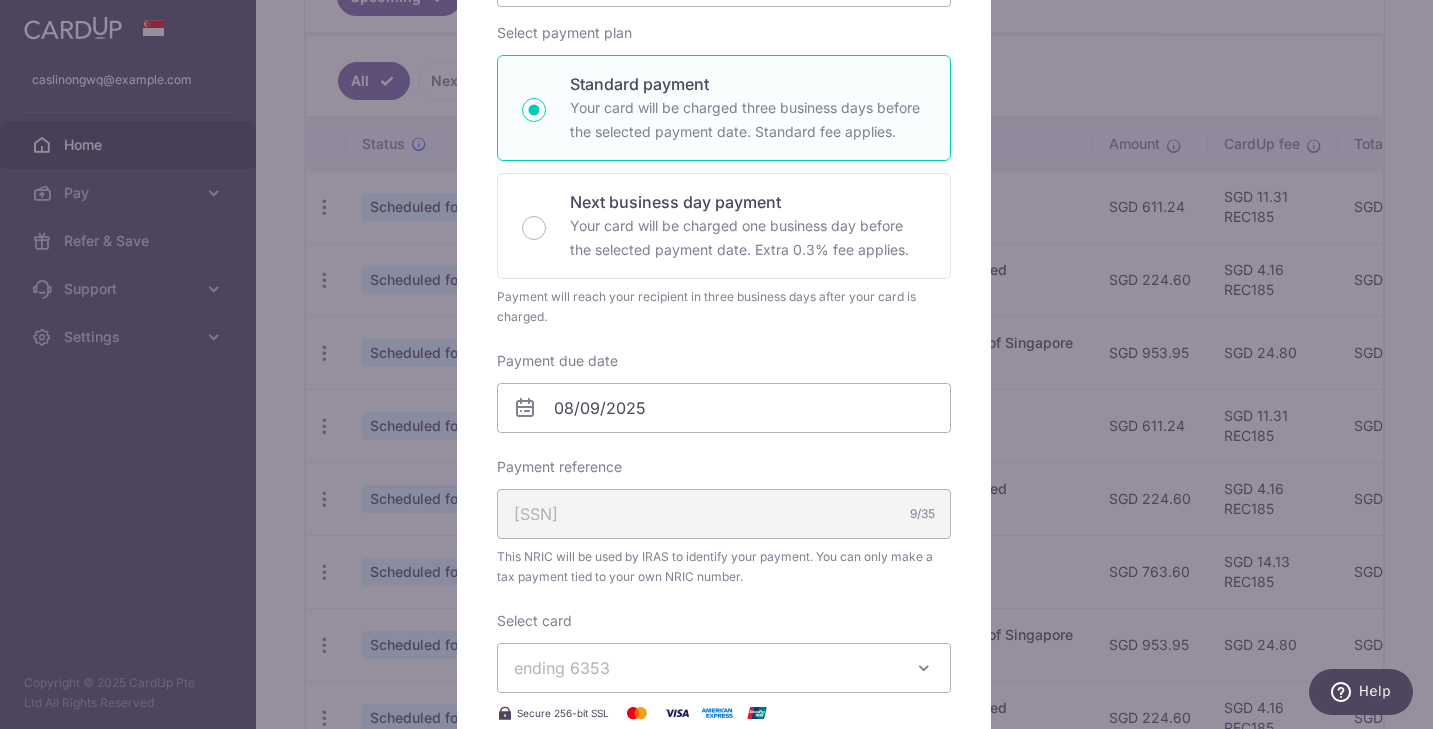 scroll, scrollTop: 500, scrollLeft: 0, axis: vertical 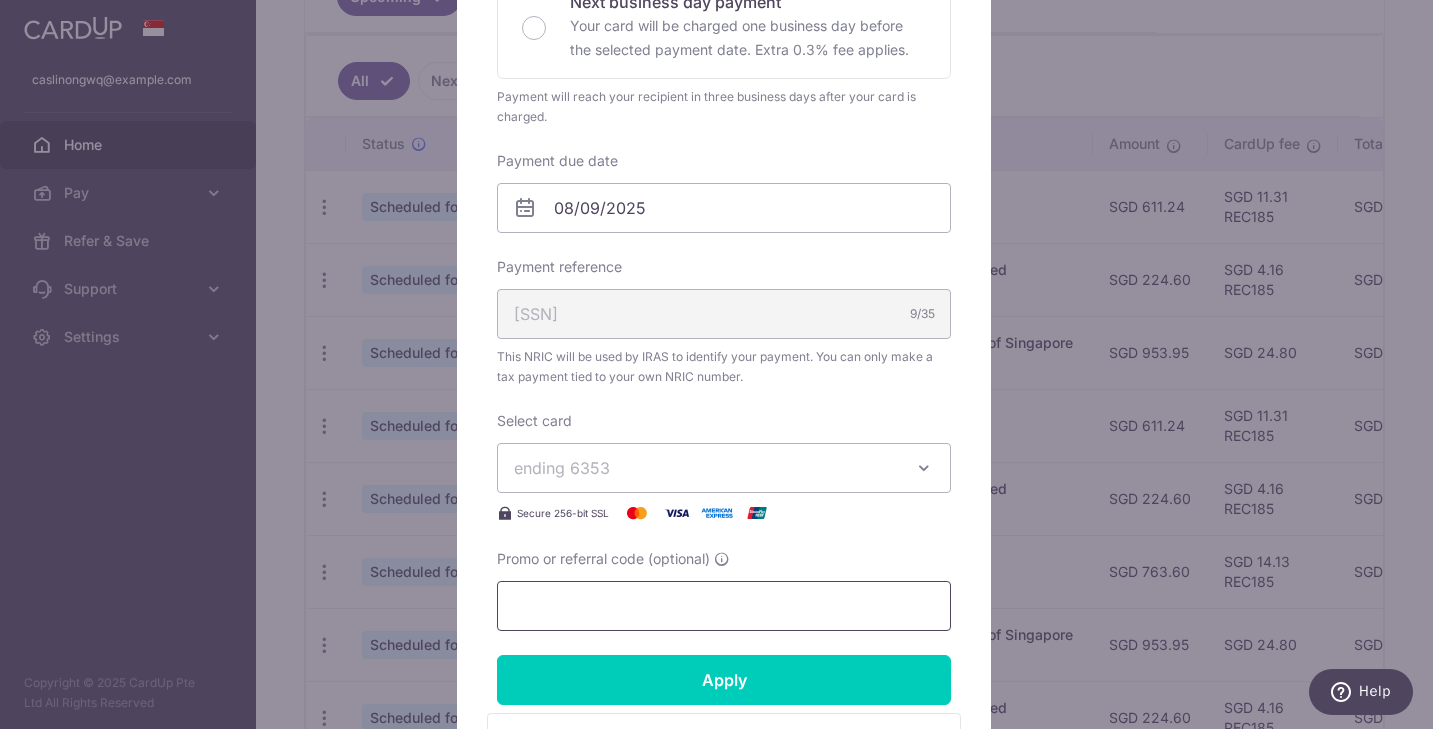 click on "Promo or referral code (optional)" at bounding box center [724, 606] 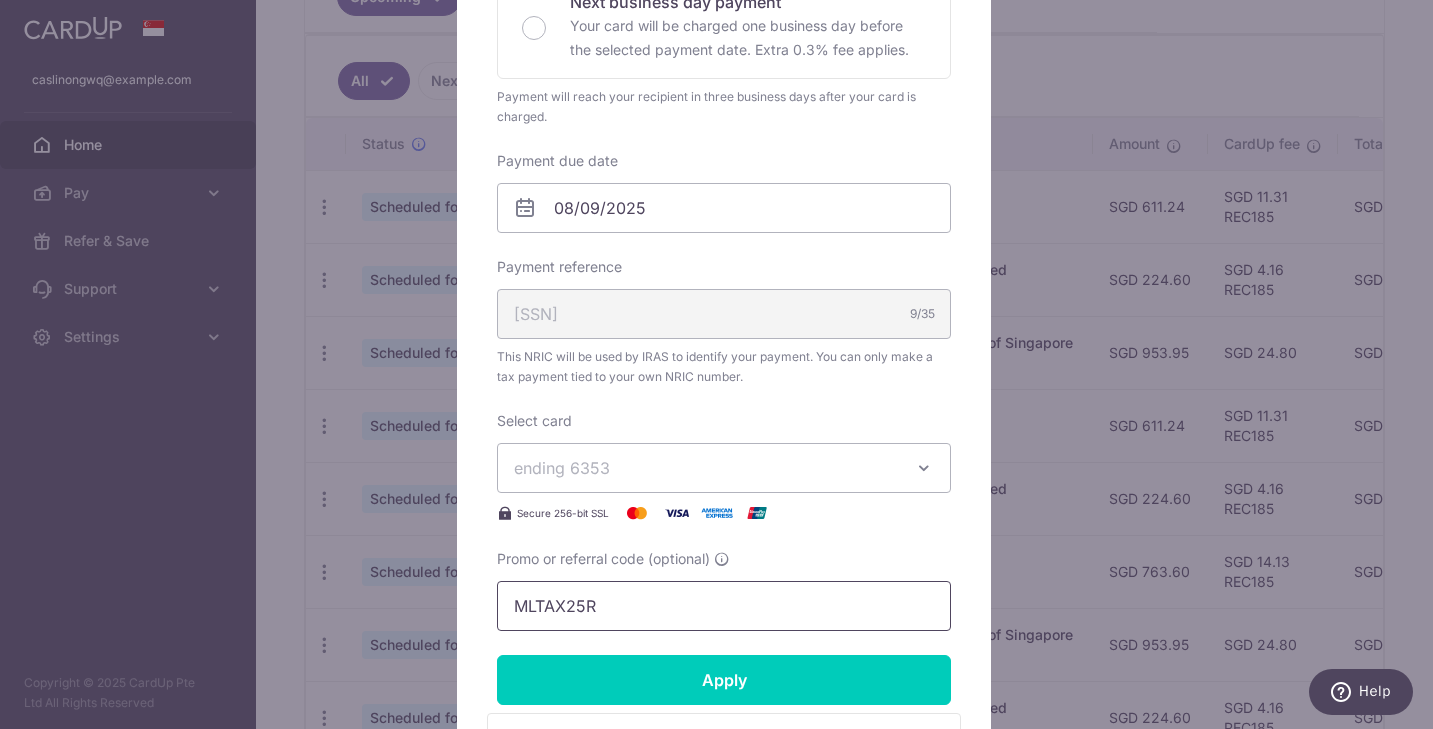 type on "MLTAX25R" 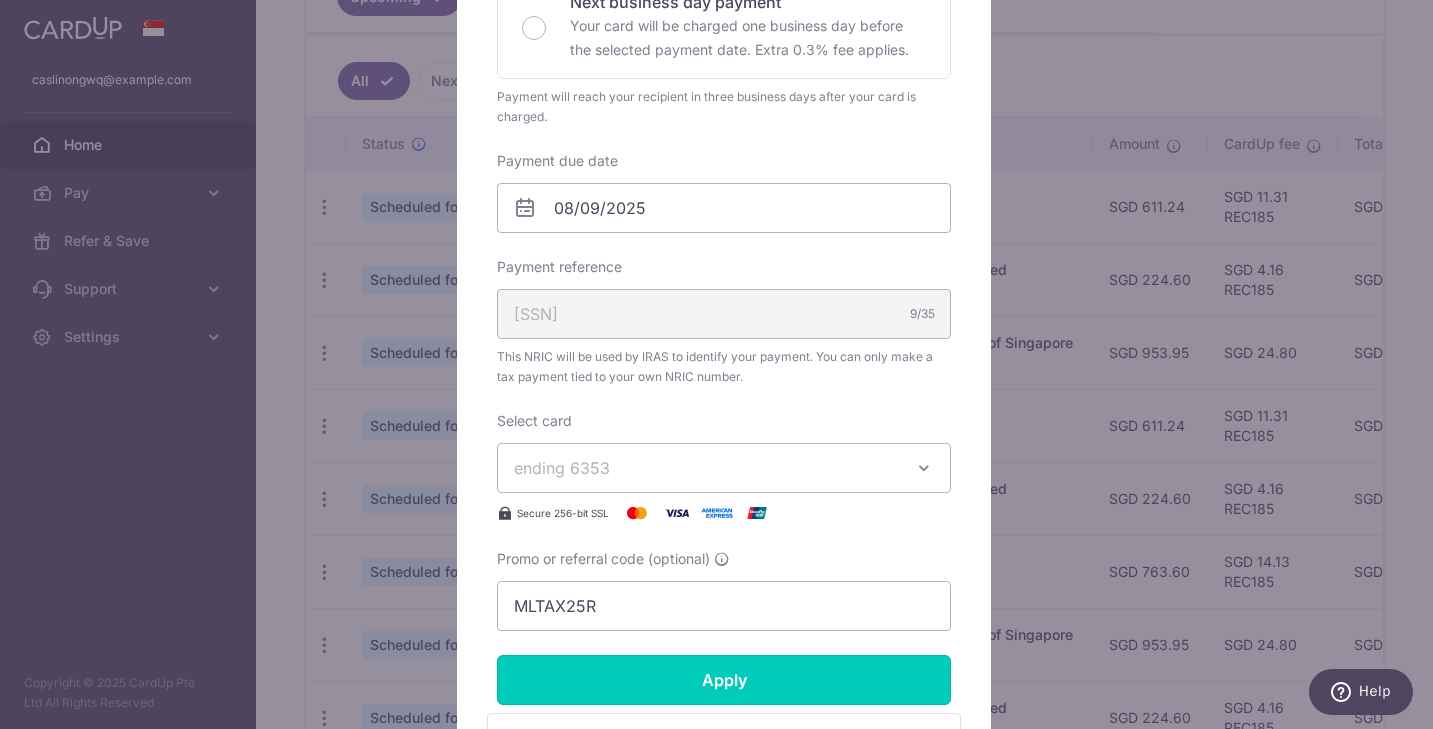 click on "Apply" at bounding box center (724, 680) 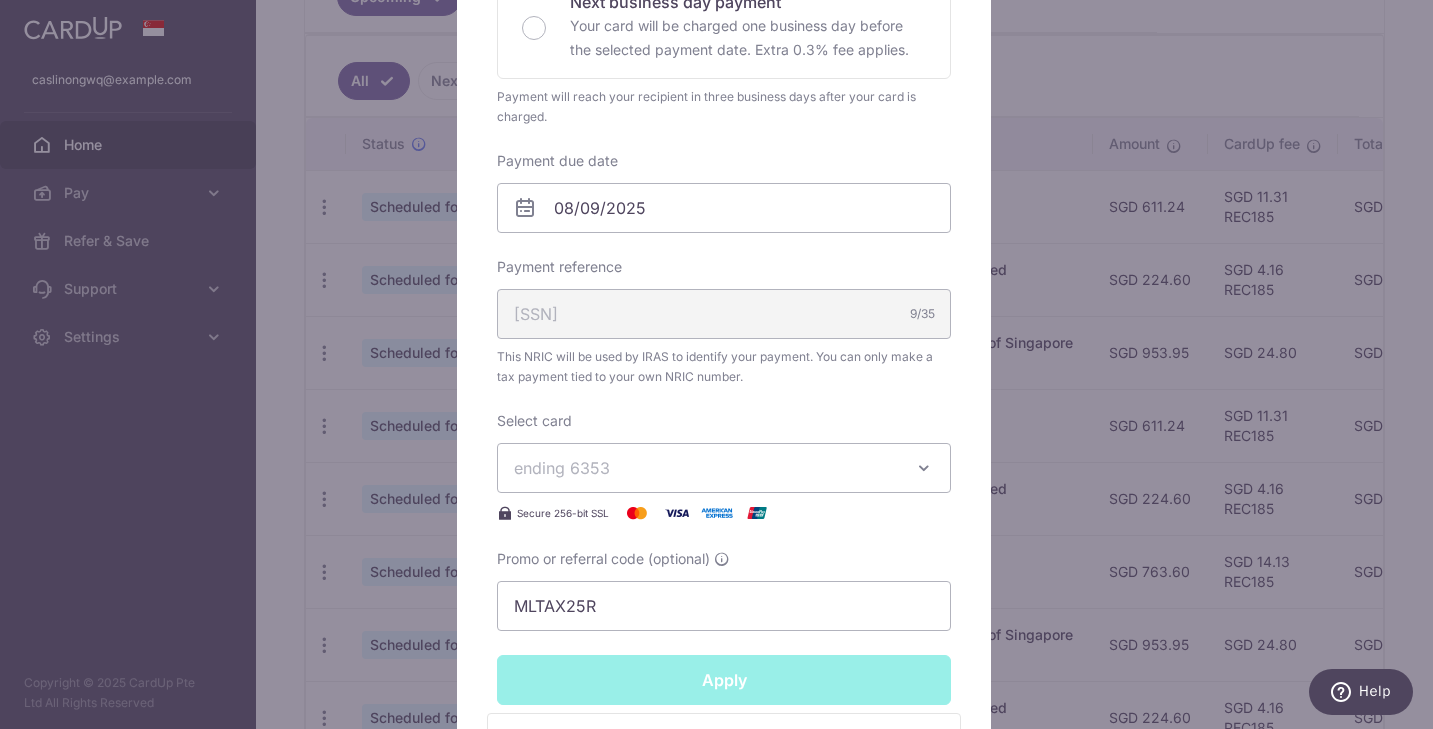 type on "Successfully Applied" 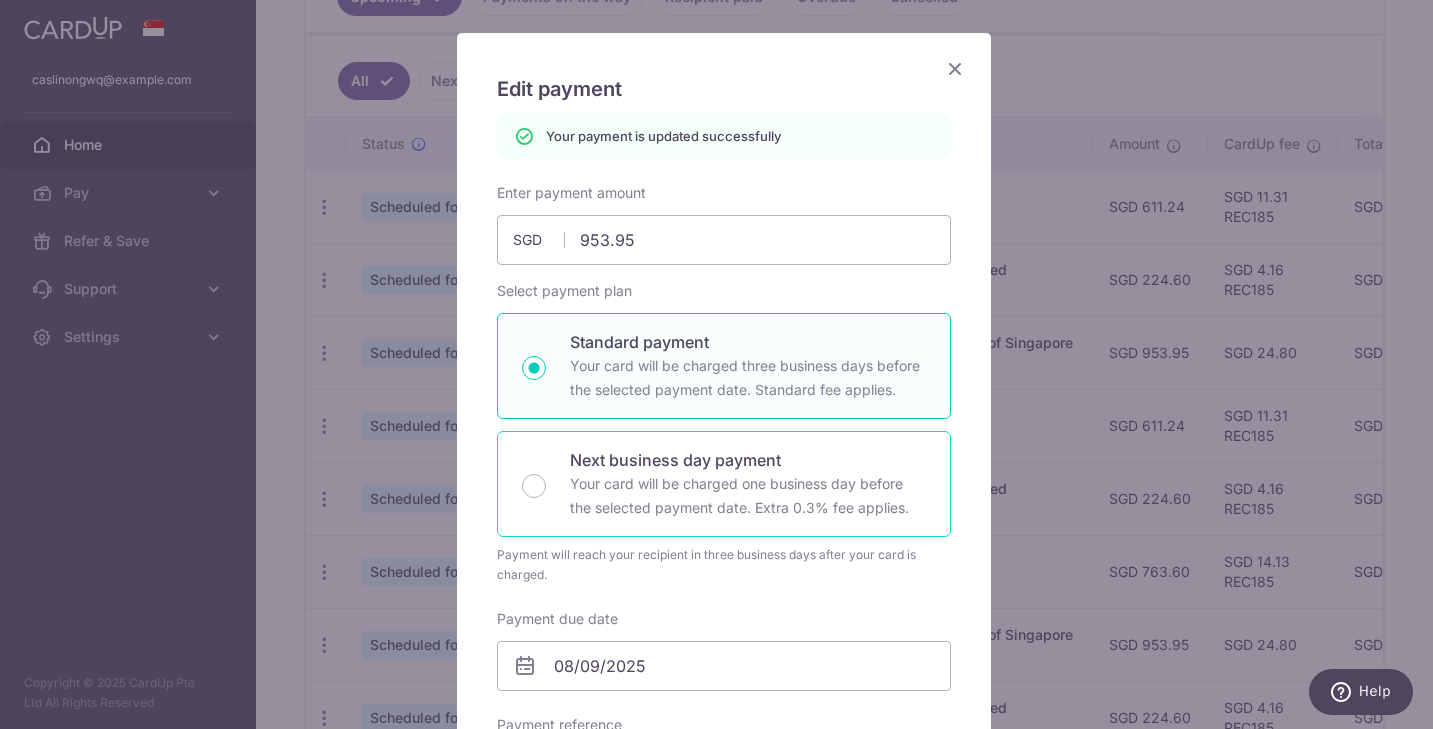 scroll, scrollTop: 70, scrollLeft: 0, axis: vertical 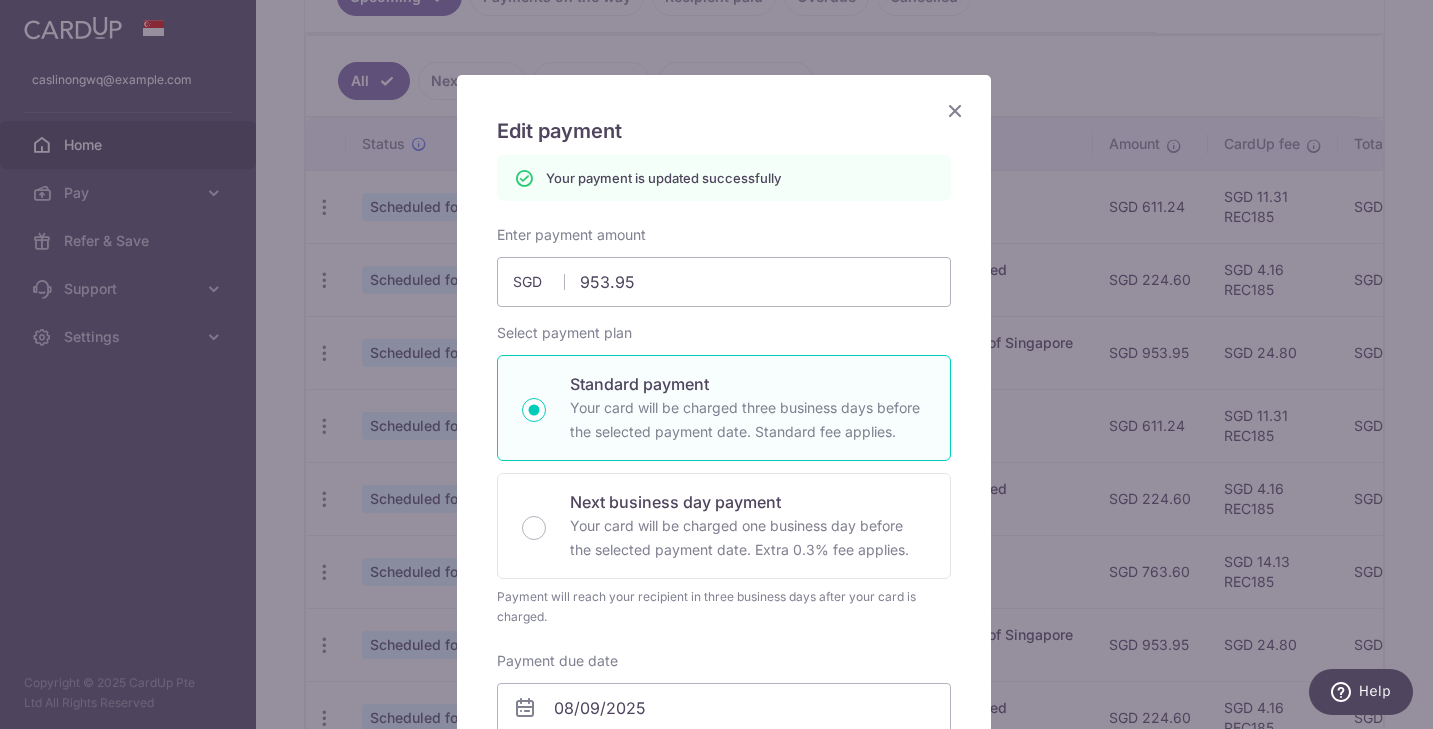 click at bounding box center [955, 110] 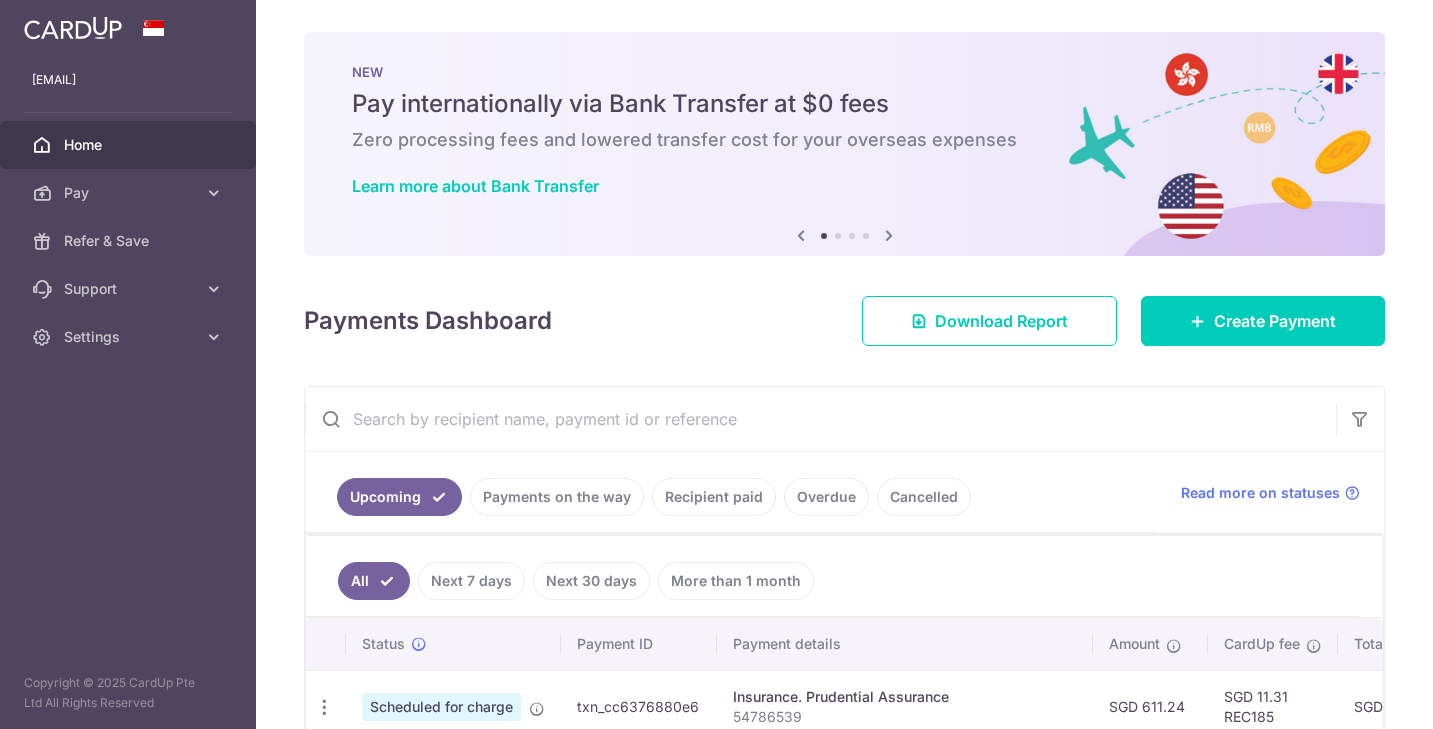 scroll, scrollTop: 0, scrollLeft: 0, axis: both 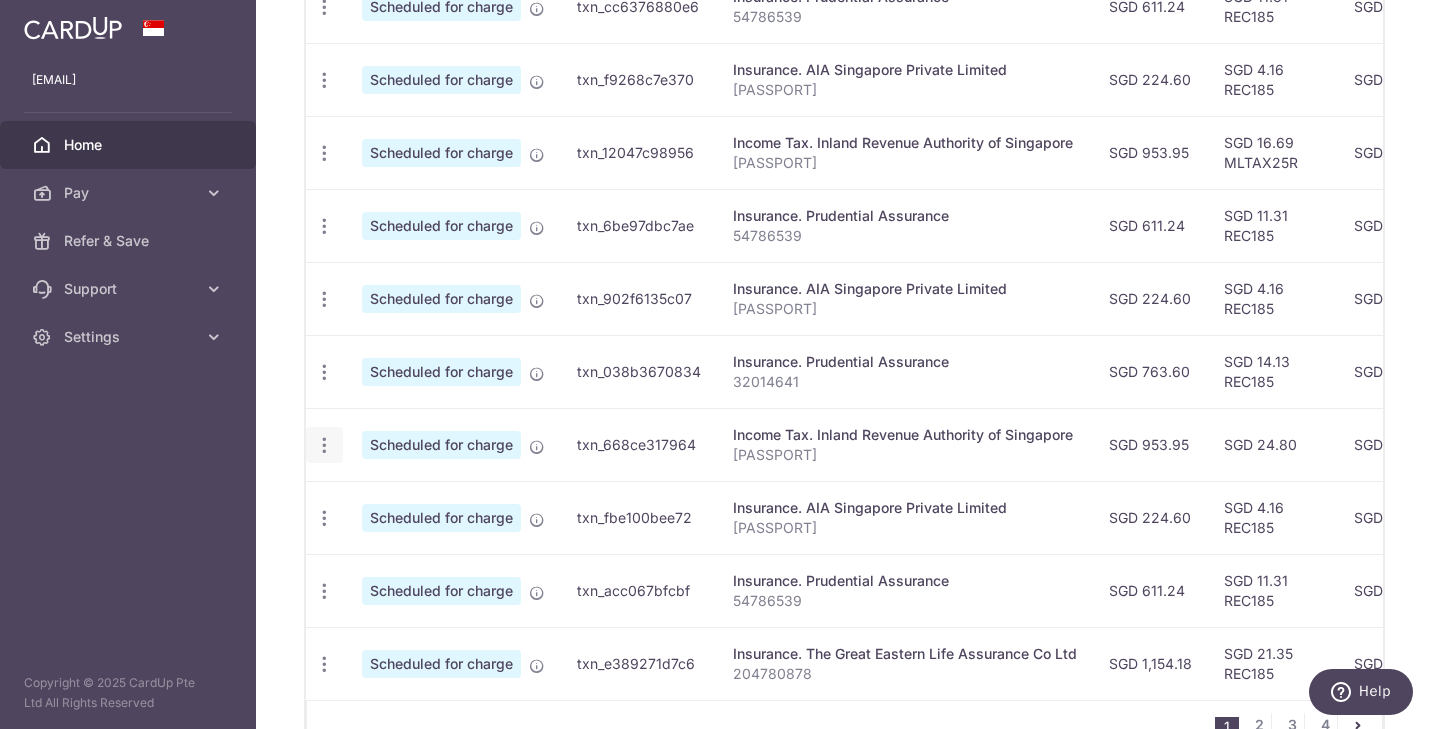 click at bounding box center [324, 7] 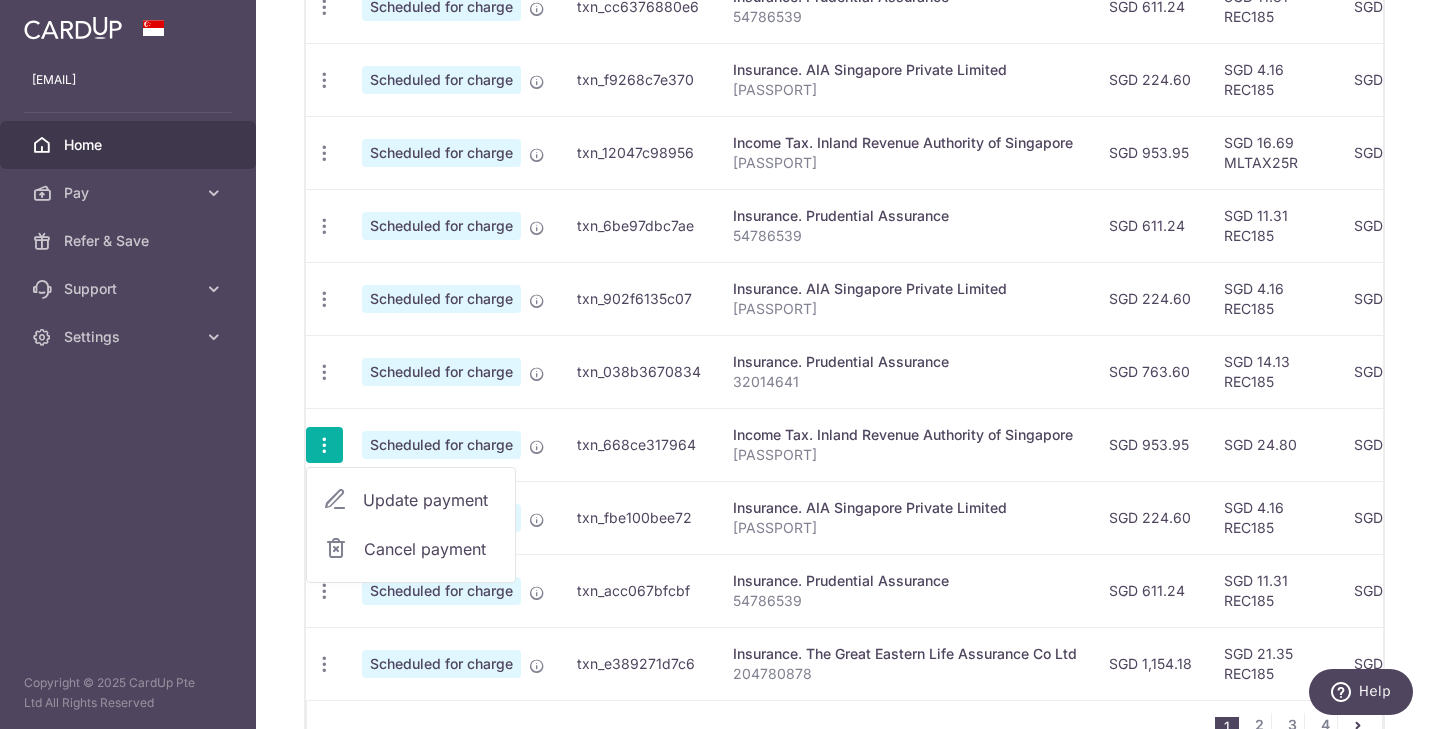 click on "Update payment" at bounding box center [431, 500] 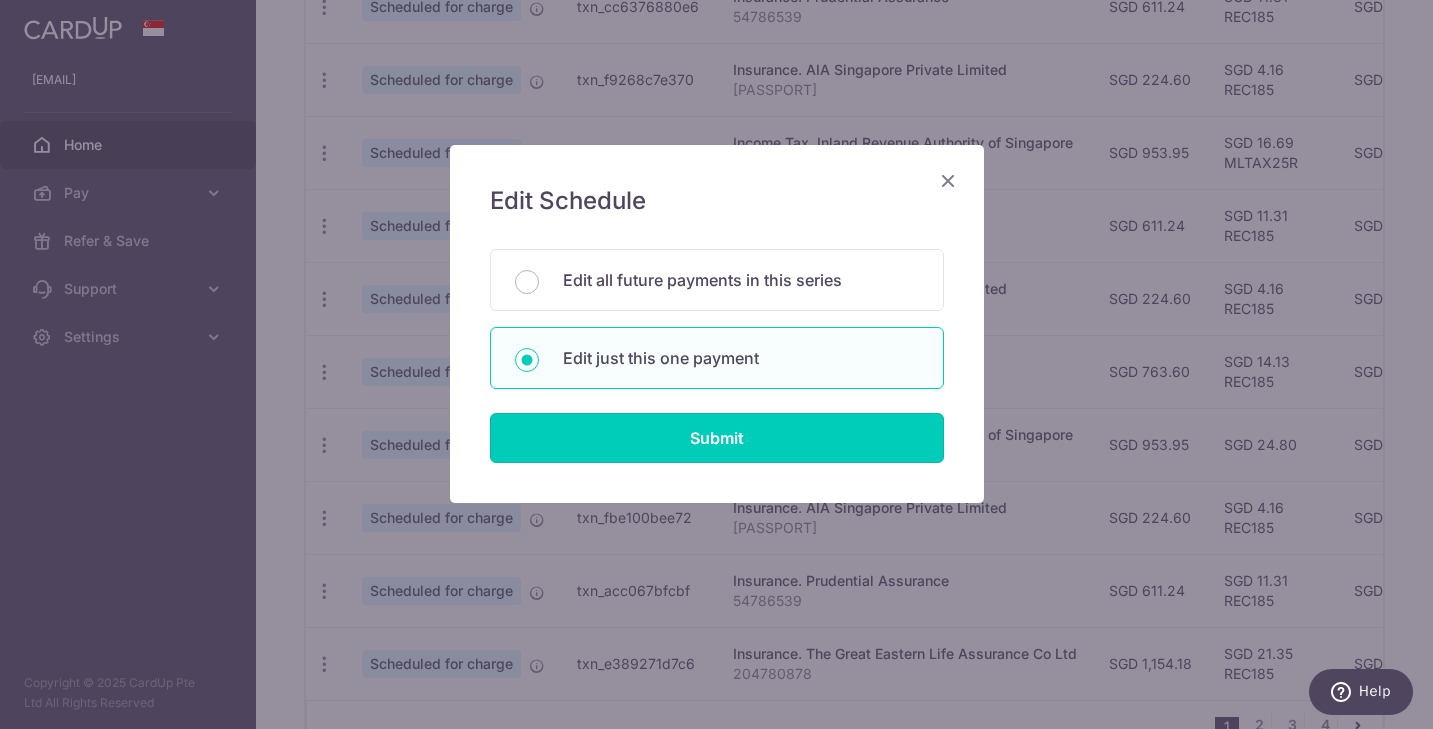 click on "Submit" at bounding box center (717, 438) 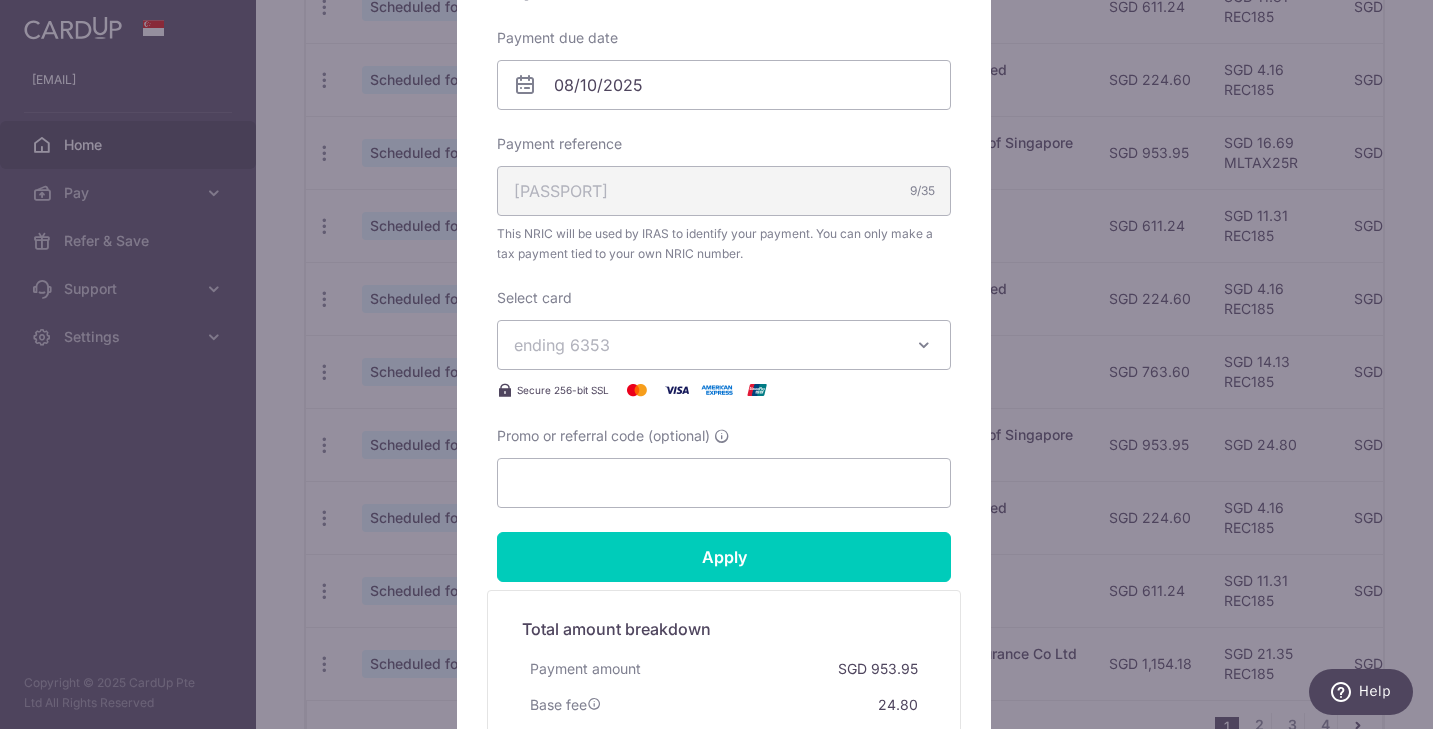 scroll, scrollTop: 800, scrollLeft: 0, axis: vertical 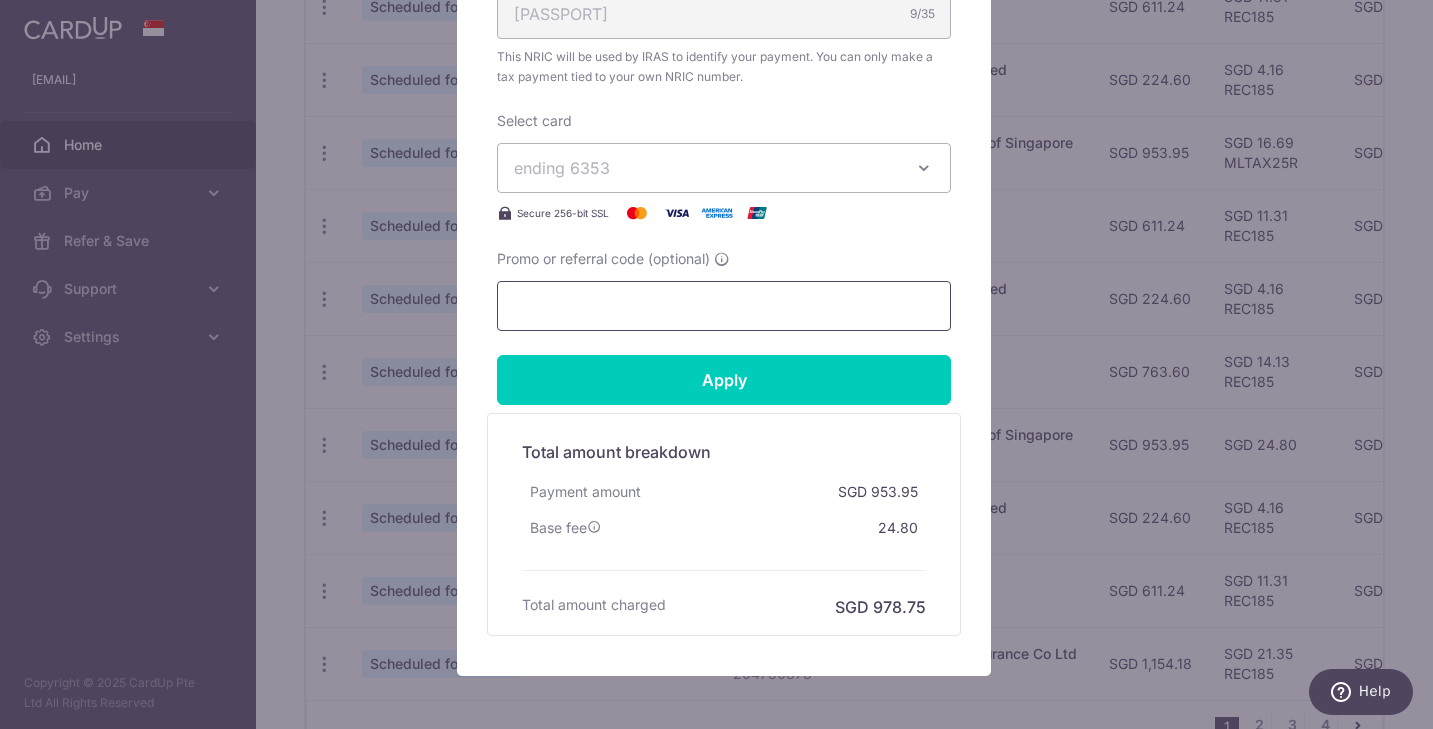 click on "Promo or referral code (optional)" at bounding box center (724, 306) 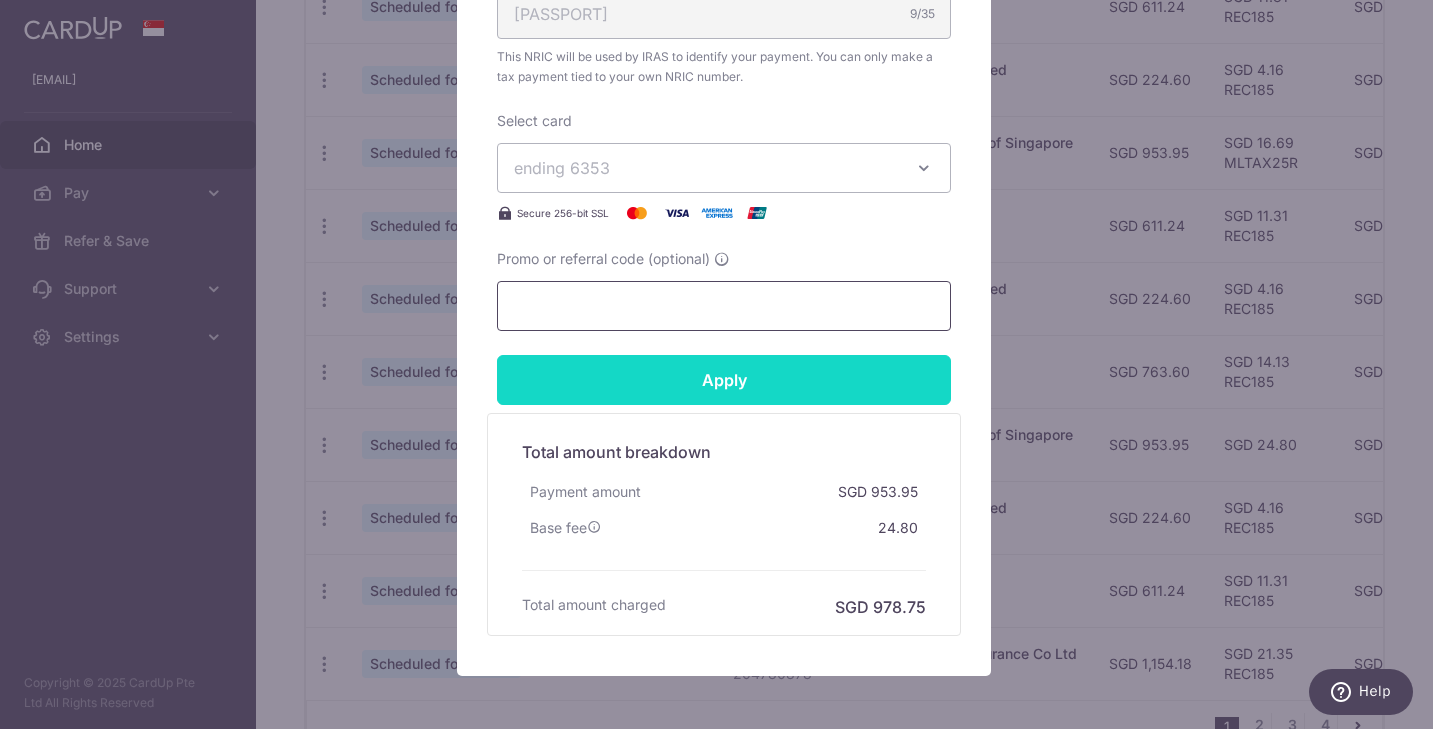 paste on "MLTAX25R" 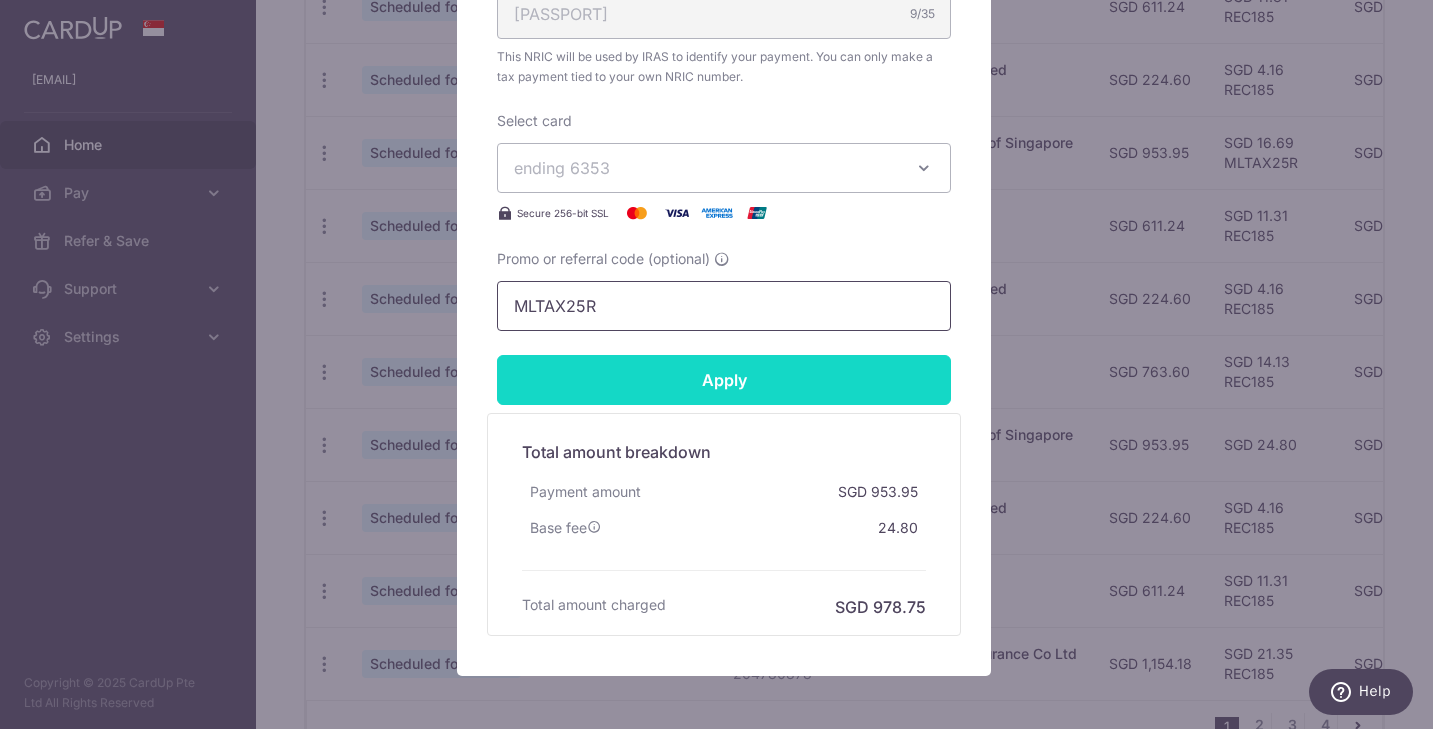 type on "MLTAX25R" 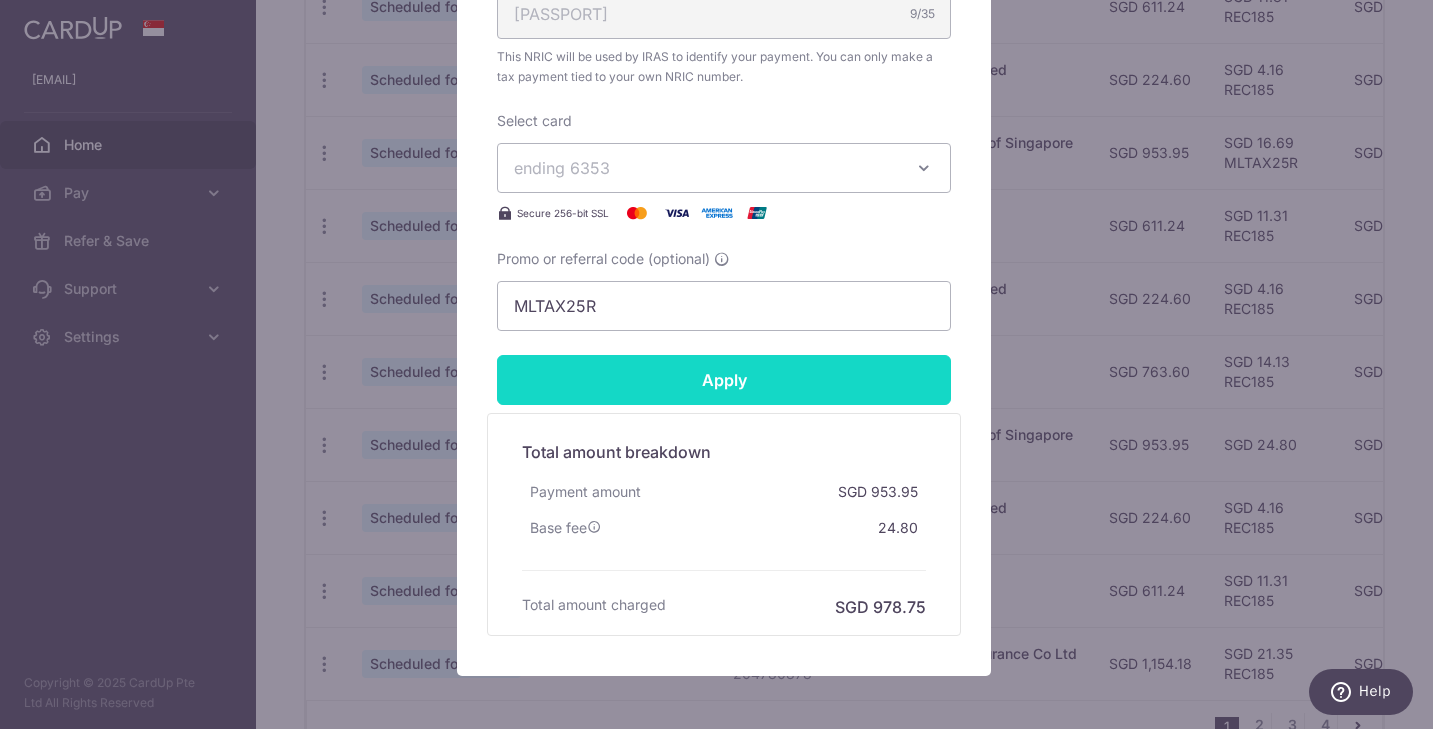 click on "Apply" at bounding box center (724, 380) 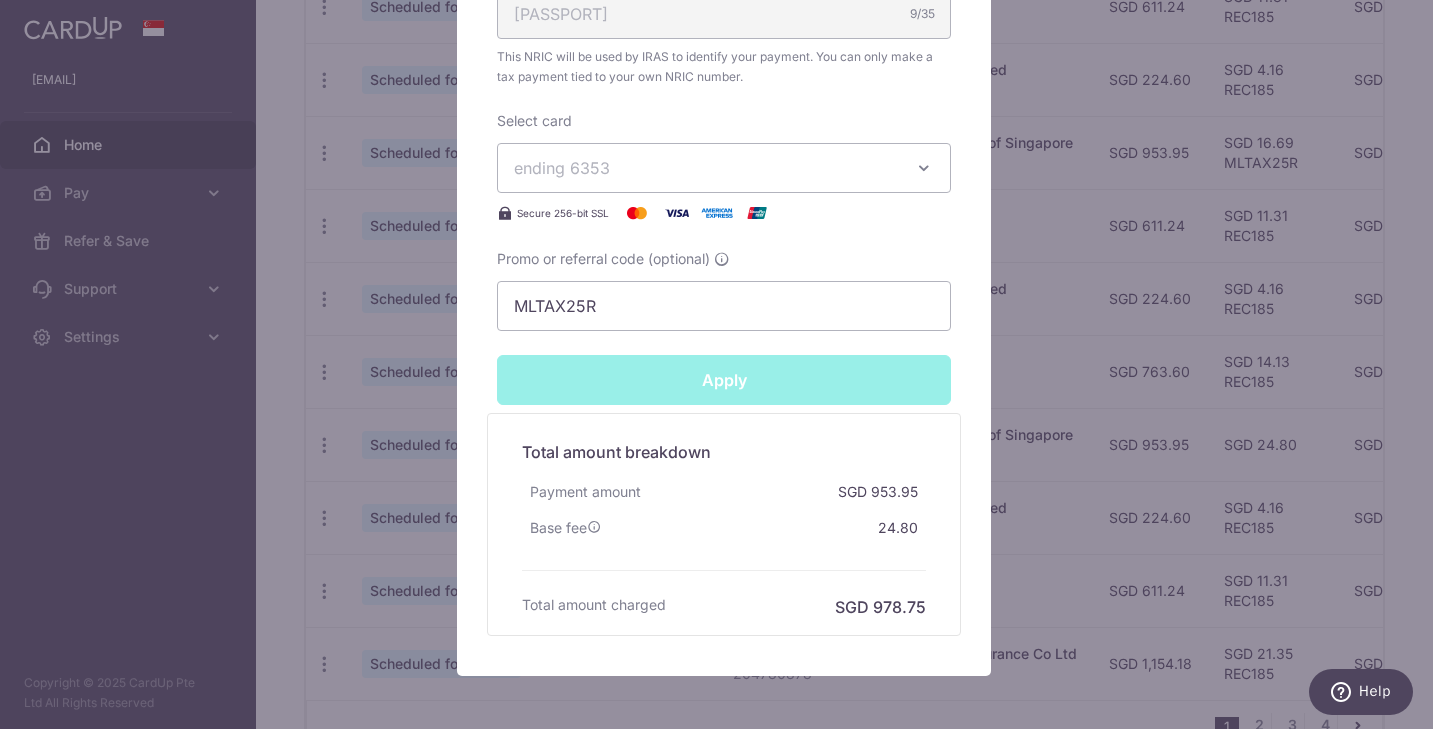 type on "Successfully Applied" 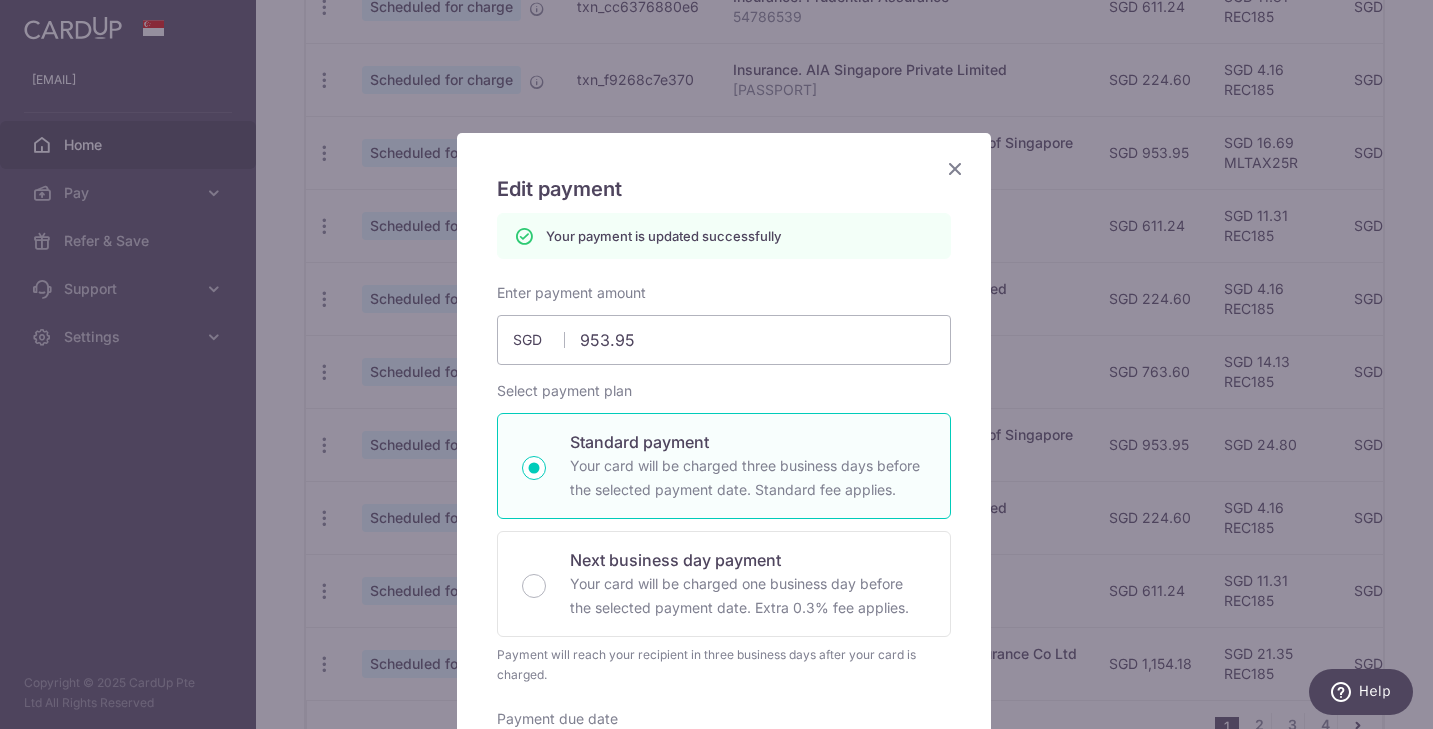 scroll, scrollTop: 0, scrollLeft: 0, axis: both 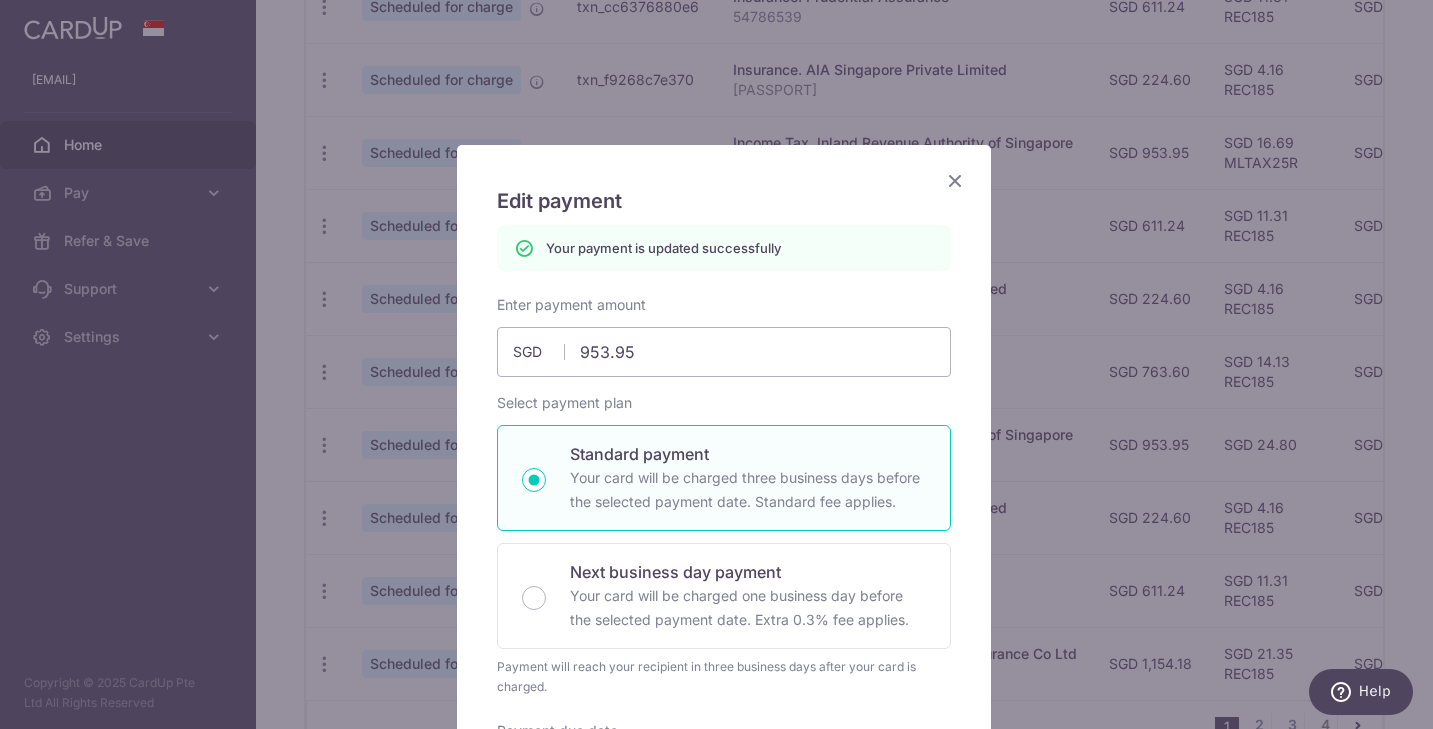 drag, startPoint x: 955, startPoint y: 180, endPoint x: 946, endPoint y: 189, distance: 12.727922 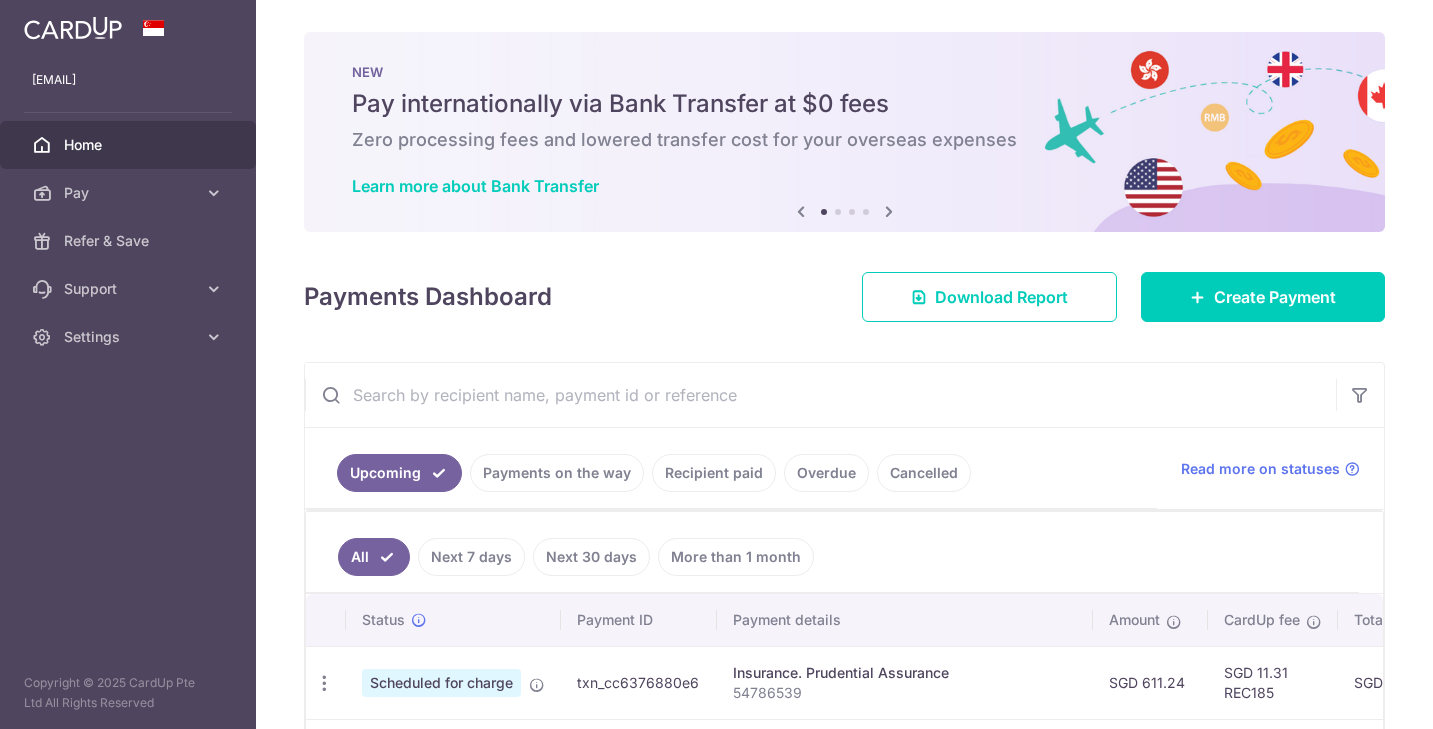 scroll, scrollTop: 0, scrollLeft: 0, axis: both 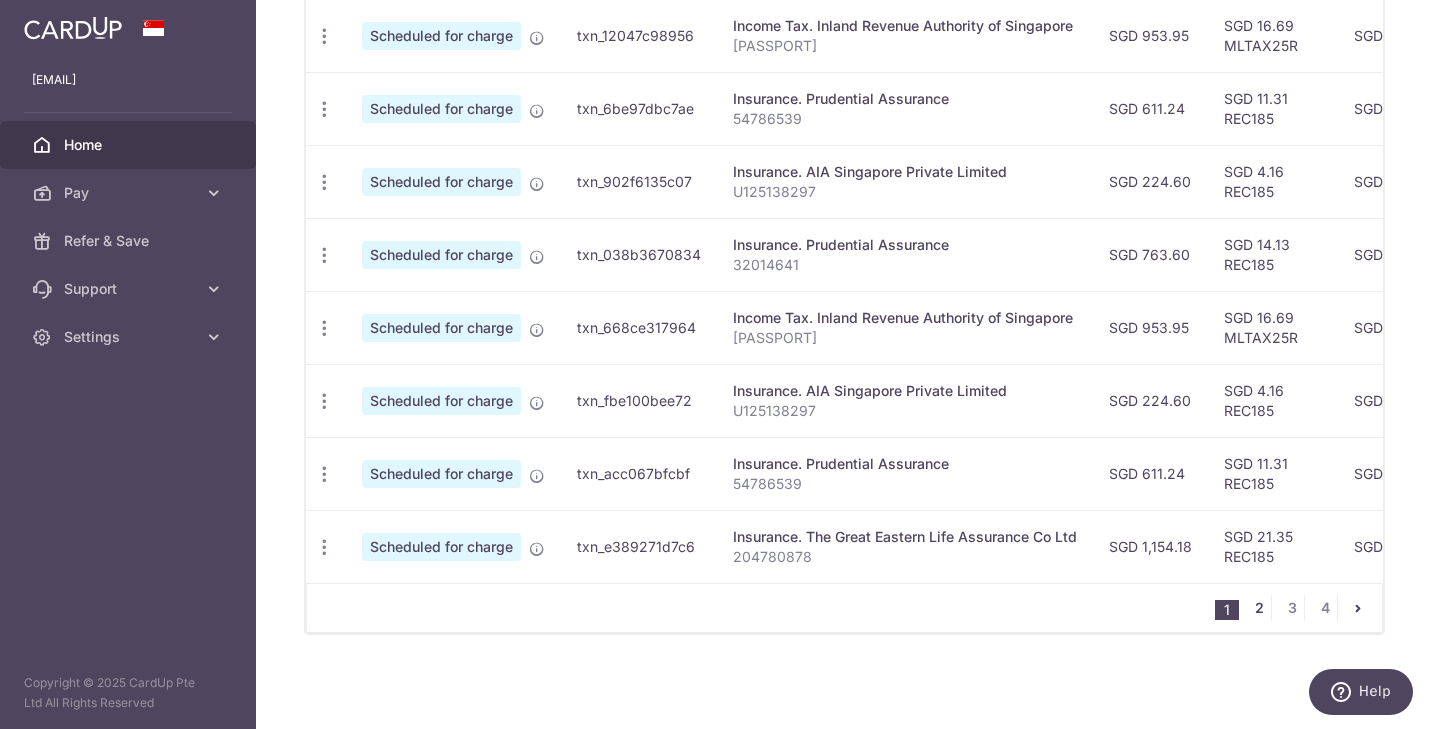 click on "2" at bounding box center (1259, 608) 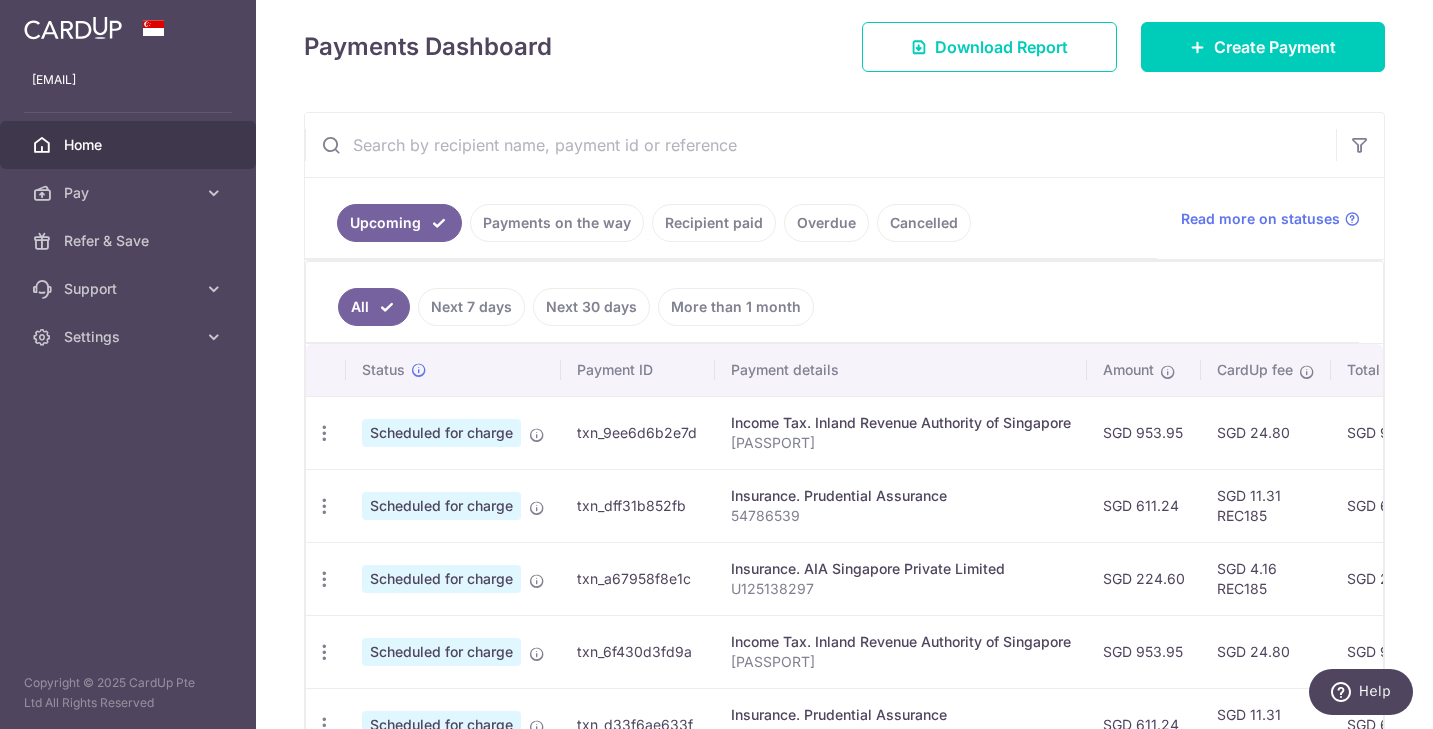 scroll, scrollTop: 282, scrollLeft: 0, axis: vertical 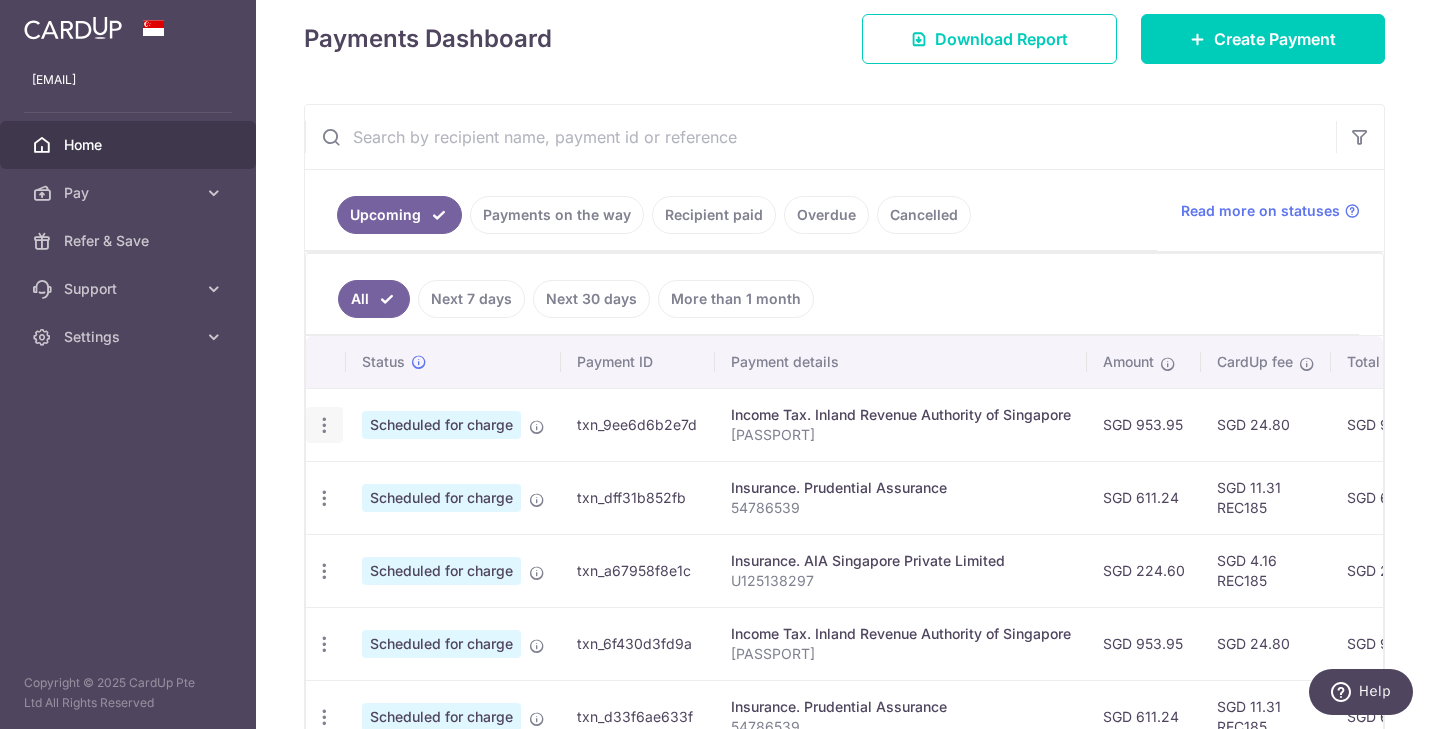 click at bounding box center (324, 425) 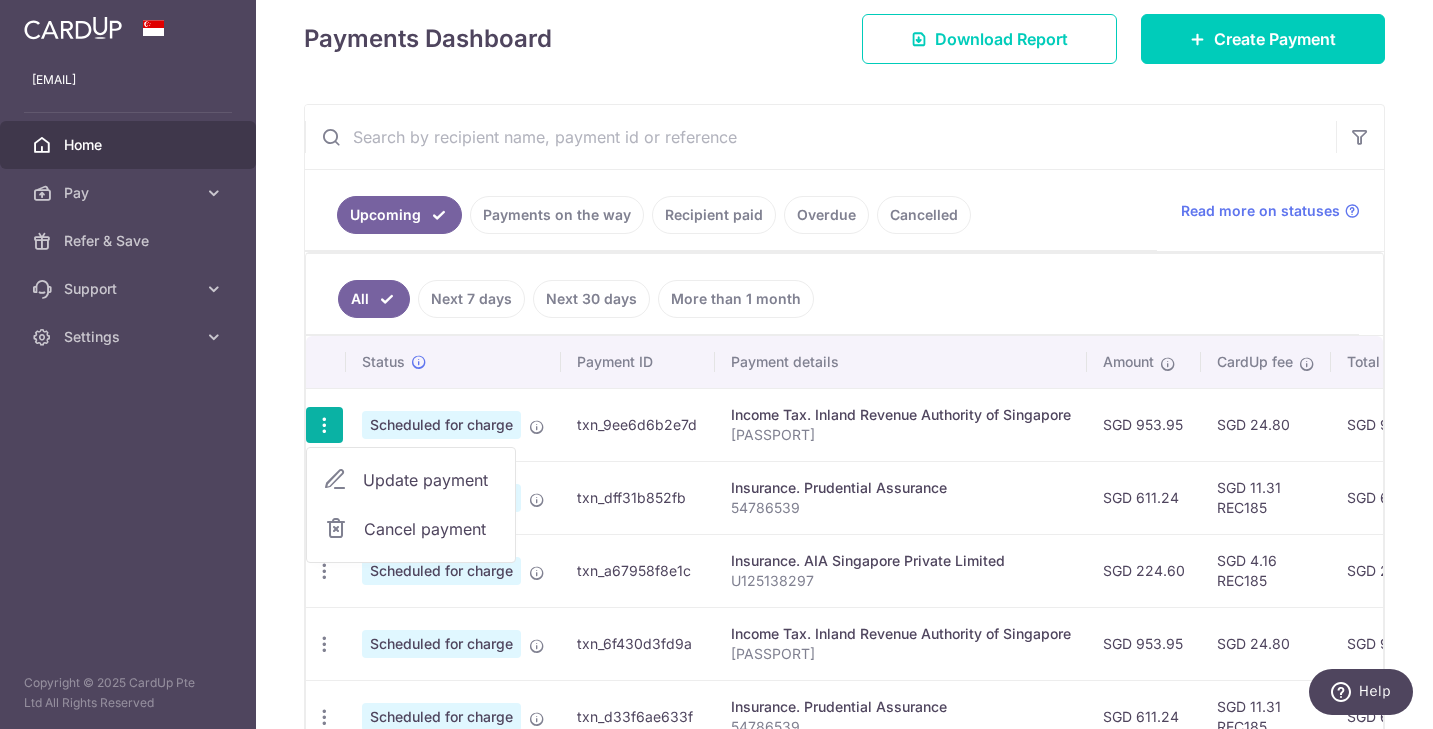 click on "Update payment" at bounding box center (431, 480) 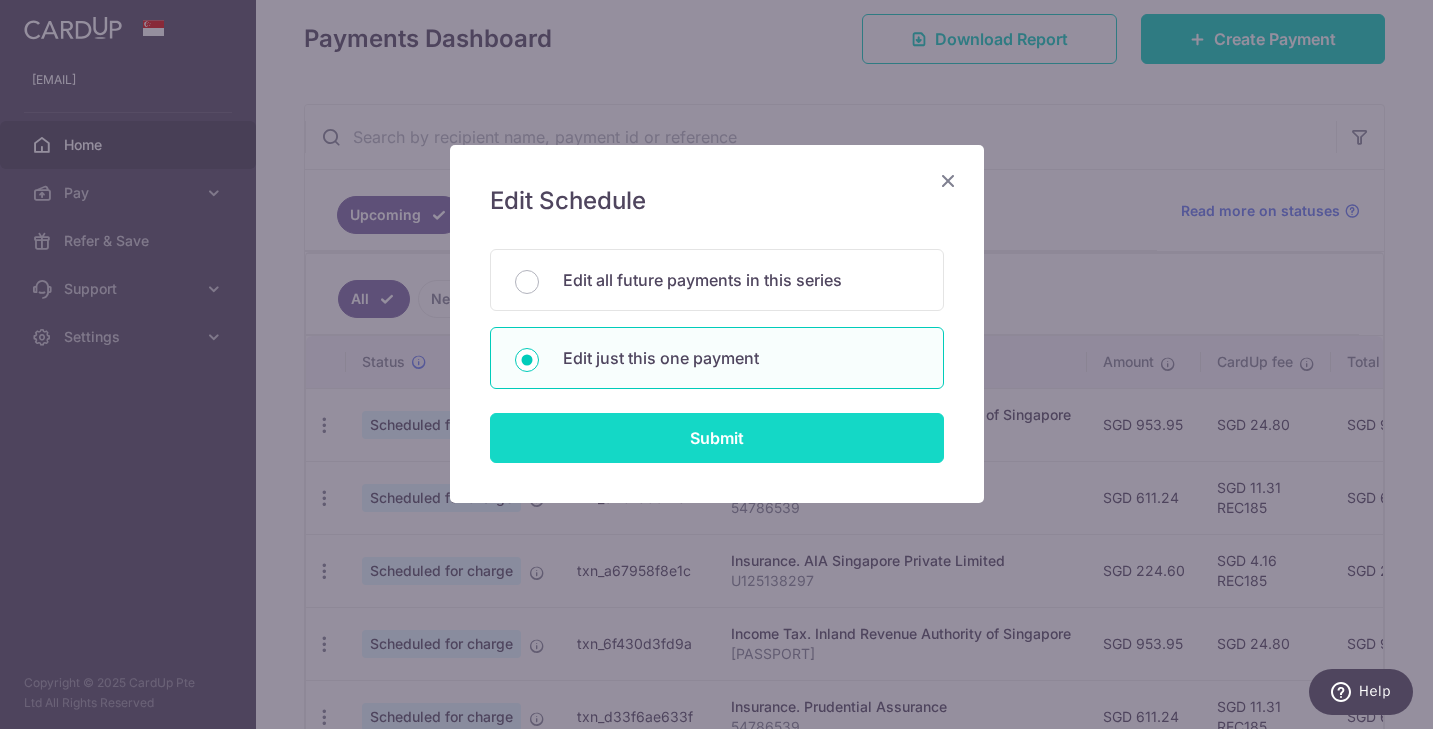 click on "You will be editing all 5 payments to Inland Revenue Authority of Singapore scheduled from 08/11/2025 to 09/03/2026.
Edit all future payments in this series
Edit just this one payment
Submit" at bounding box center [717, 356] 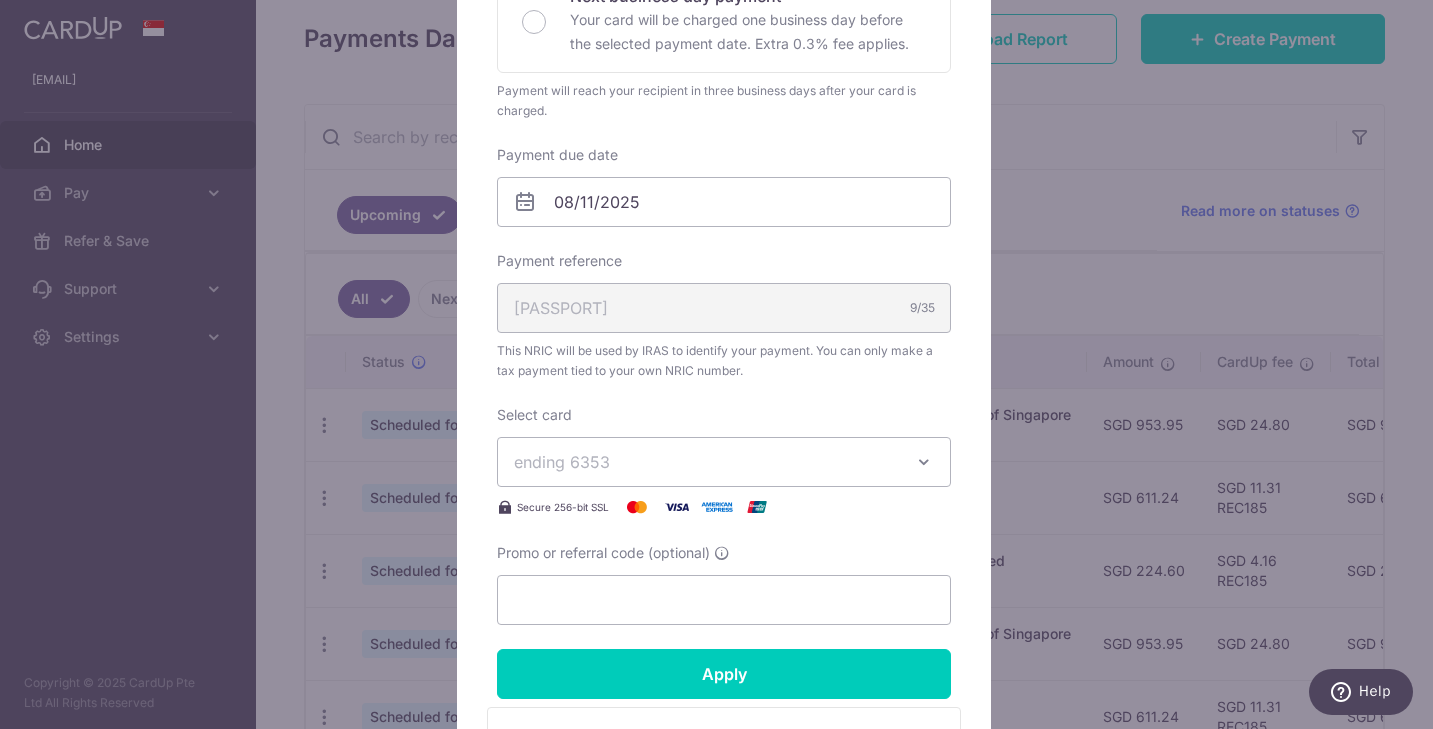 scroll, scrollTop: 600, scrollLeft: 0, axis: vertical 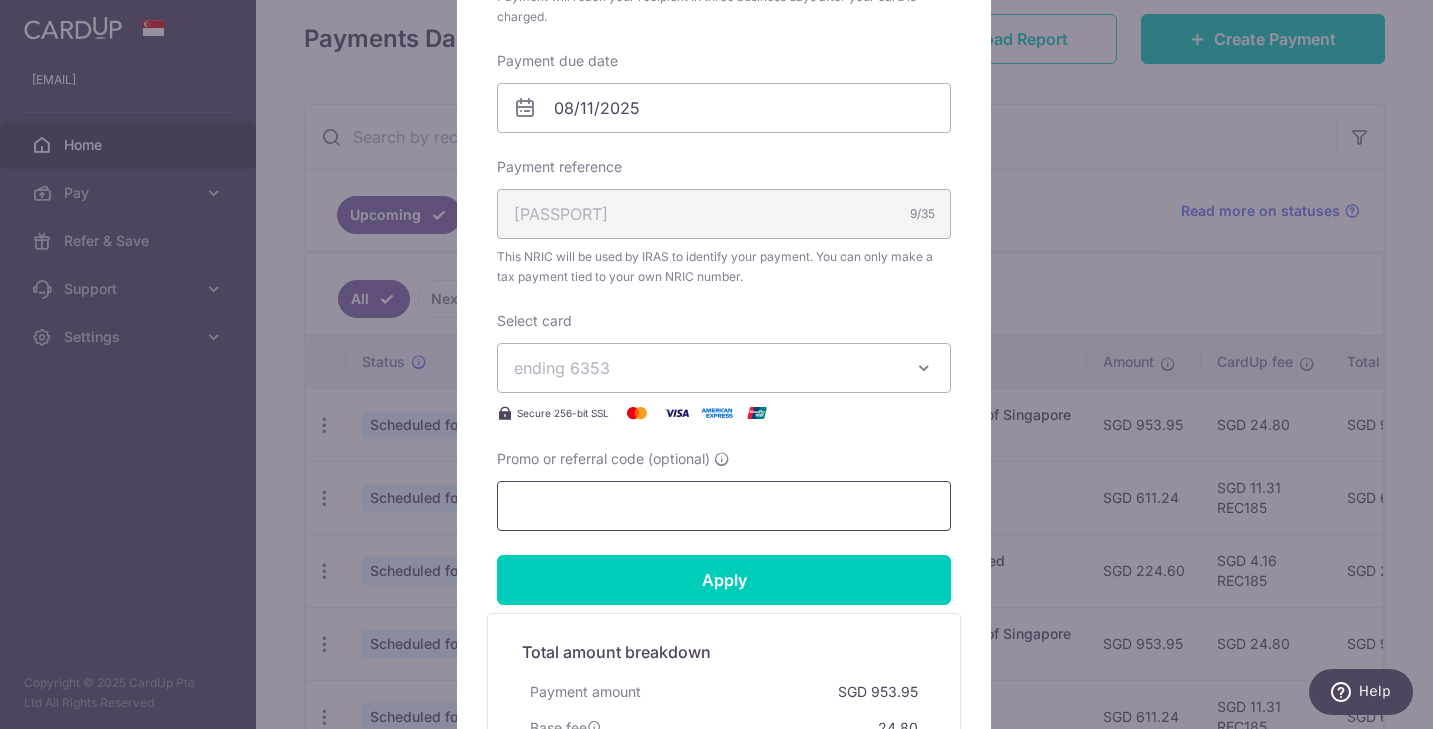 click on "Promo or referral code (optional)" at bounding box center [724, 506] 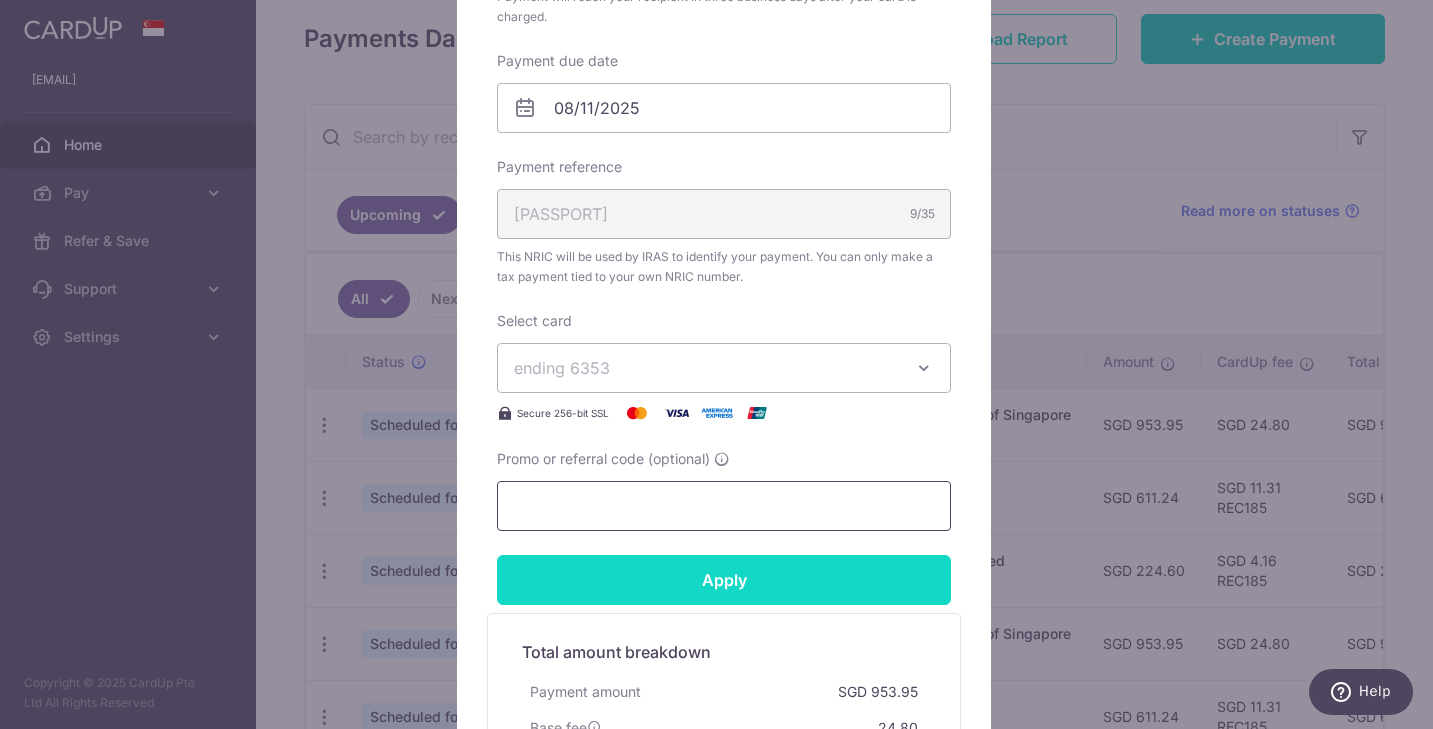paste on "MLTAX25R" 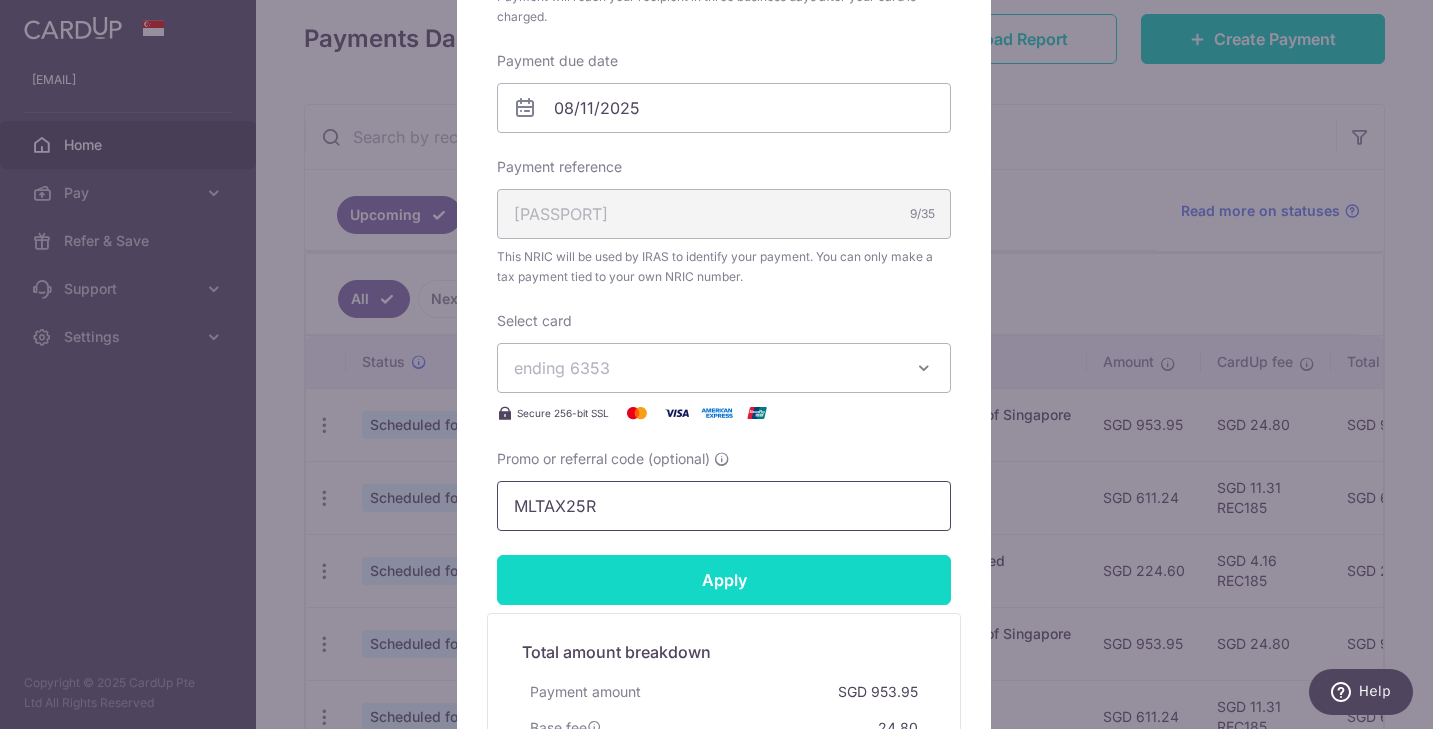 type on "MLTAX25R" 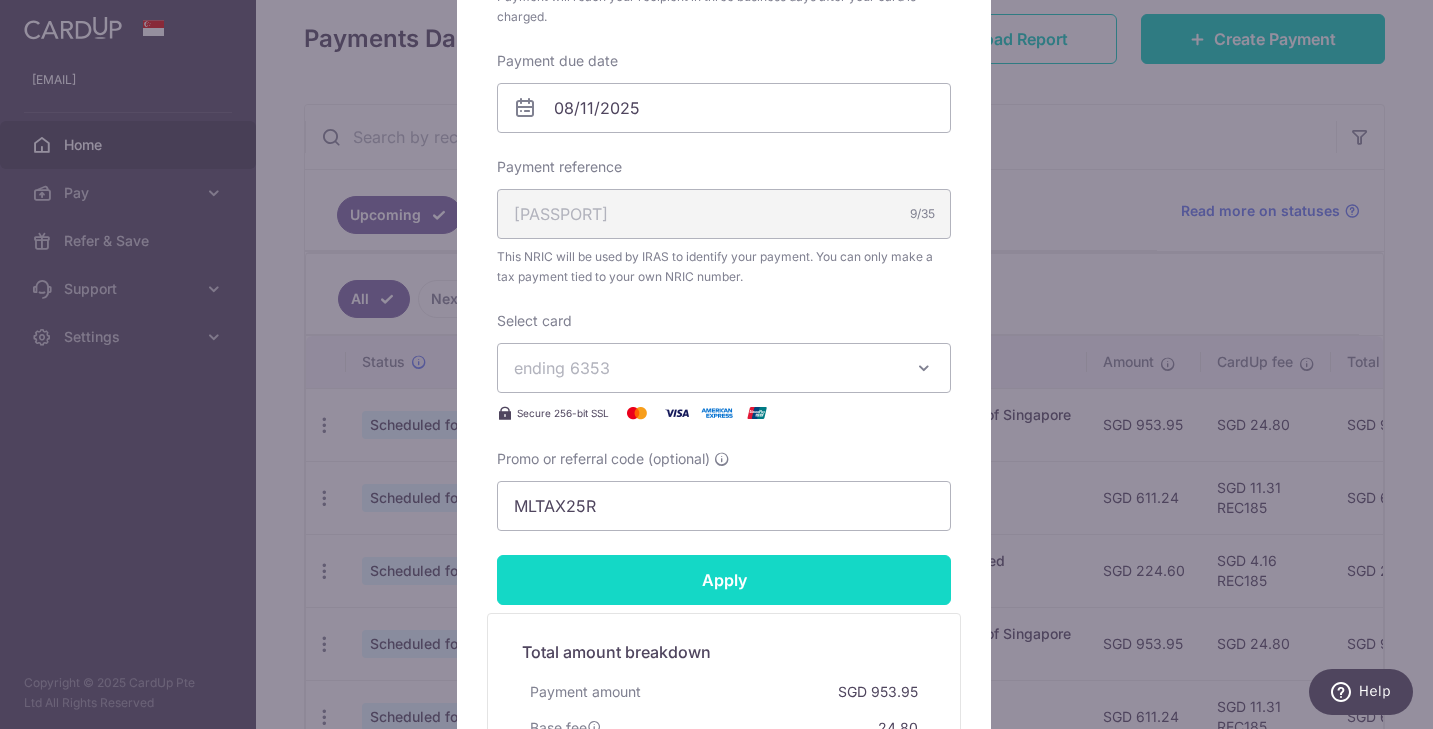 click on "Apply" at bounding box center (724, 580) 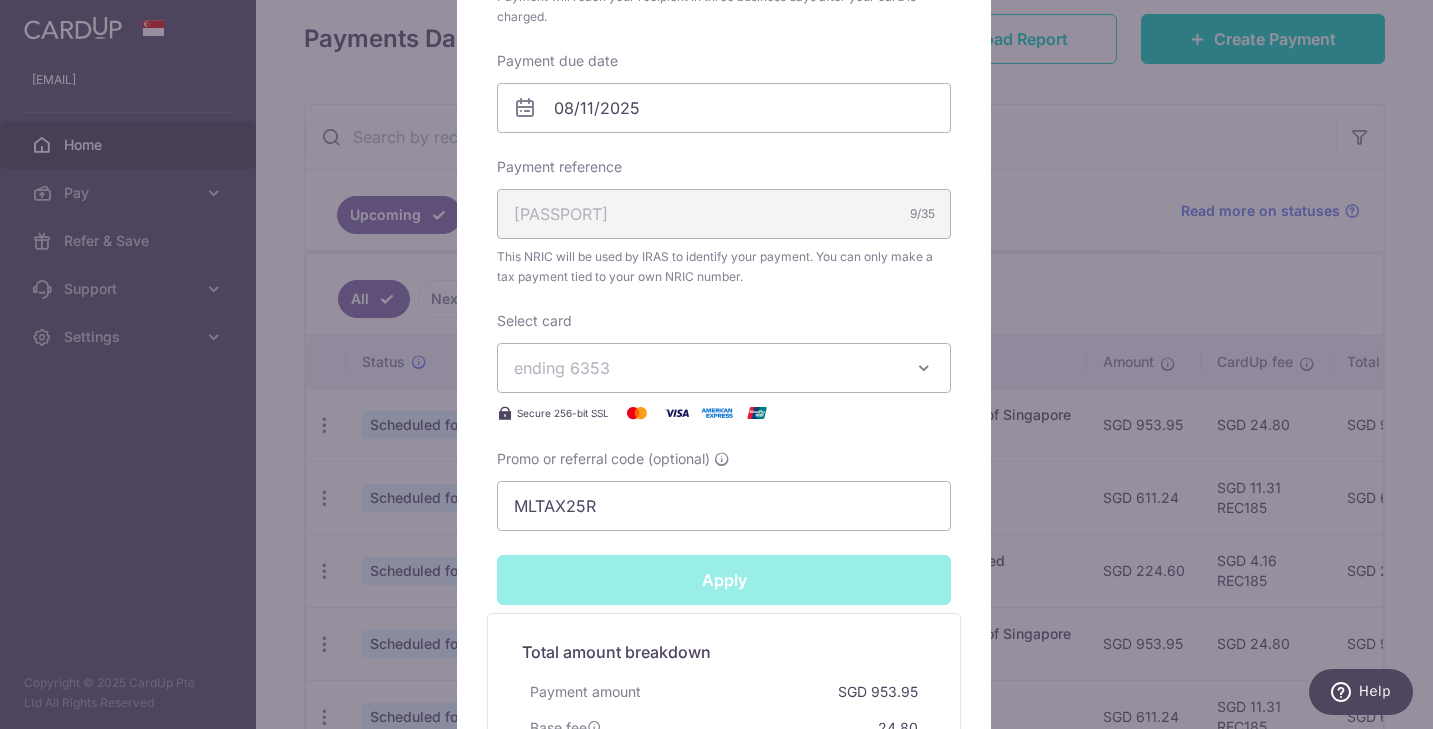 type on "Successfully Applied" 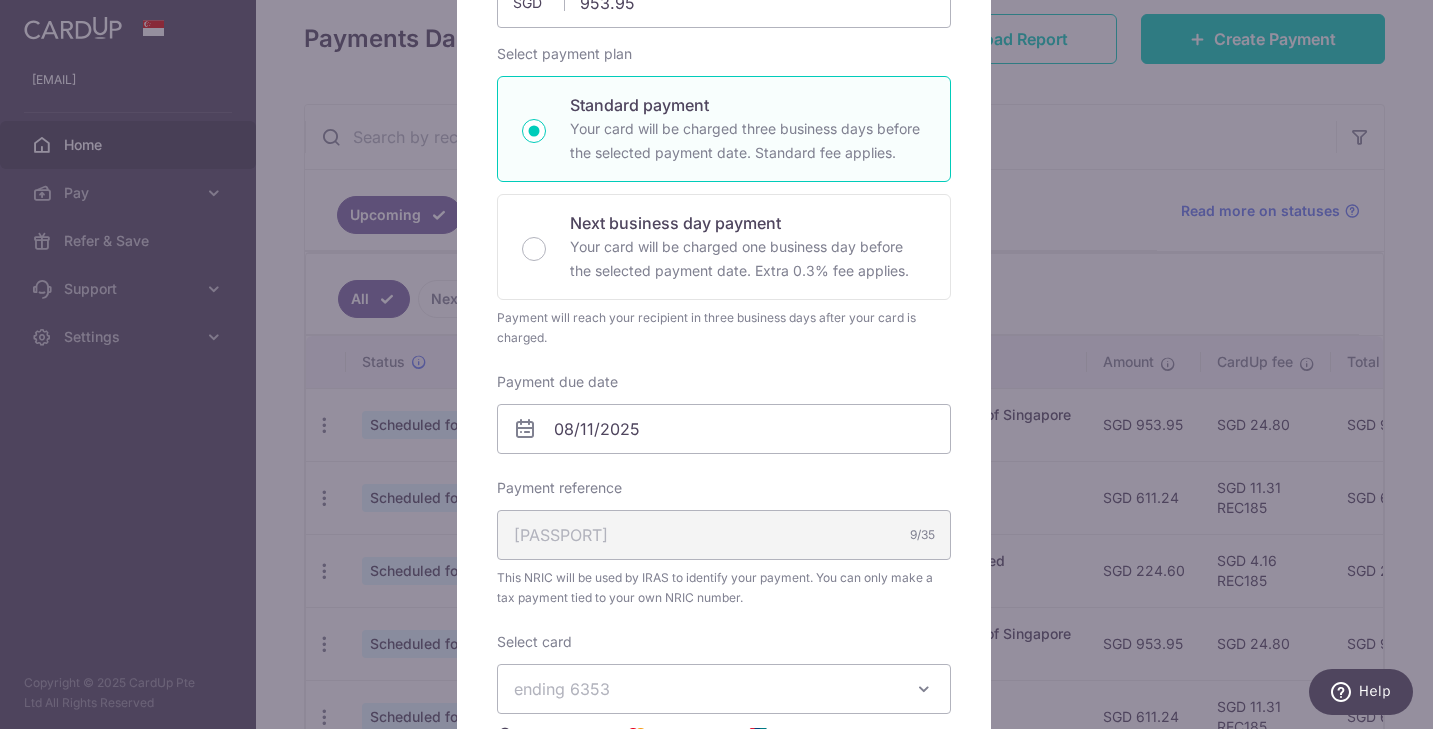 scroll, scrollTop: 70, scrollLeft: 0, axis: vertical 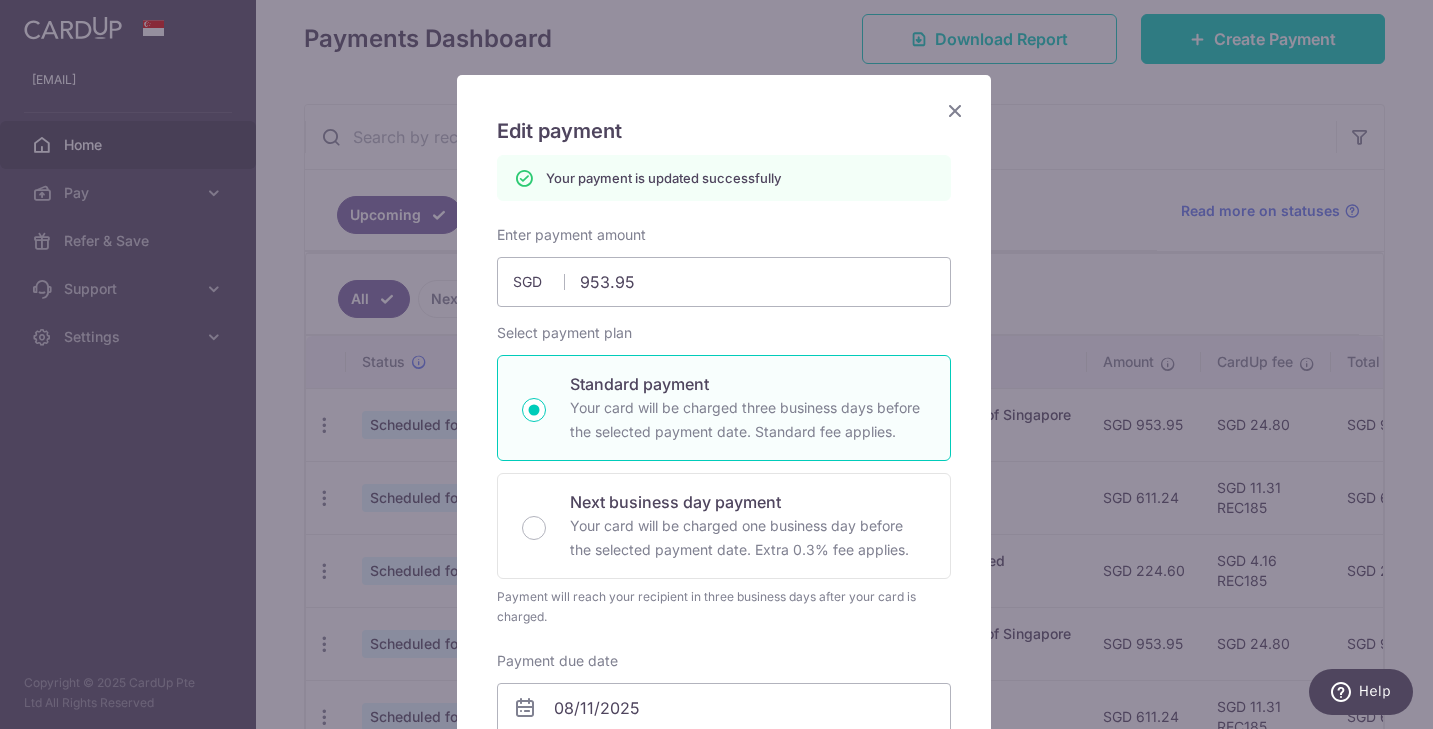click at bounding box center [955, 110] 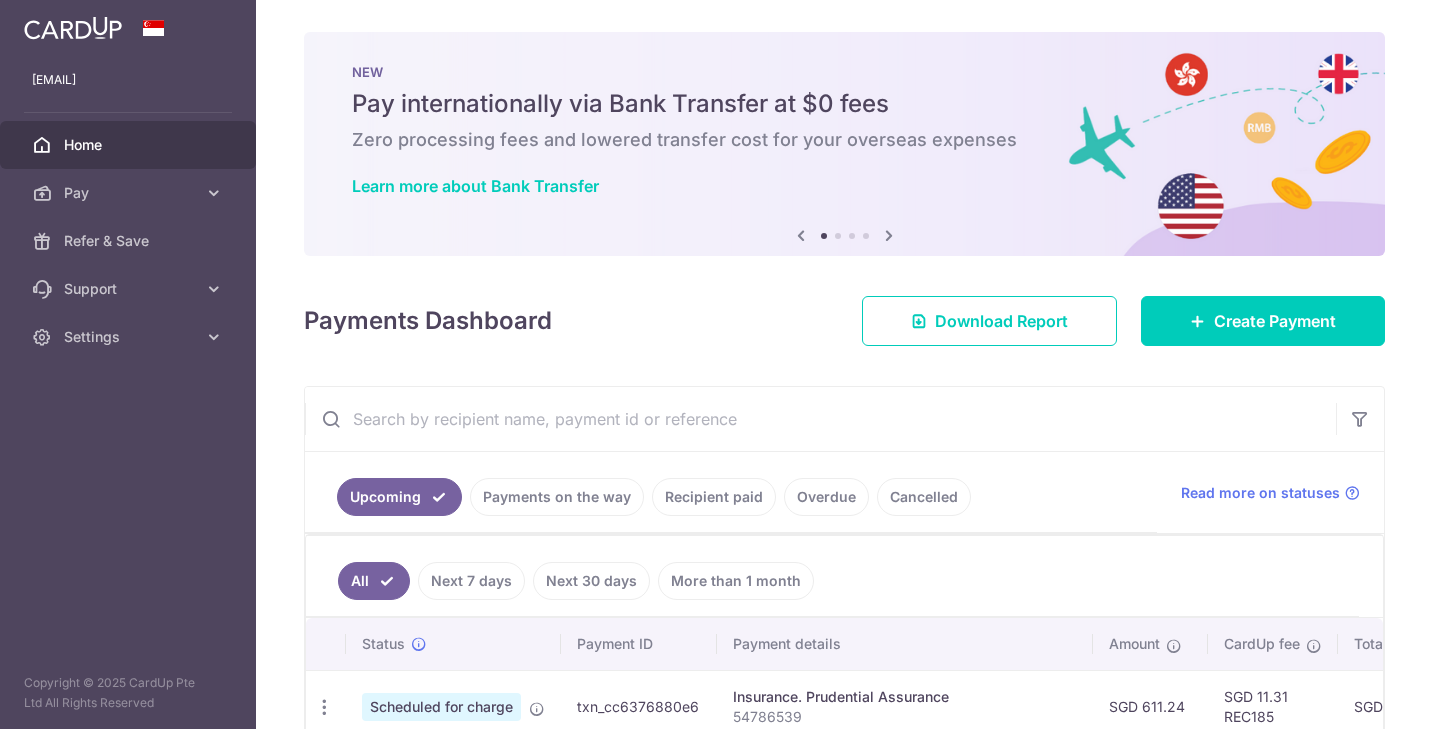 scroll, scrollTop: 0, scrollLeft: 0, axis: both 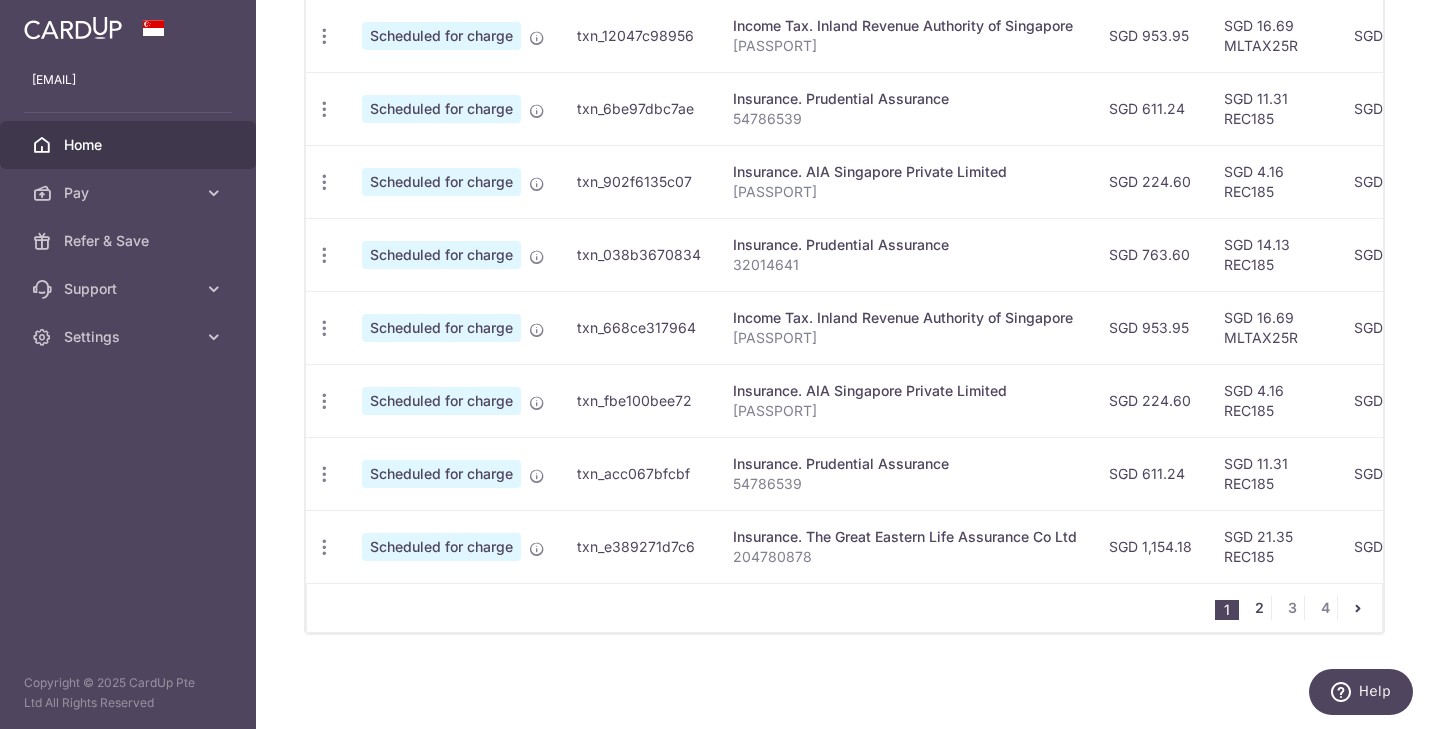 click on "2" at bounding box center [1259, 608] 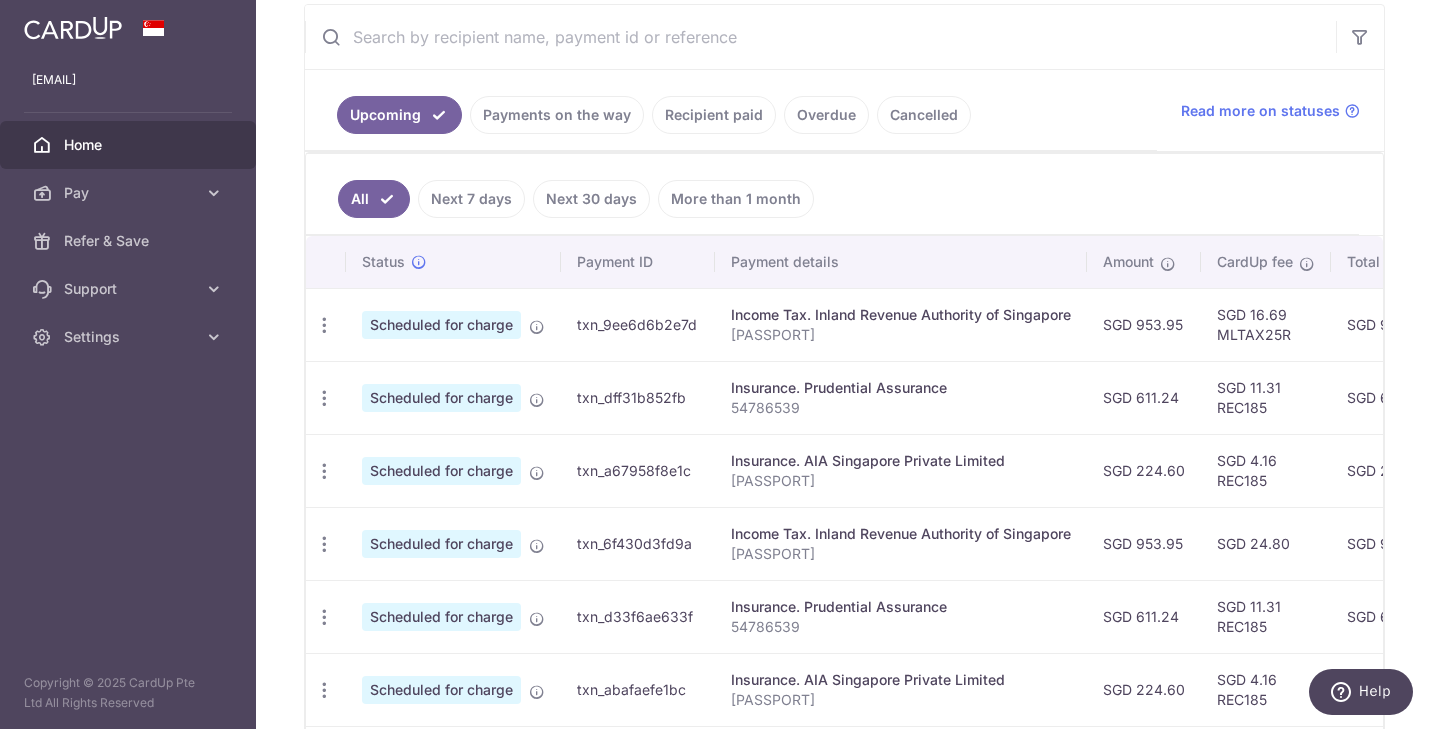 scroll, scrollTop: 482, scrollLeft: 0, axis: vertical 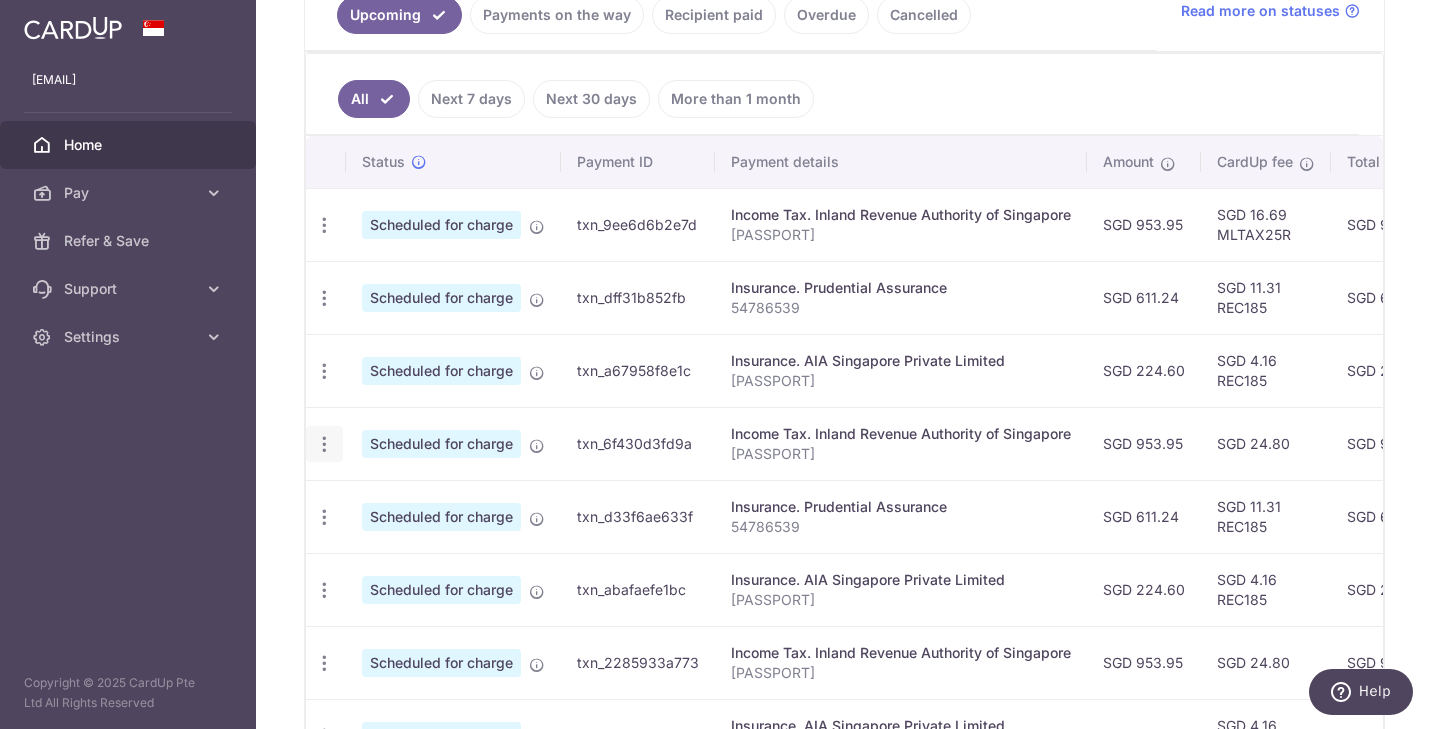 click at bounding box center [324, 225] 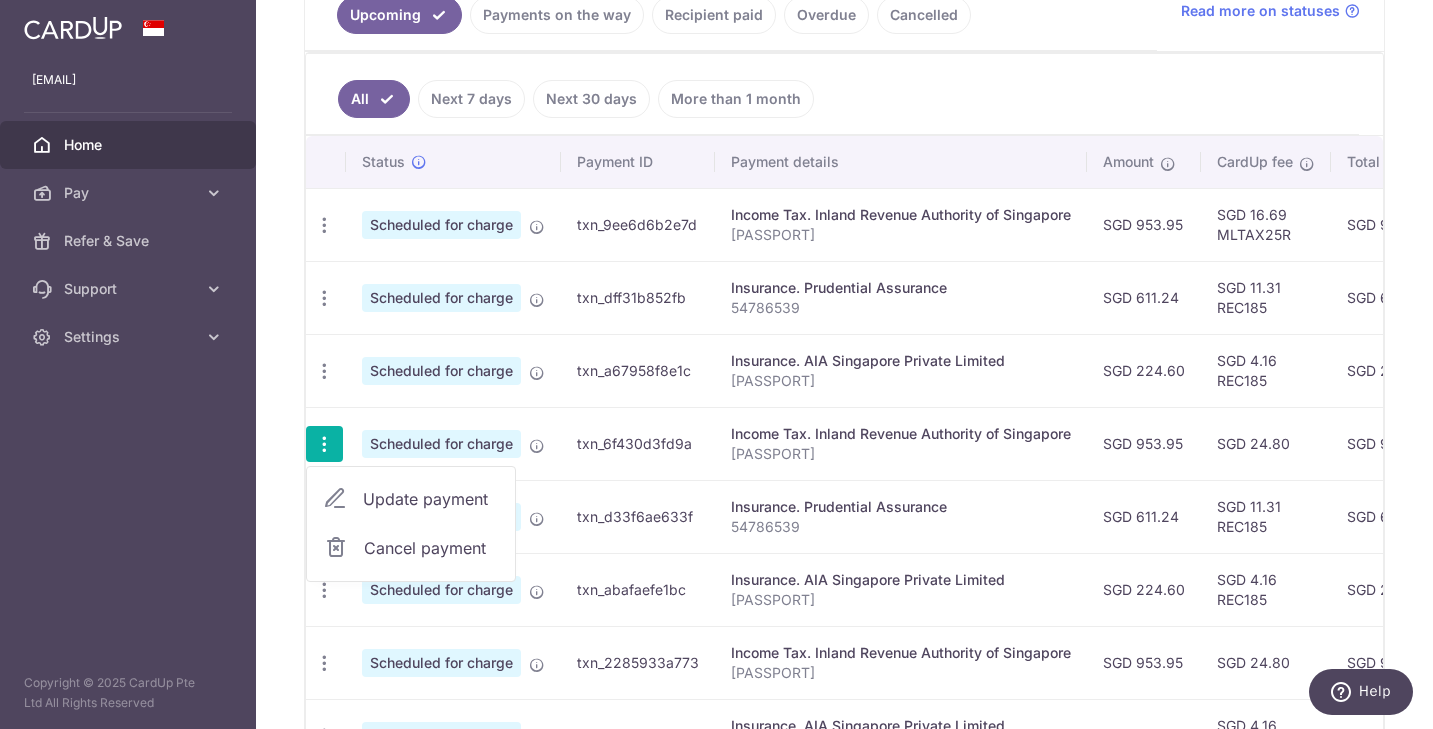 click on "Update payment" at bounding box center (431, 499) 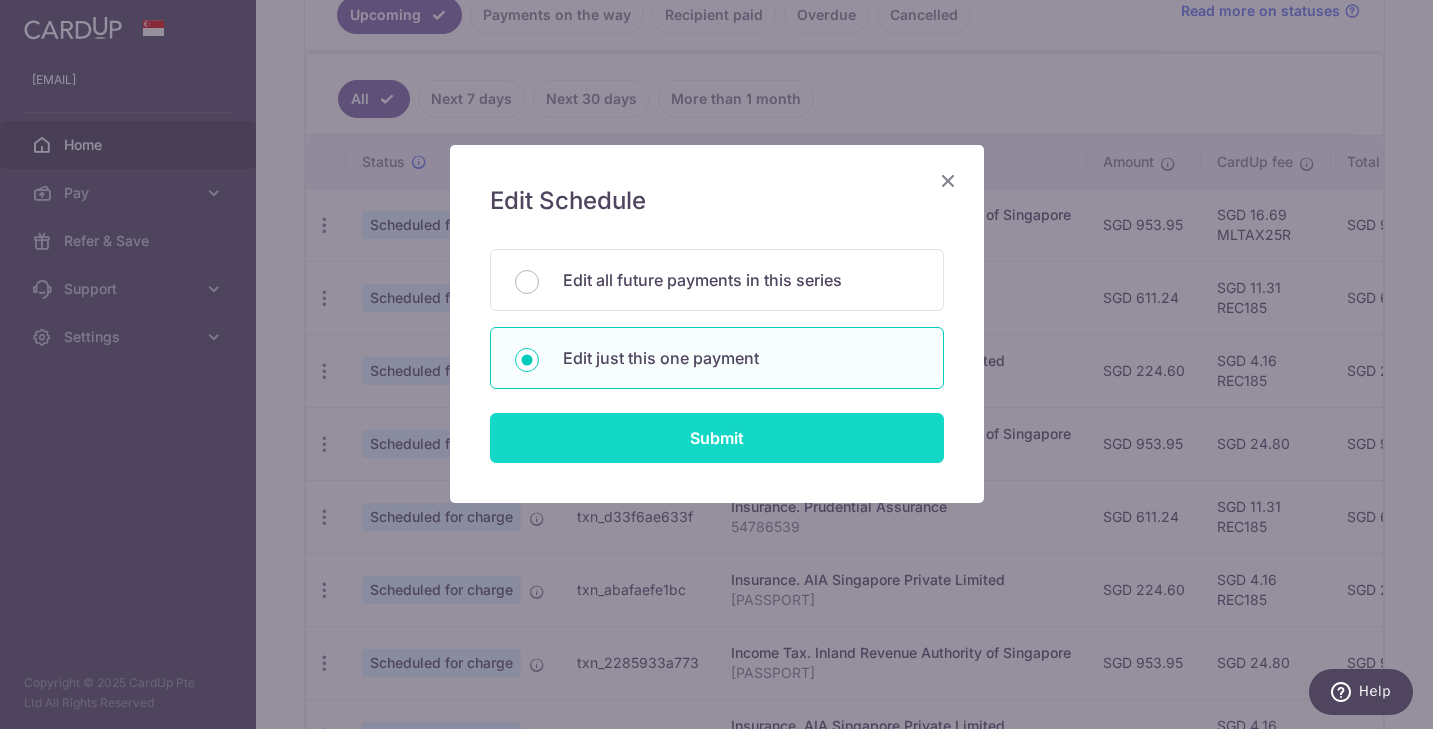 click on "Submit" at bounding box center (717, 438) 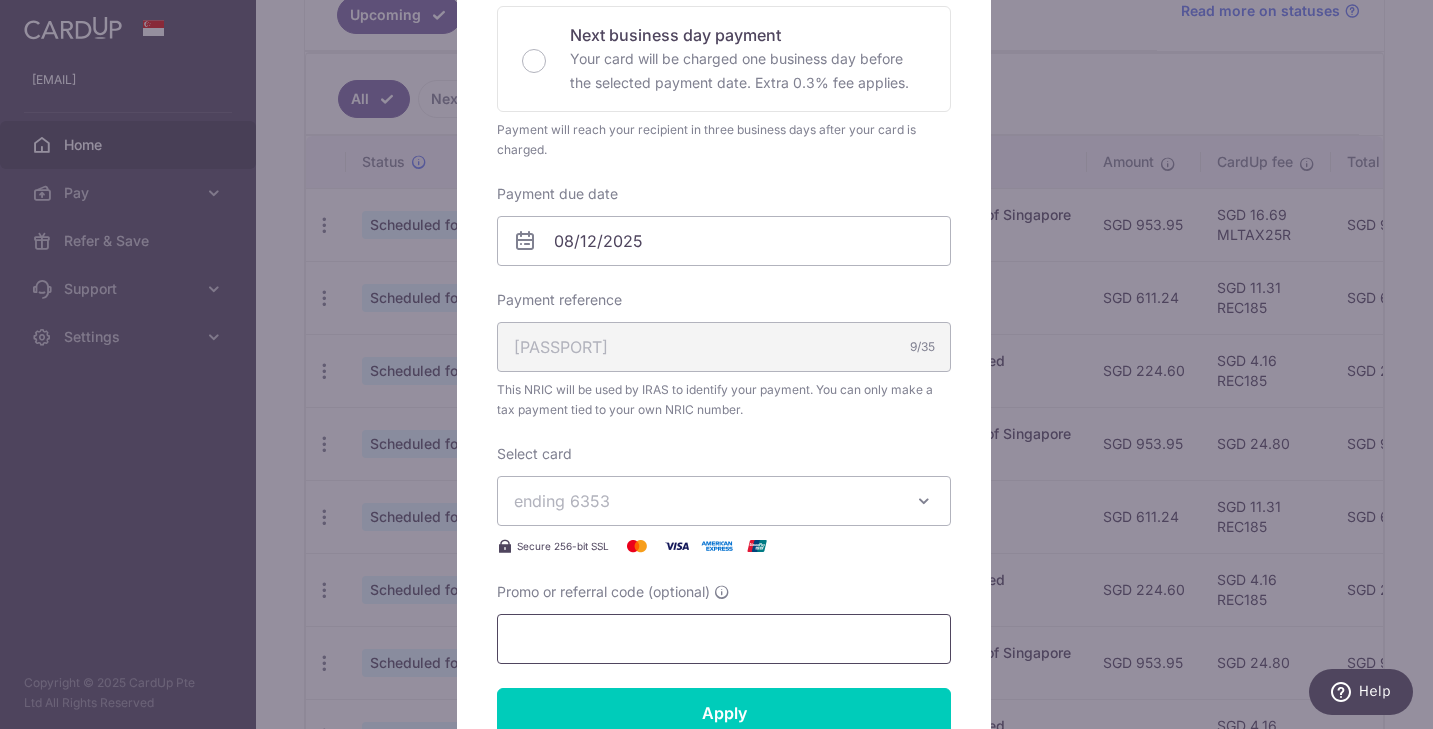 scroll, scrollTop: 500, scrollLeft: 0, axis: vertical 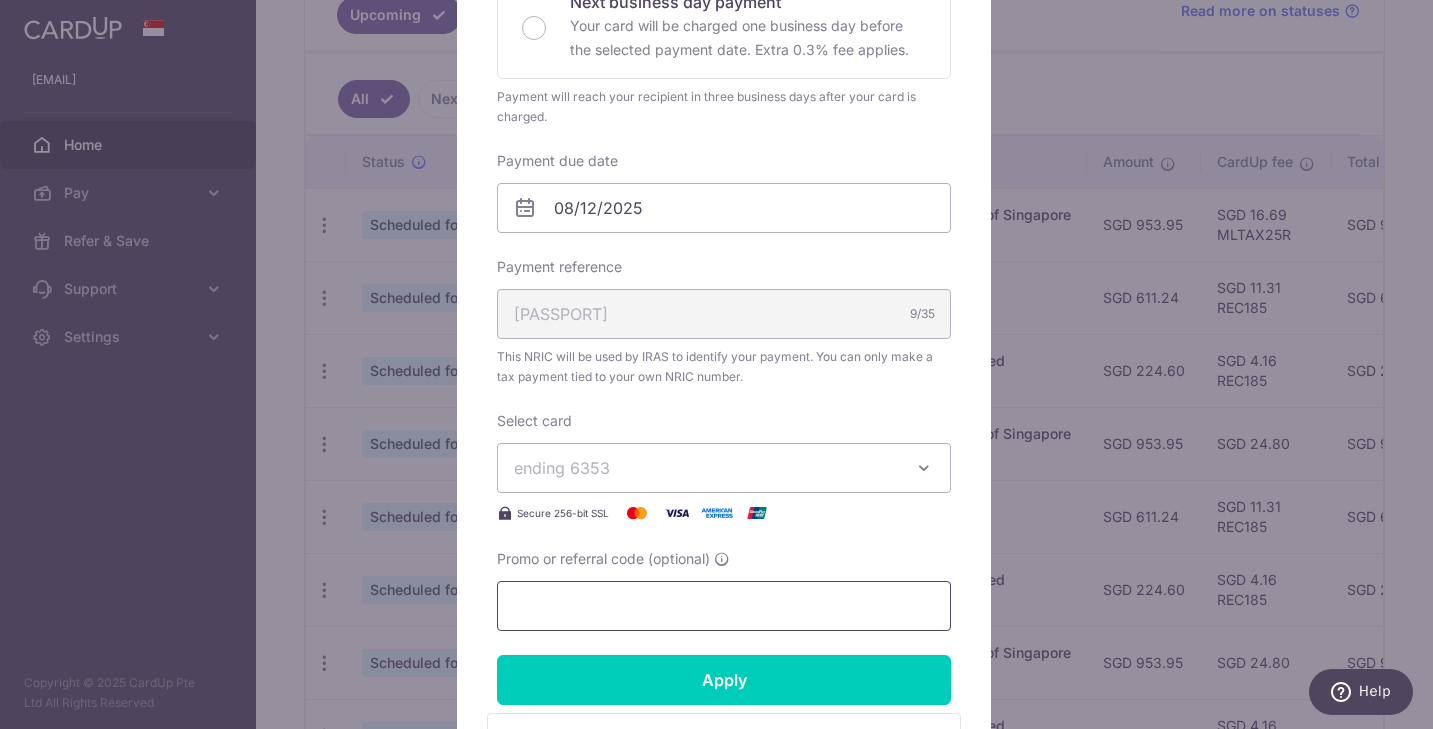 click on "Promo or referral code (optional)" at bounding box center (724, 606) 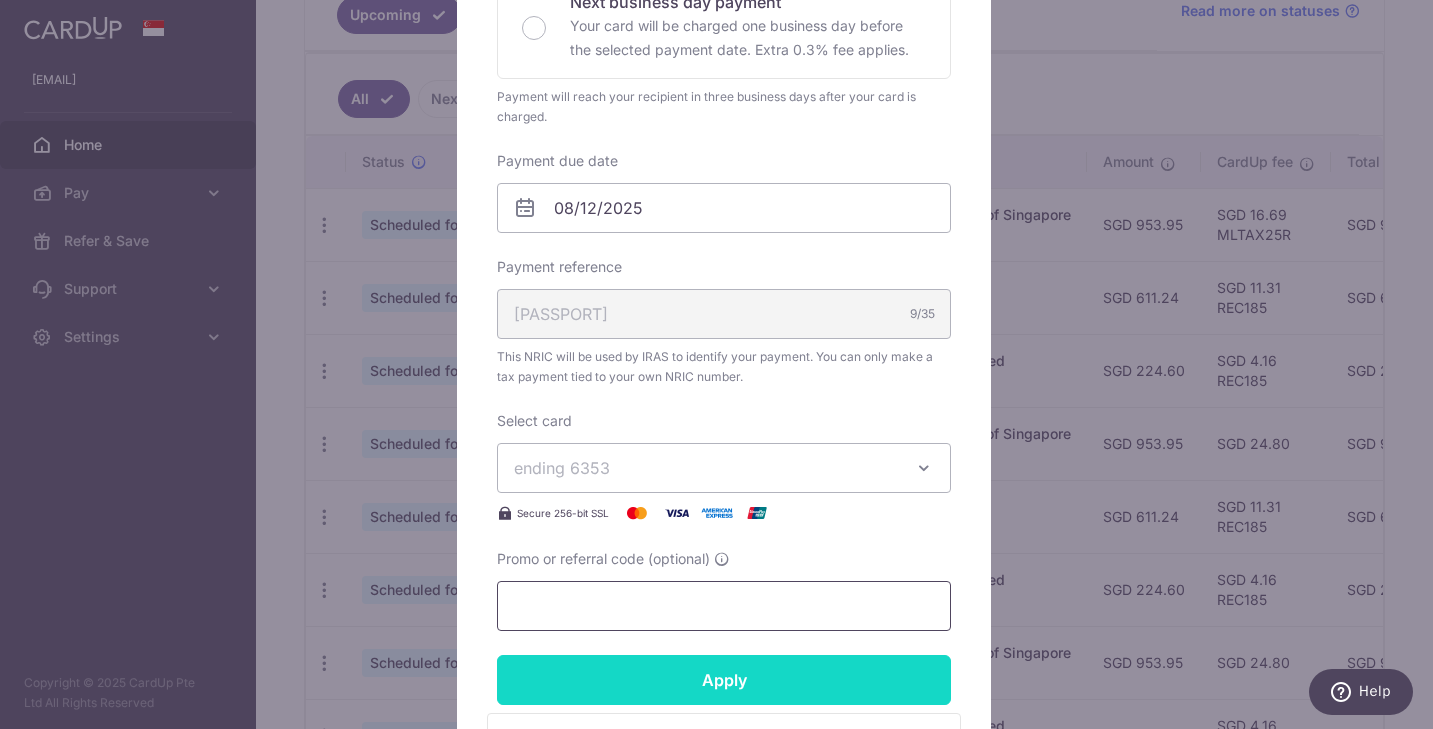 paste on "MLTAX25R" 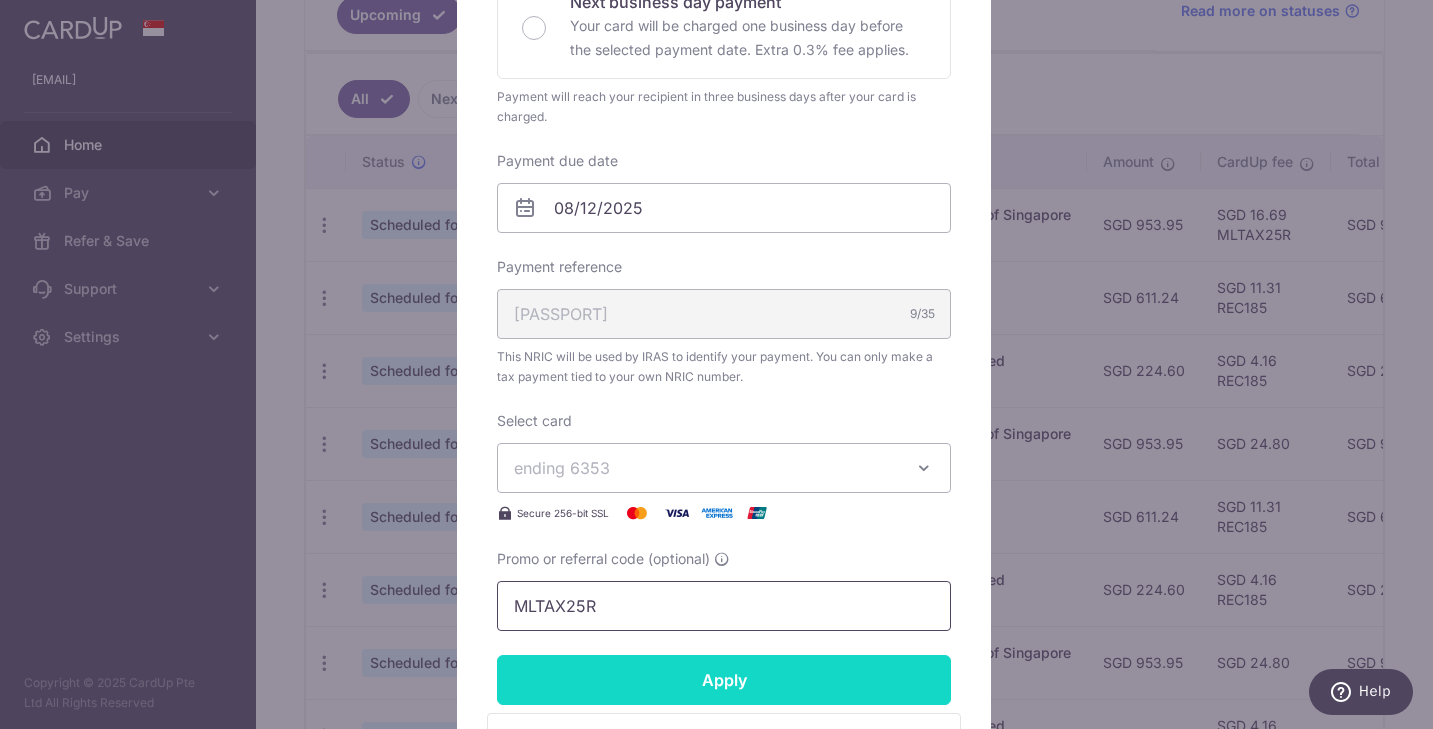 type on "MLTAX25R" 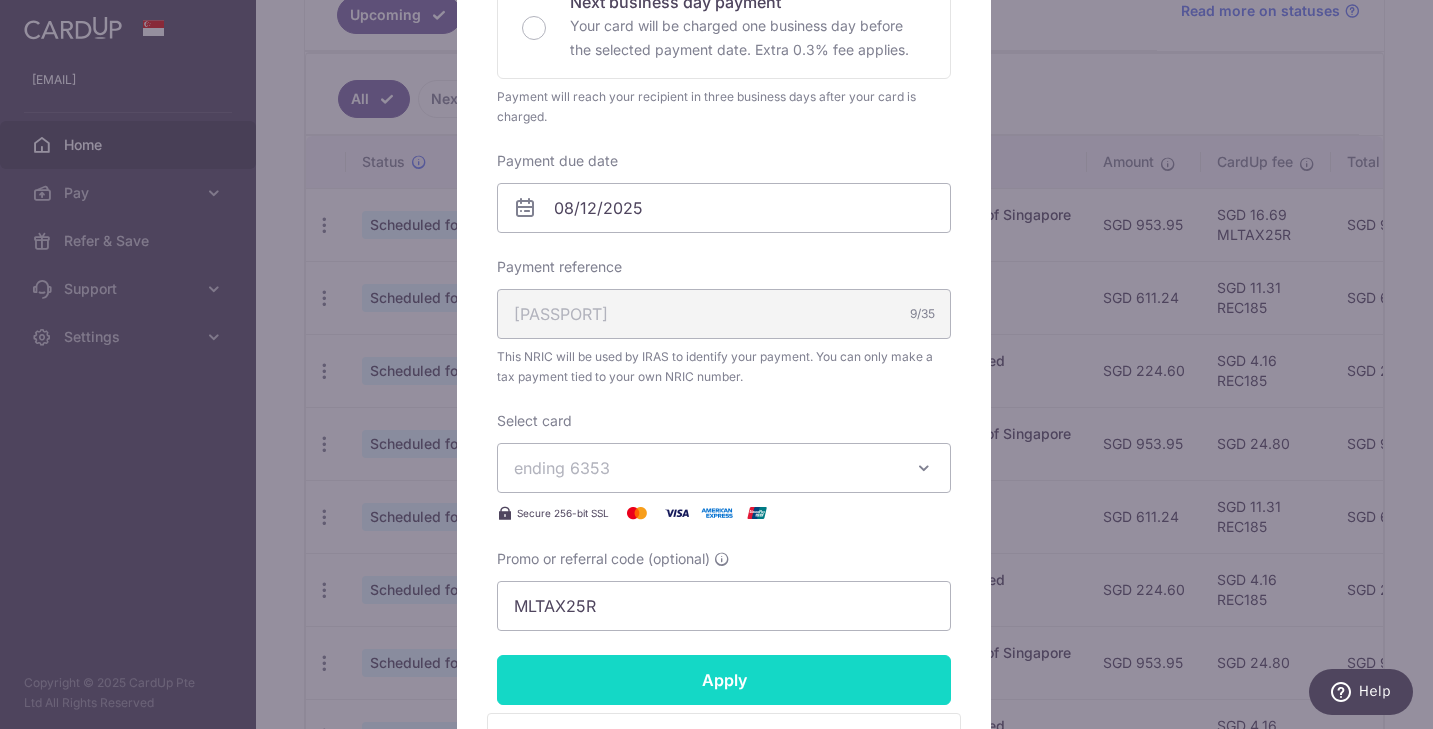 click on "Apply" at bounding box center [724, 680] 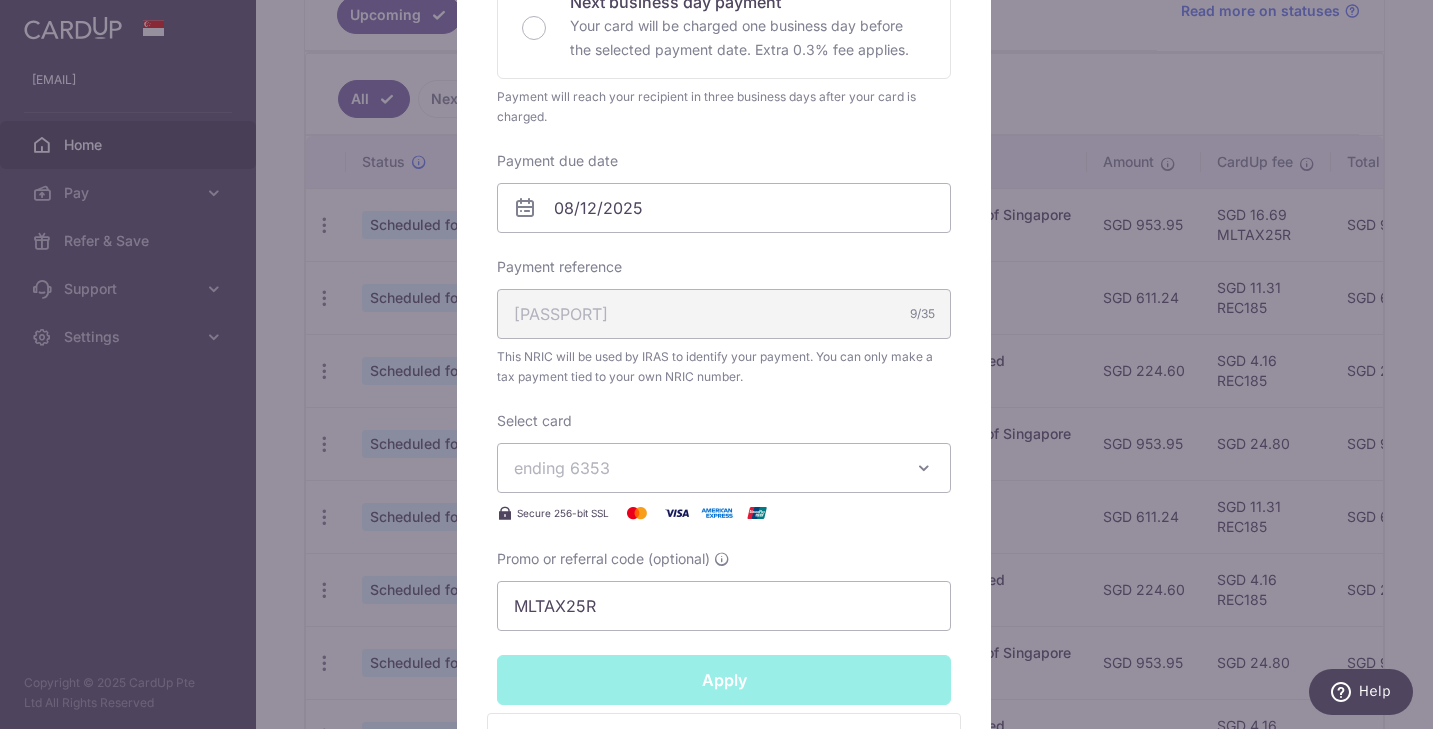 type on "Successfully Applied" 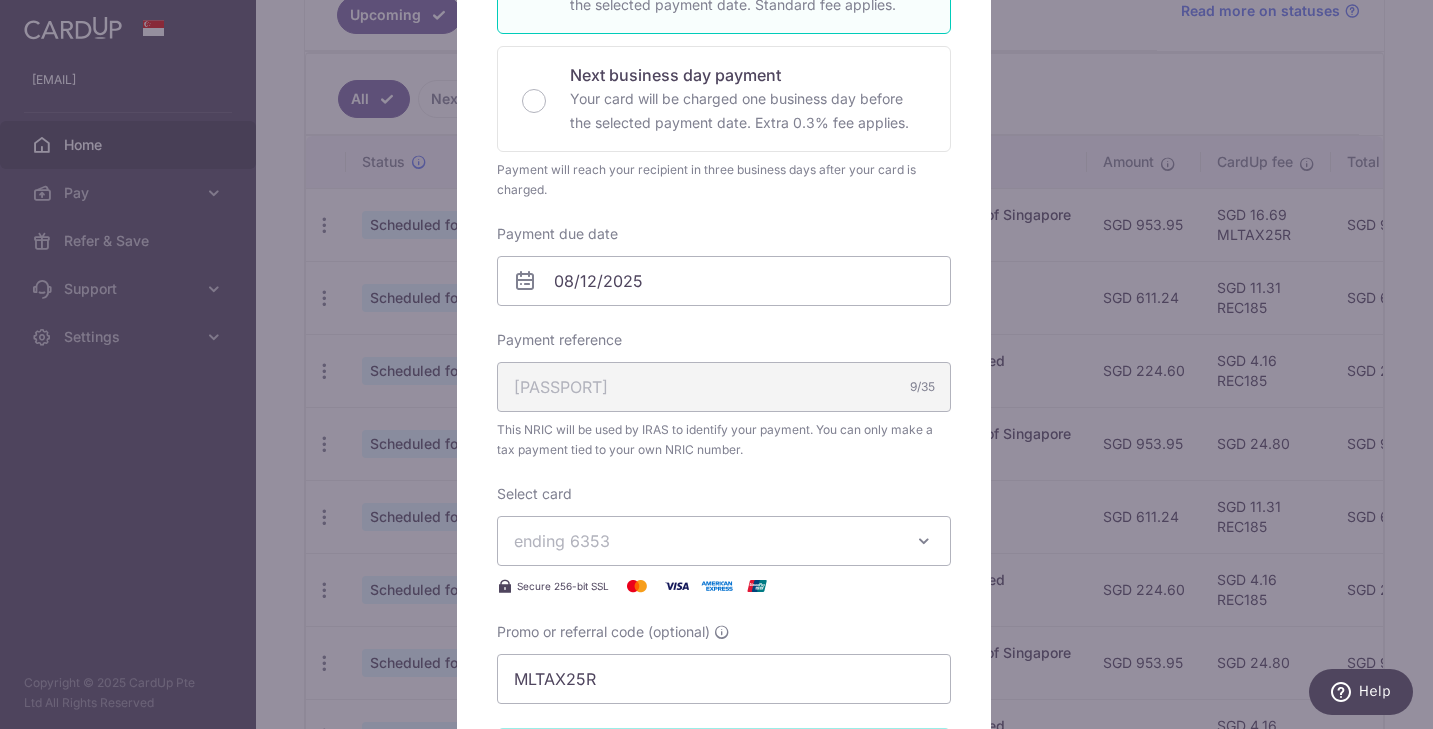 scroll, scrollTop: 170, scrollLeft: 0, axis: vertical 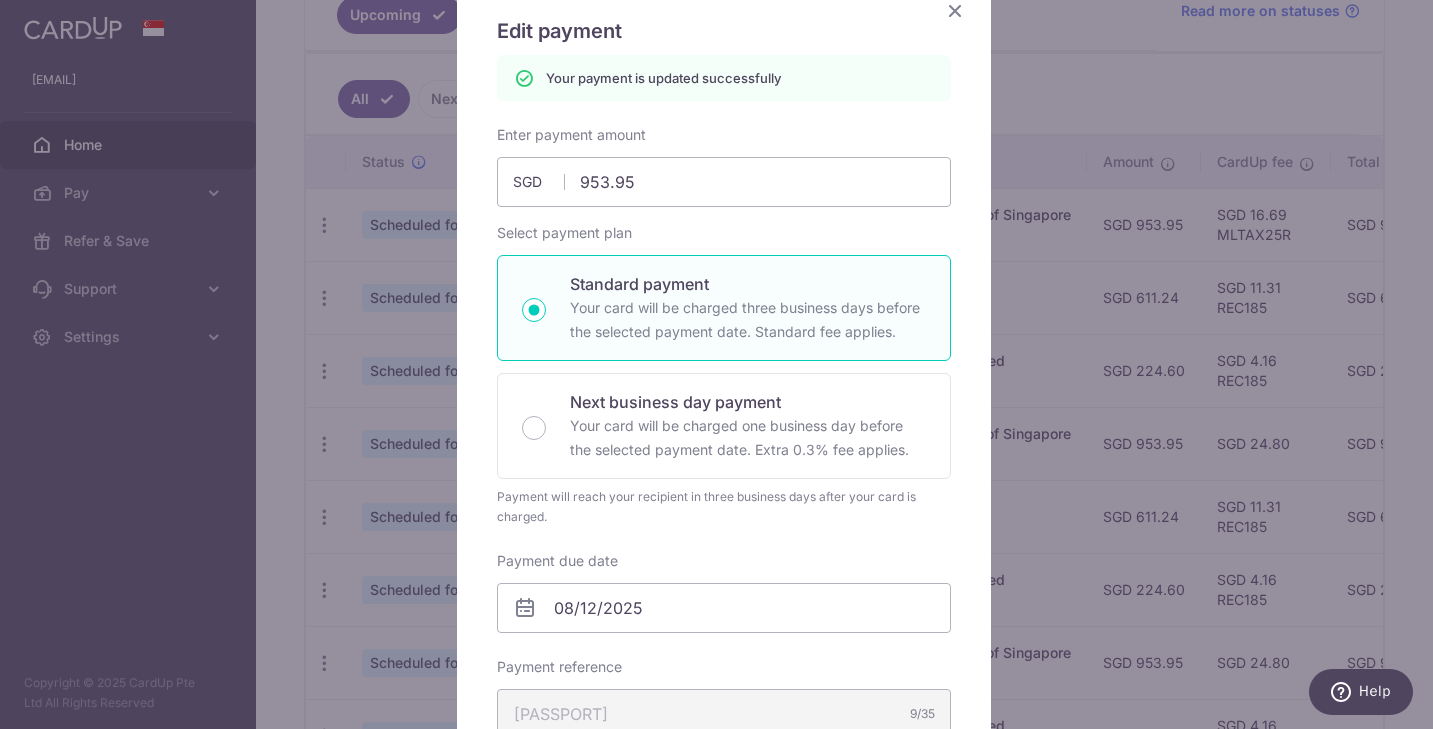 click at bounding box center [955, 10] 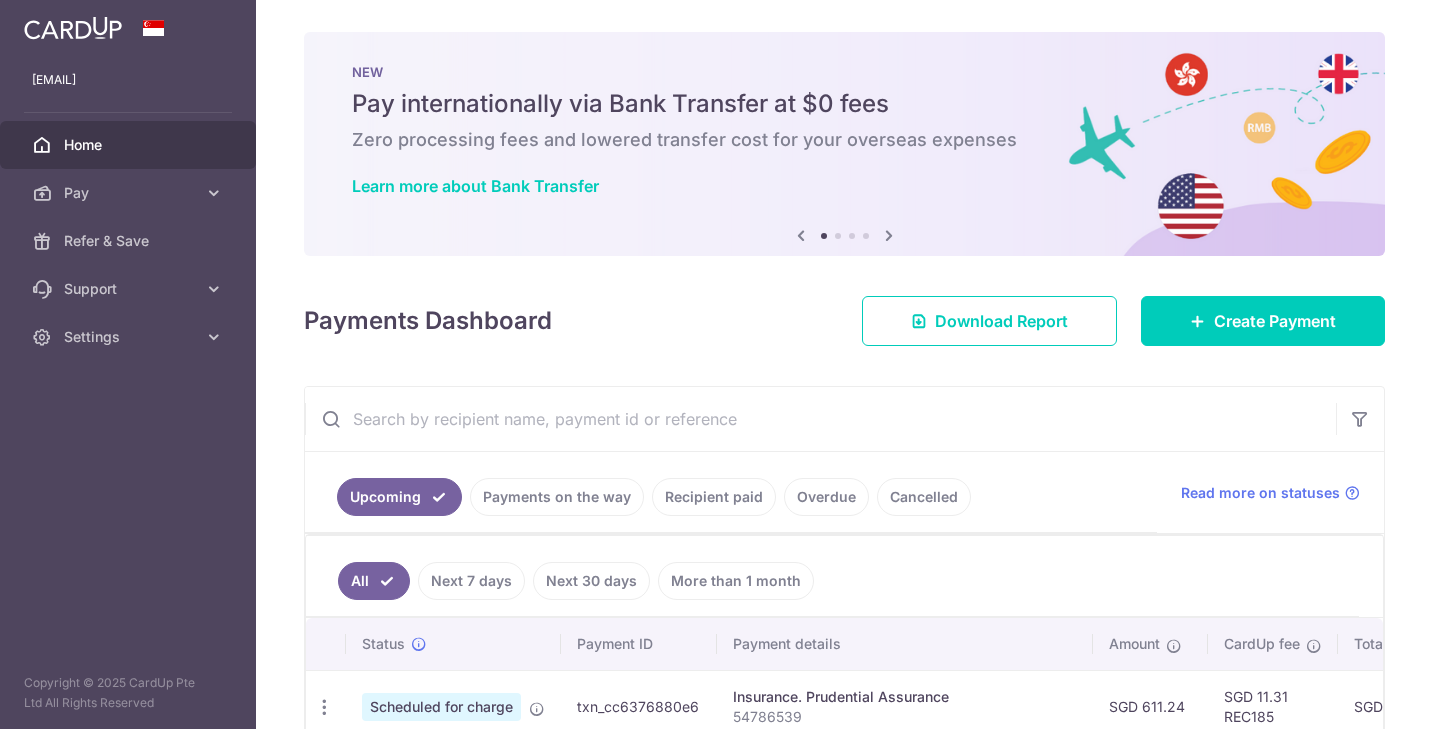 scroll, scrollTop: 0, scrollLeft: 0, axis: both 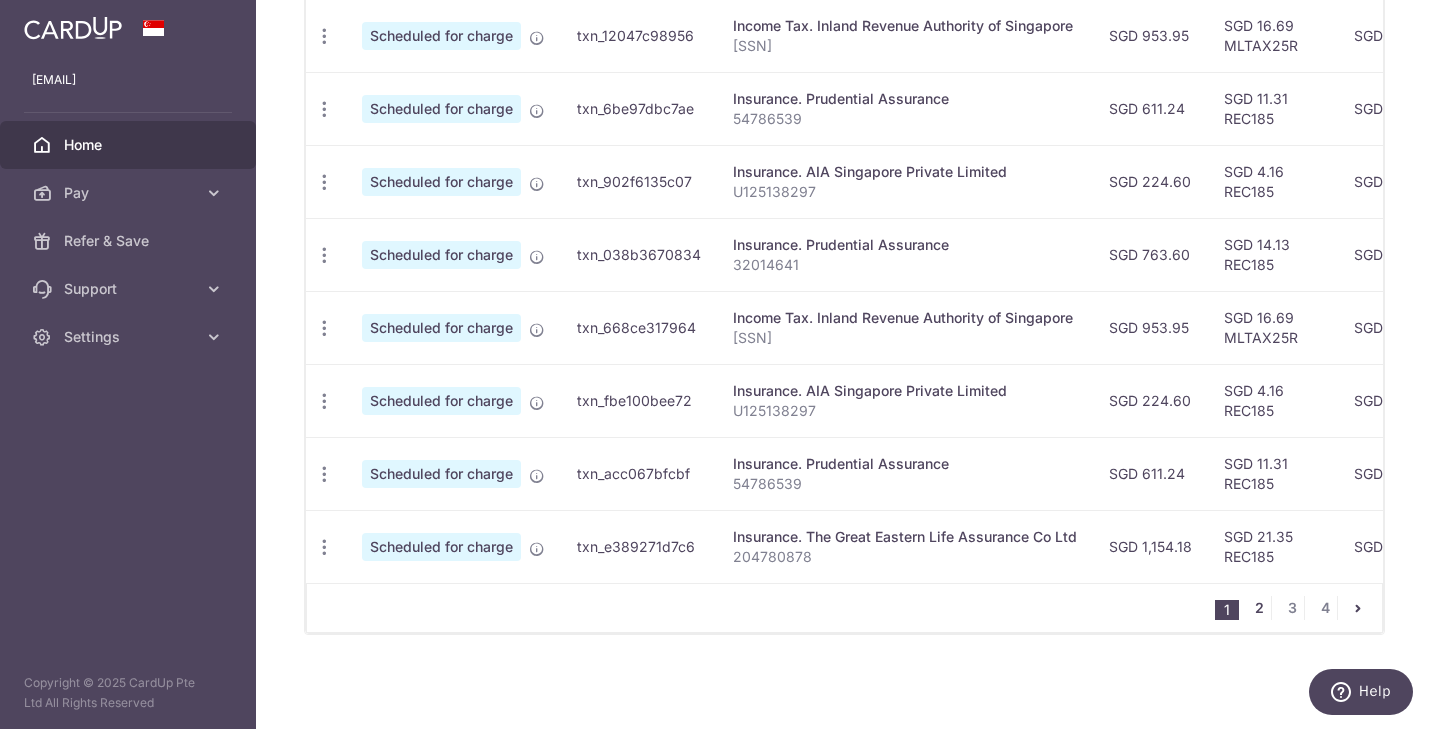 click on "2" at bounding box center (1259, 608) 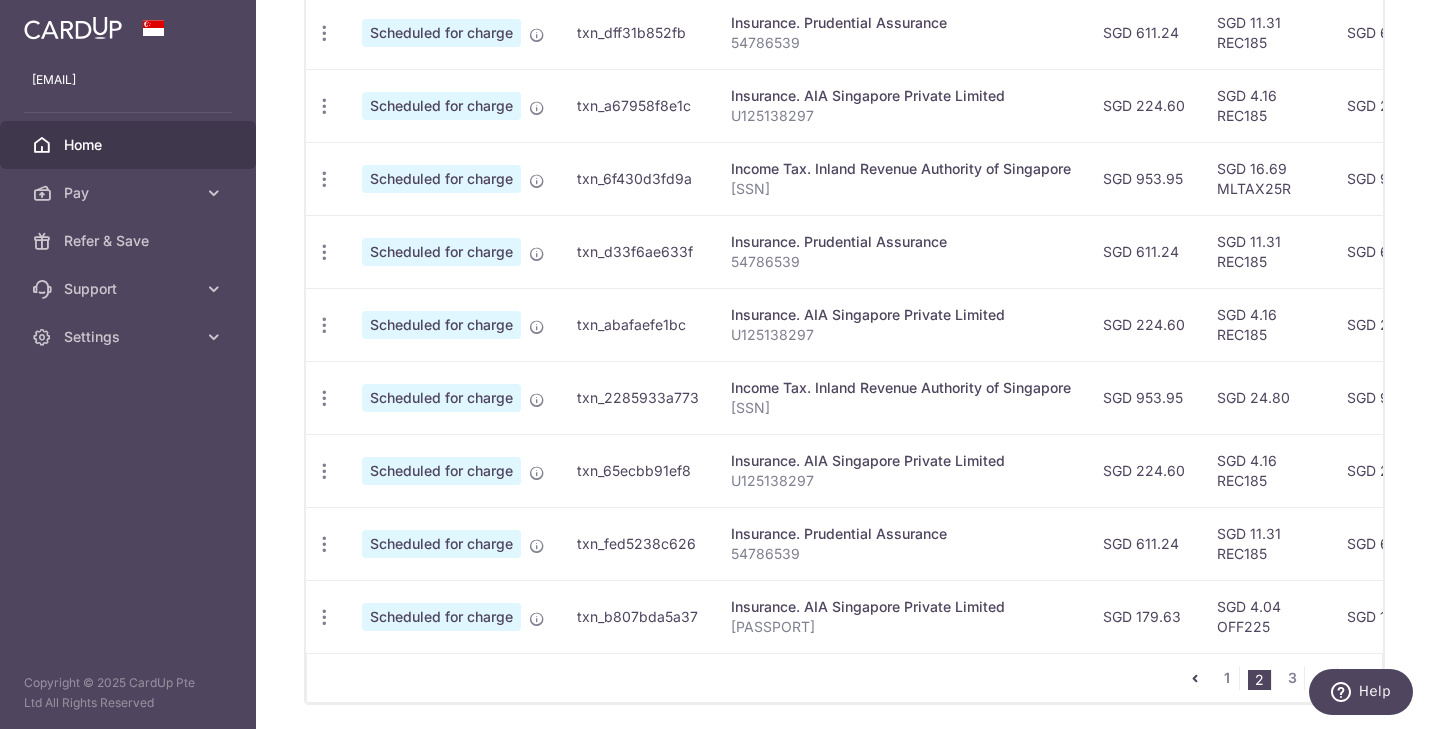 scroll, scrollTop: 782, scrollLeft: 0, axis: vertical 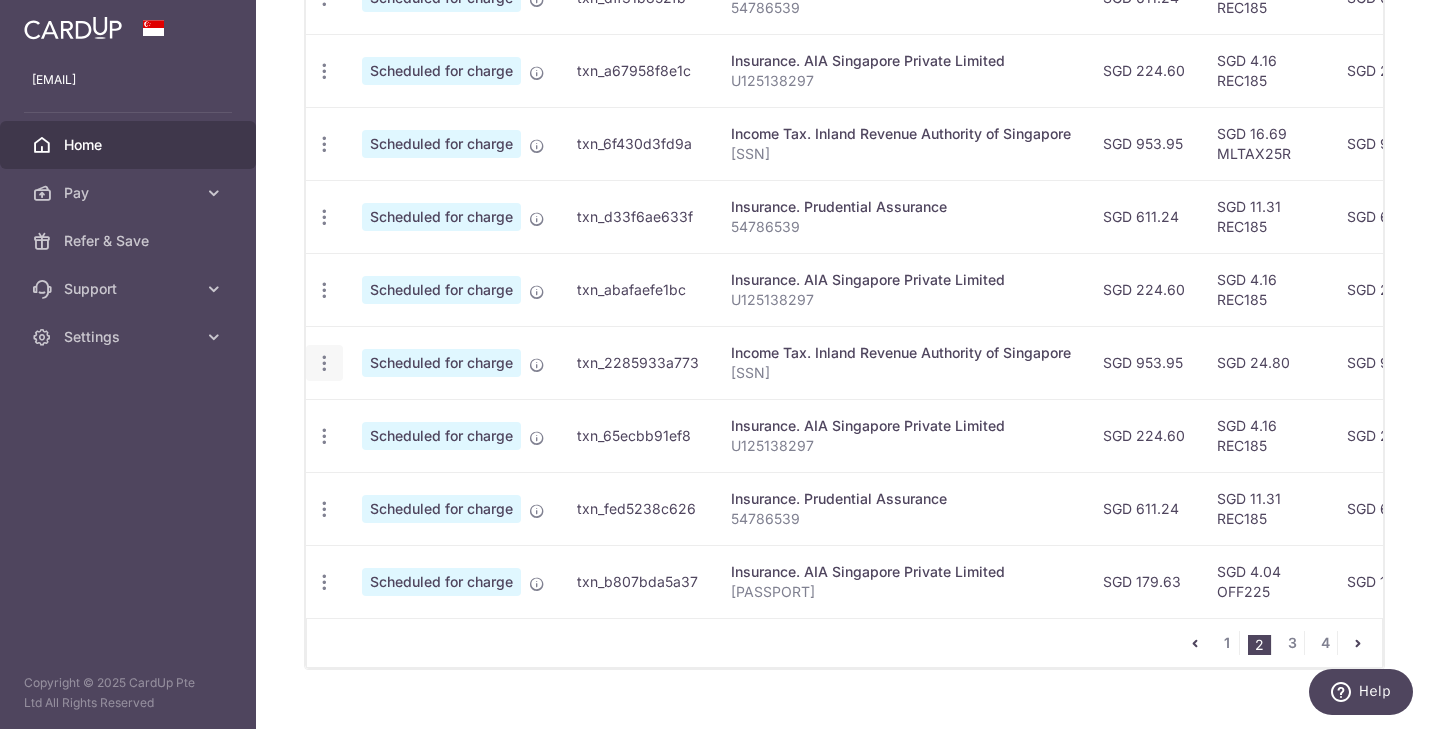 click on "Update payment
Cancel payment" at bounding box center [324, 363] 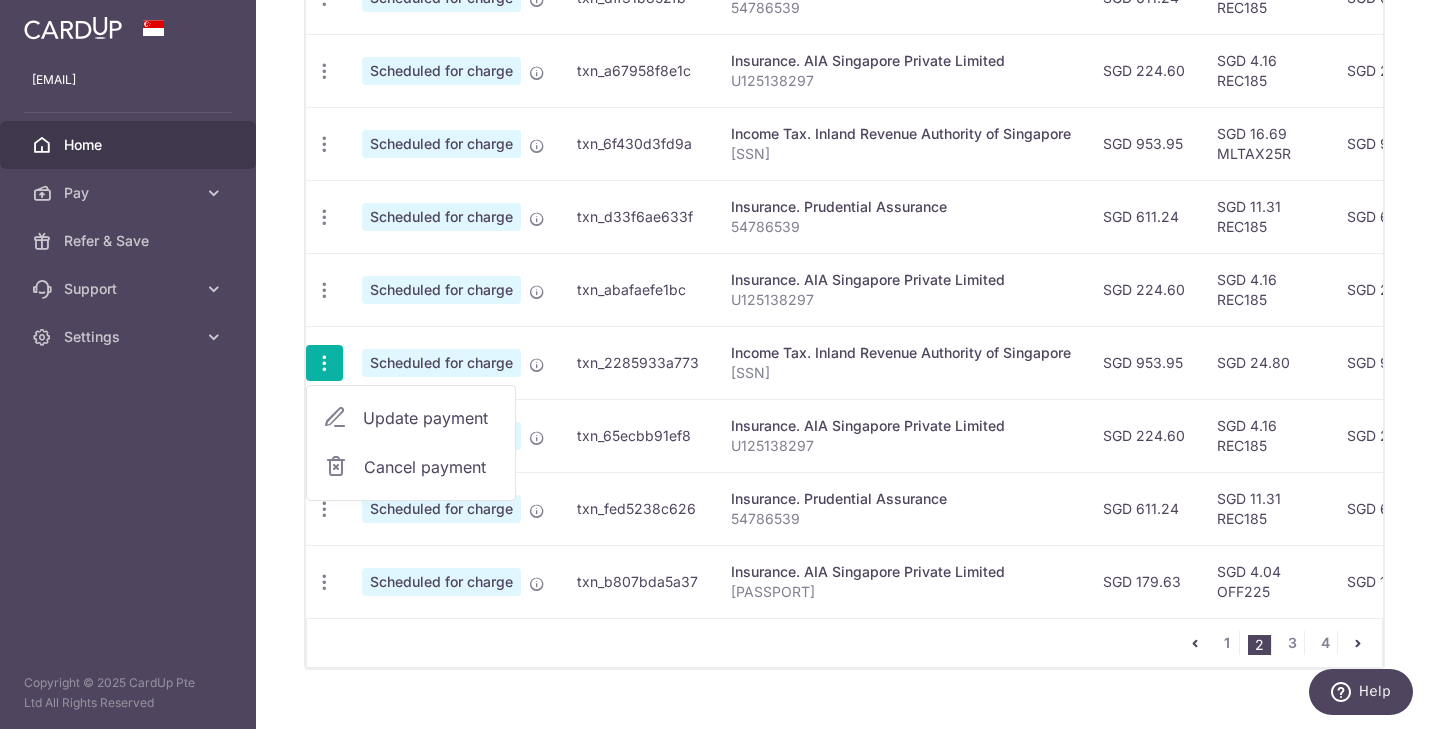 click on "Update payment" at bounding box center [431, 418] 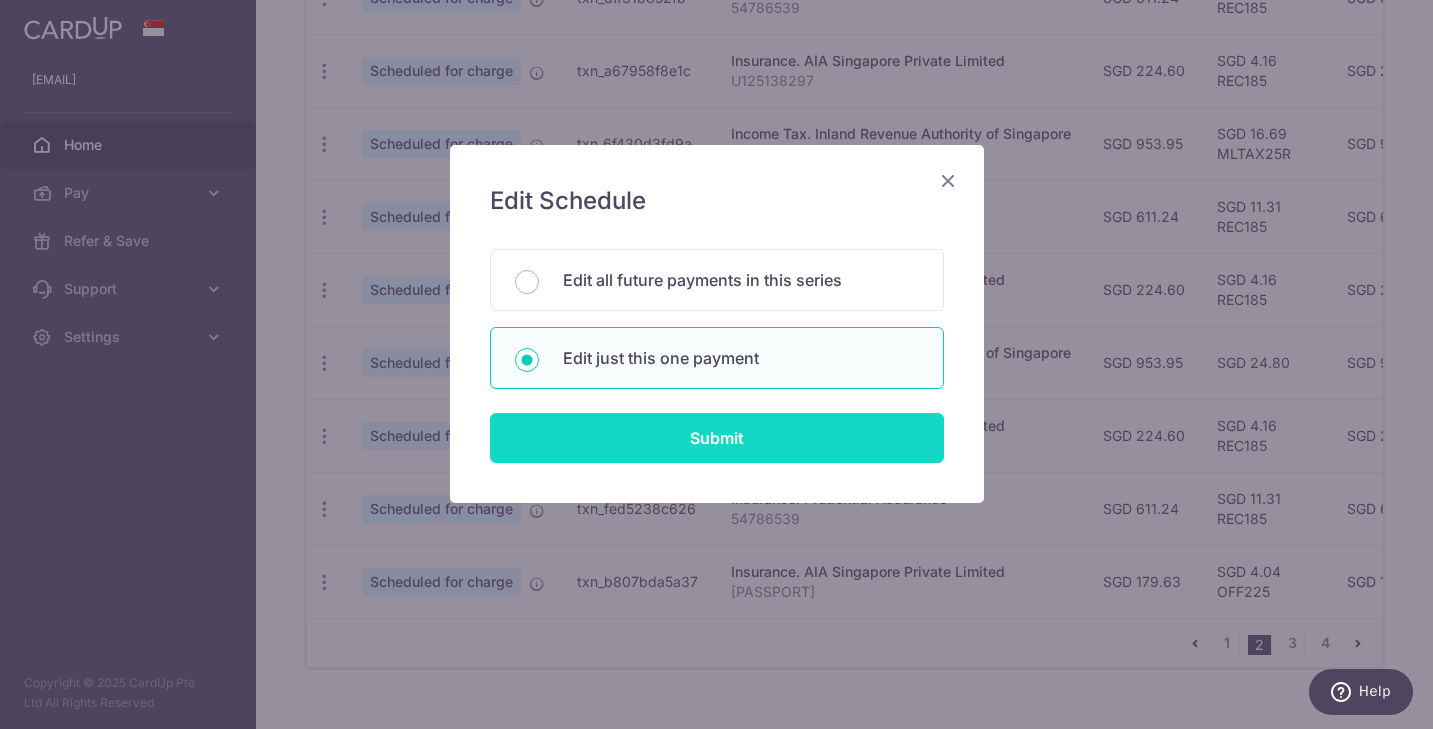 click on "Submit" at bounding box center (717, 438) 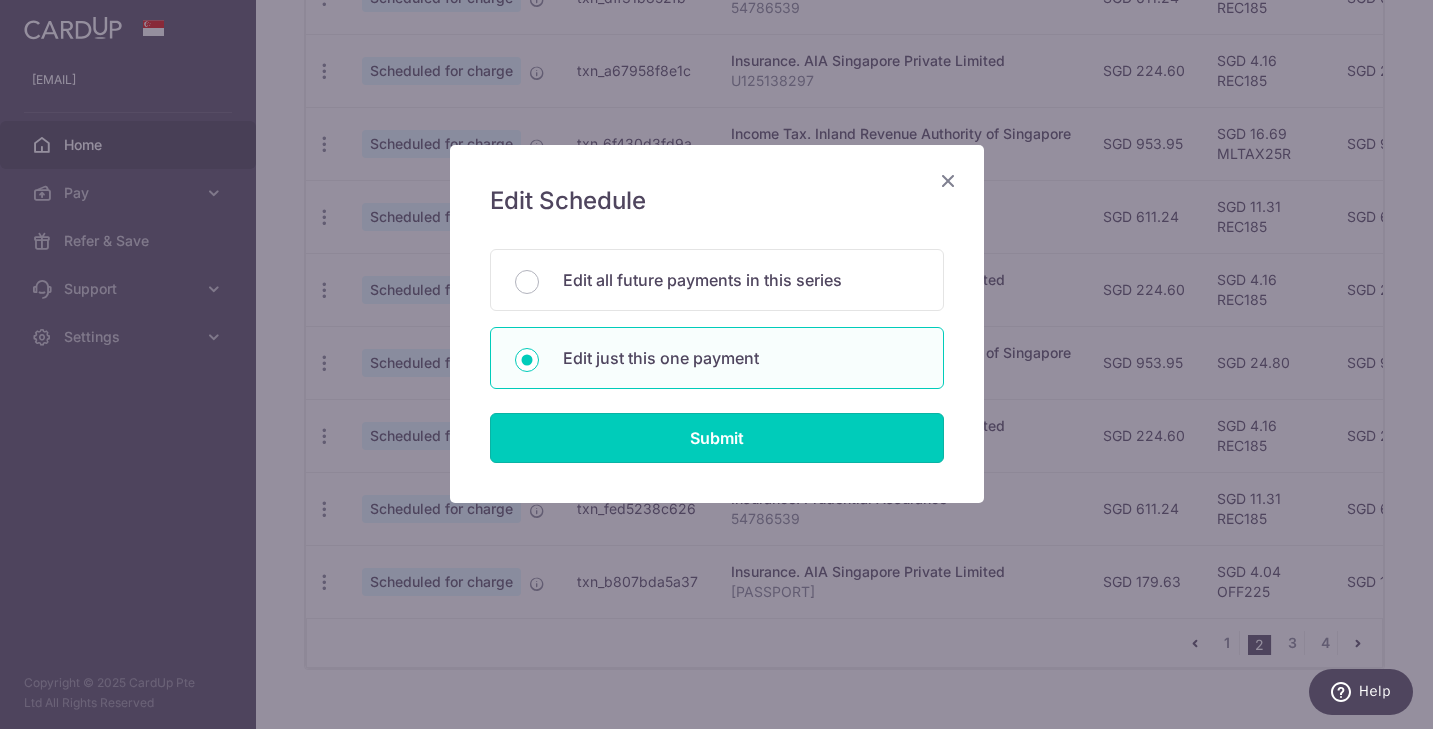 type on "953.95" 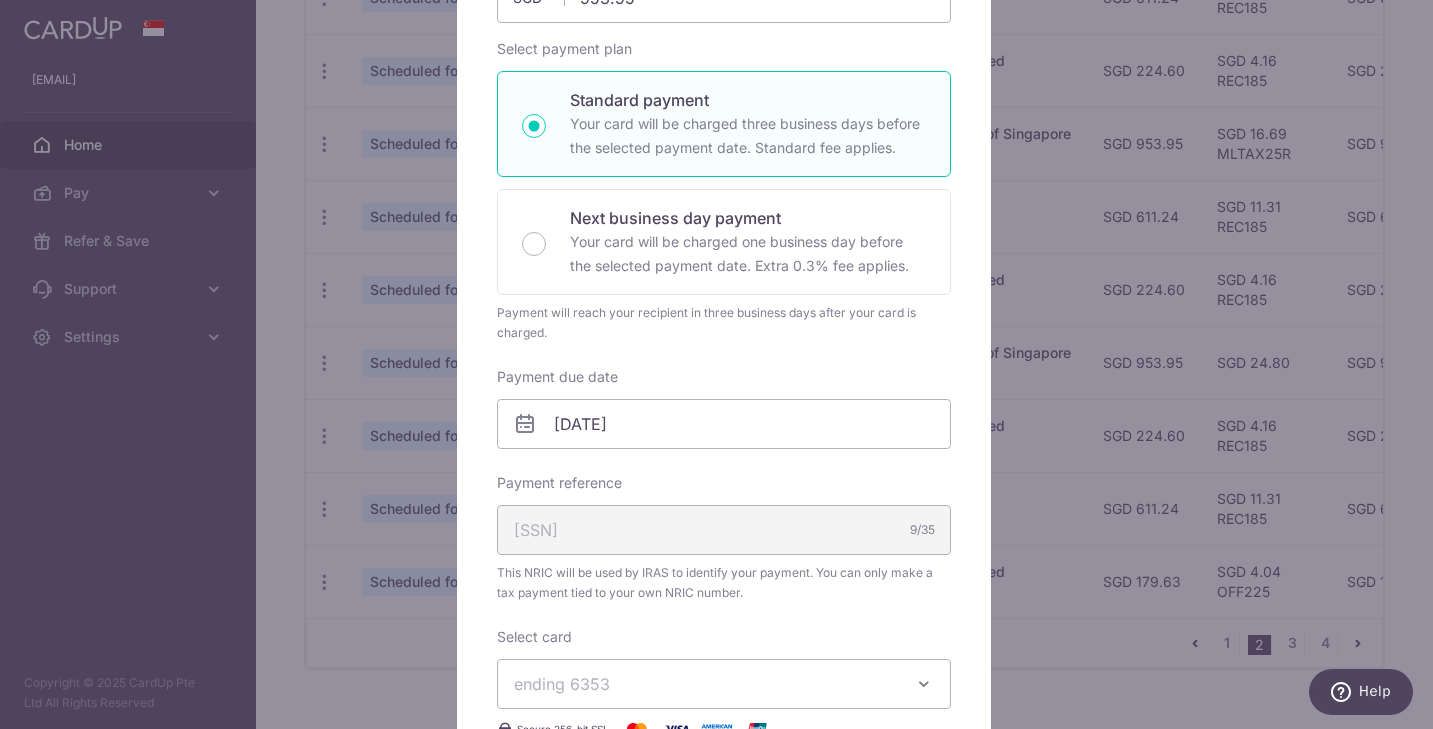 scroll, scrollTop: 600, scrollLeft: 0, axis: vertical 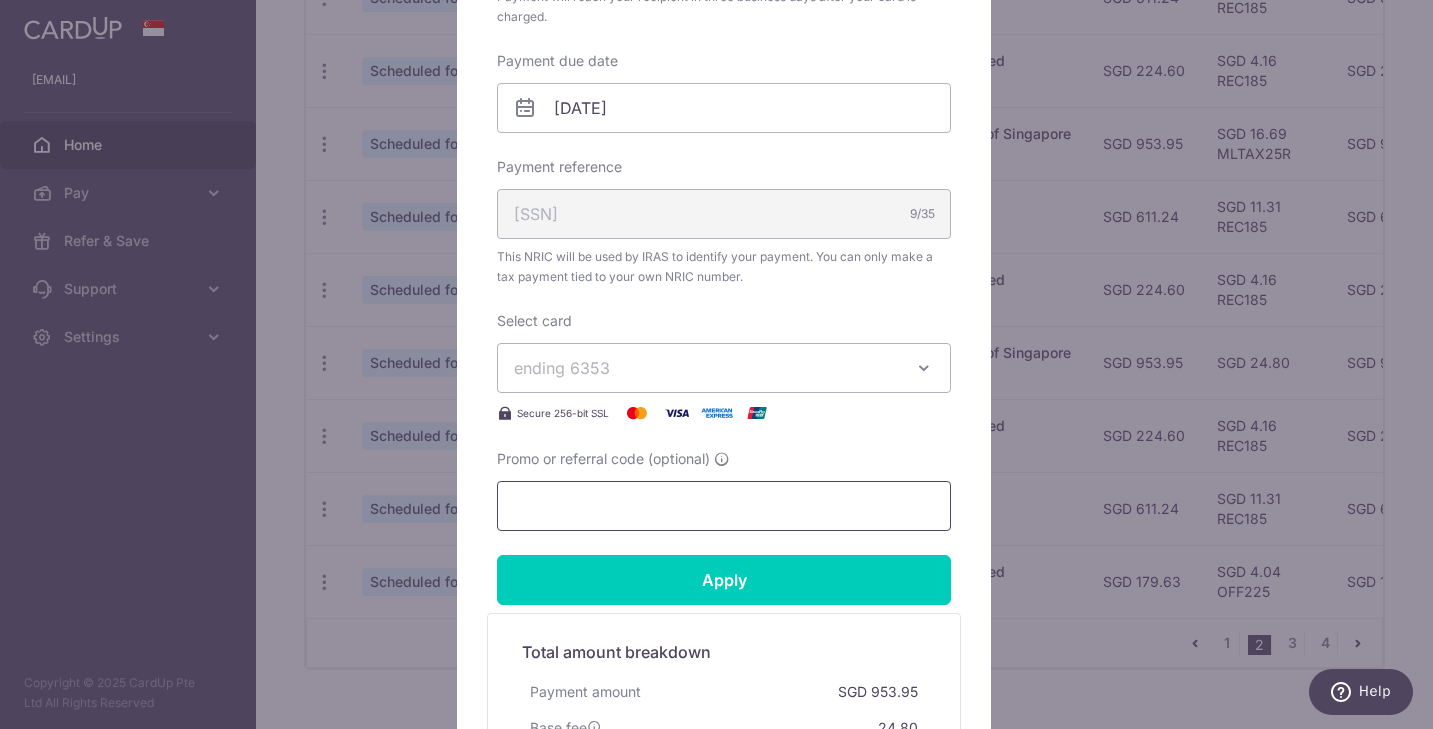 drag, startPoint x: 640, startPoint y: 498, endPoint x: 704, endPoint y: 530, distance: 71.55418 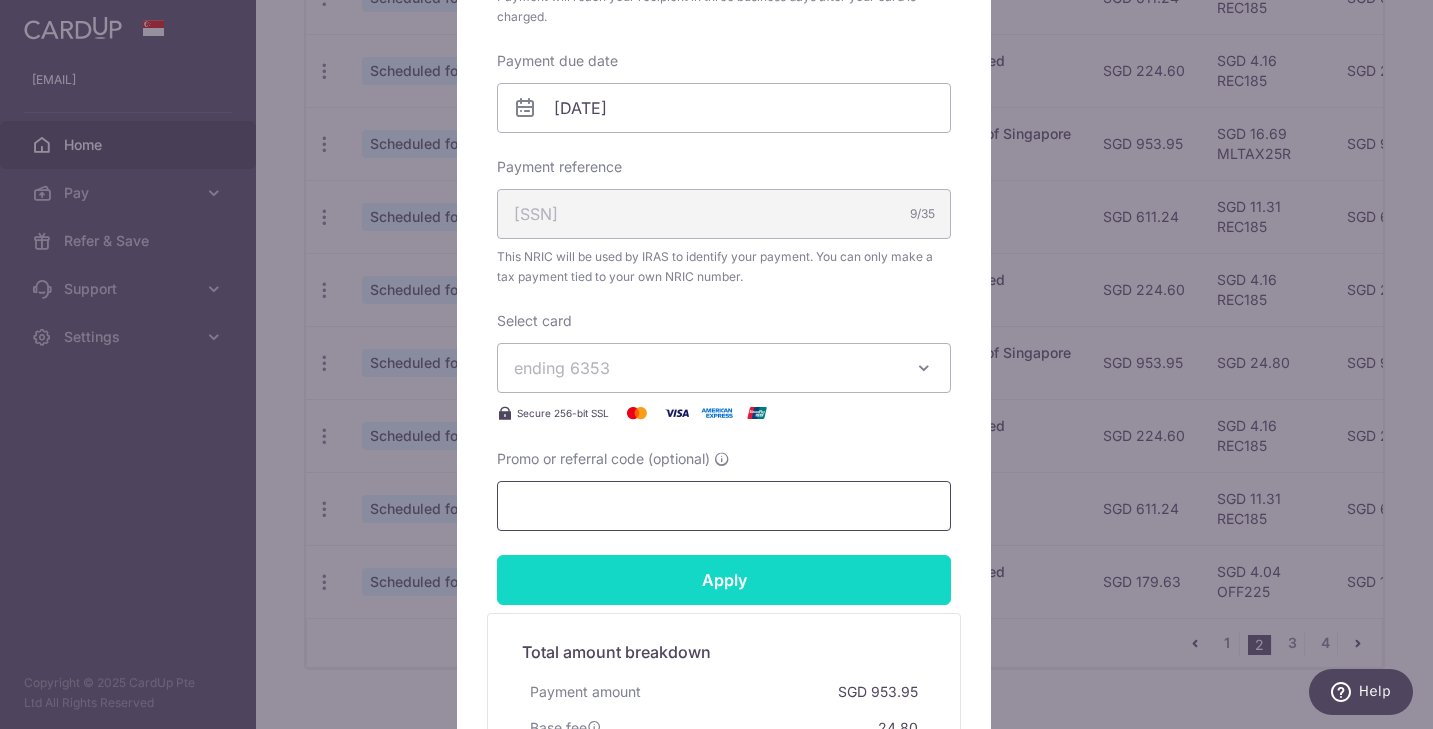 paste on "MLTAX25R" 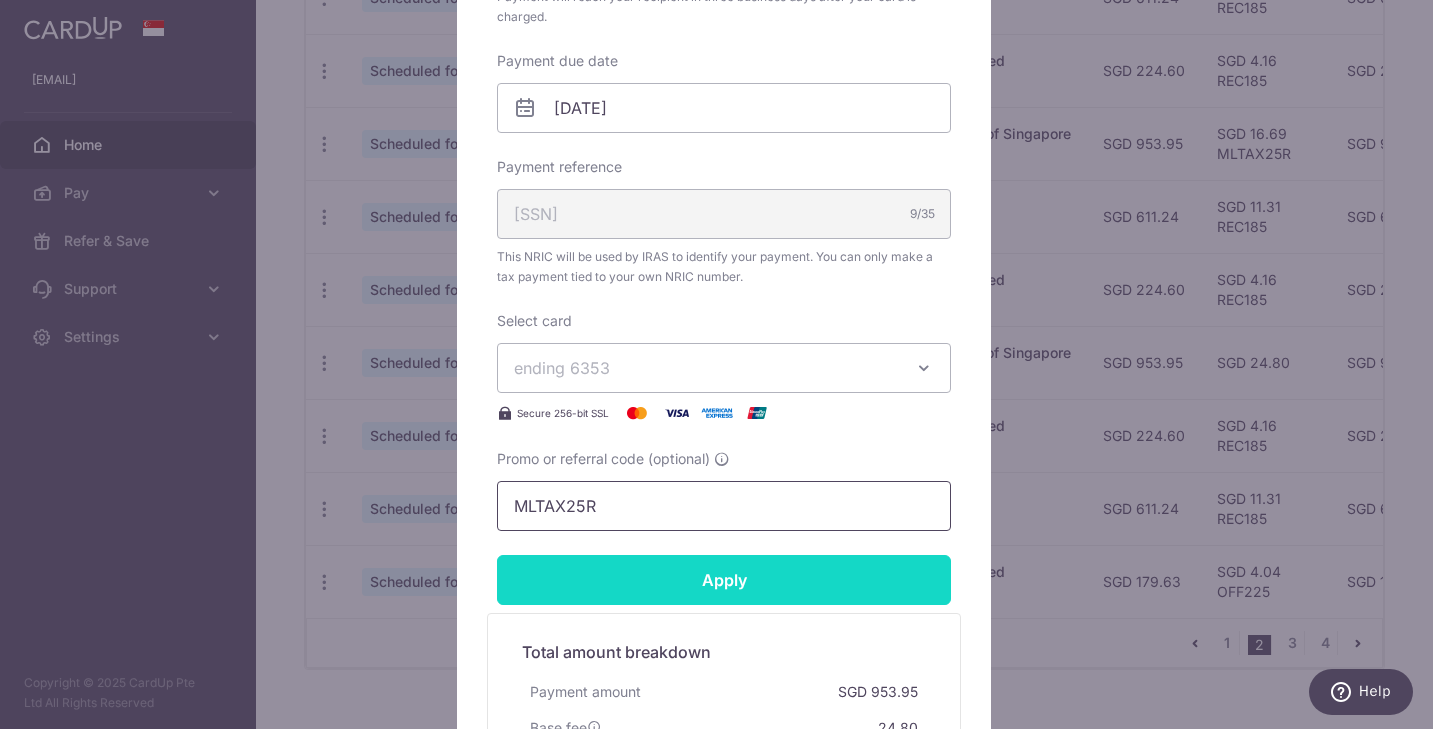 type on "MLTAX25R" 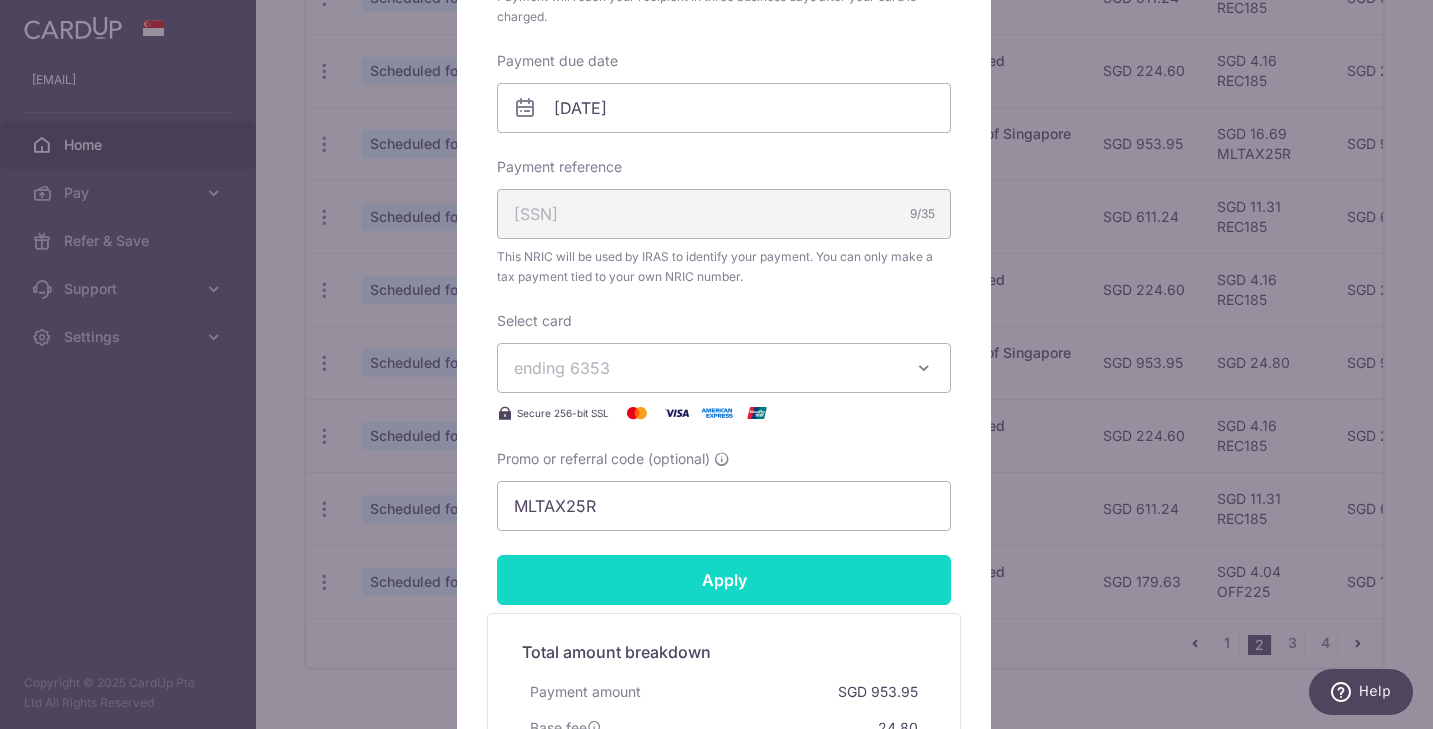 click on "Apply" at bounding box center (724, 580) 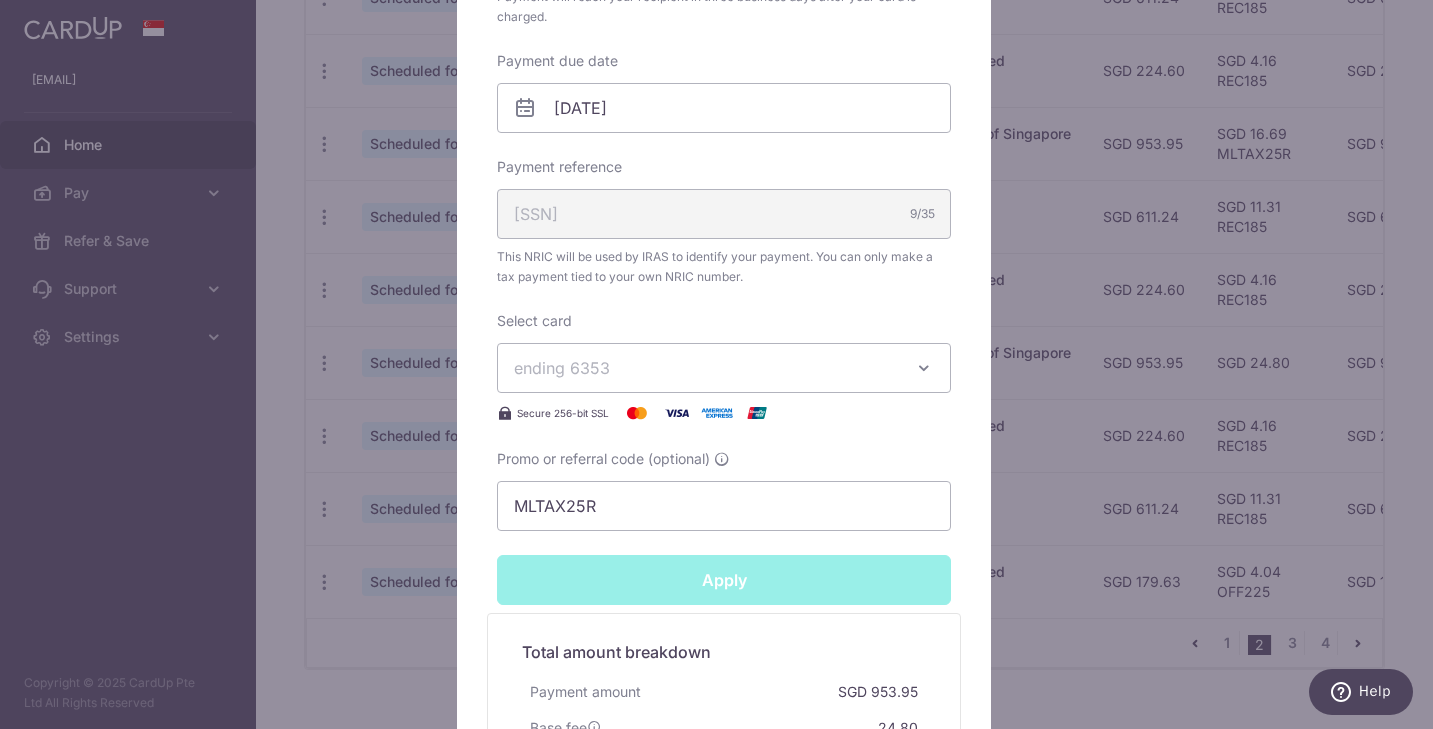 type on "Successfully Applied" 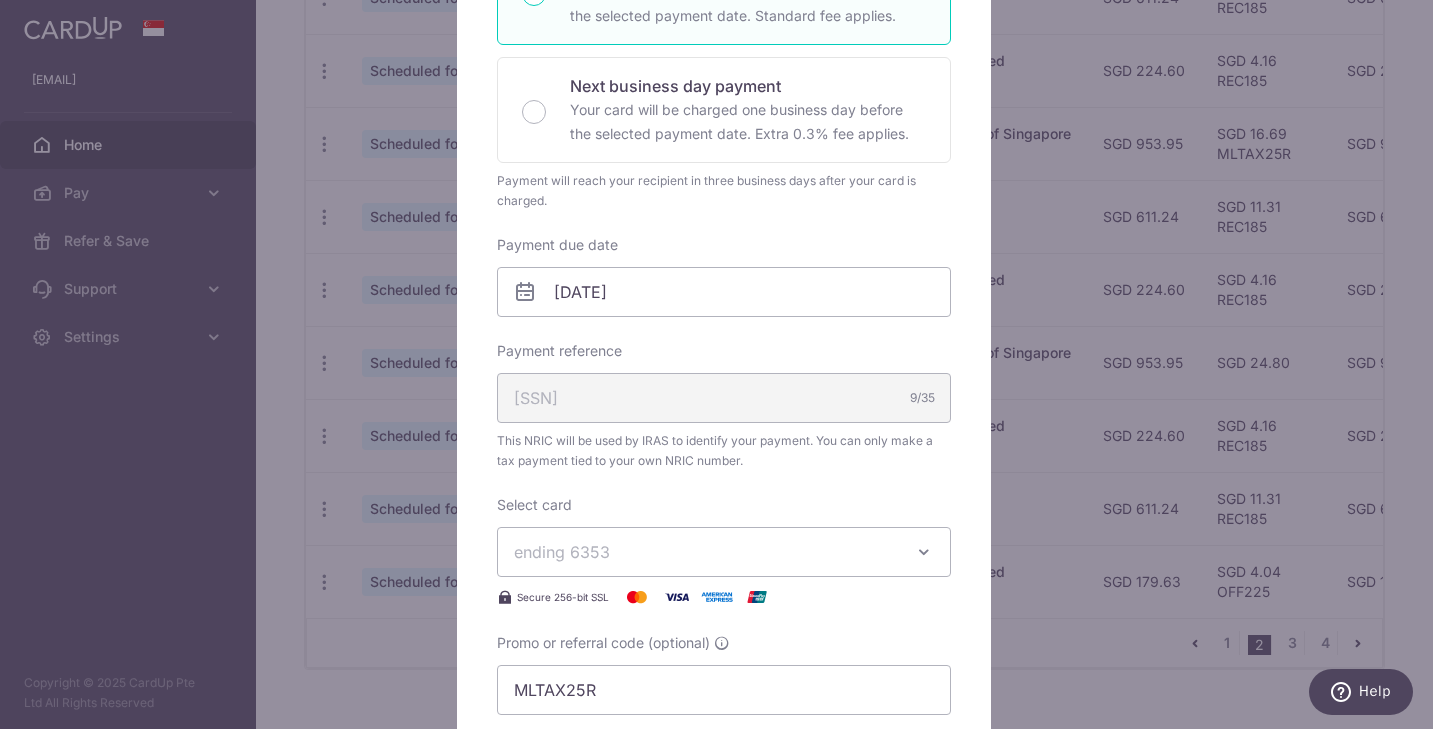 scroll, scrollTop: 70, scrollLeft: 0, axis: vertical 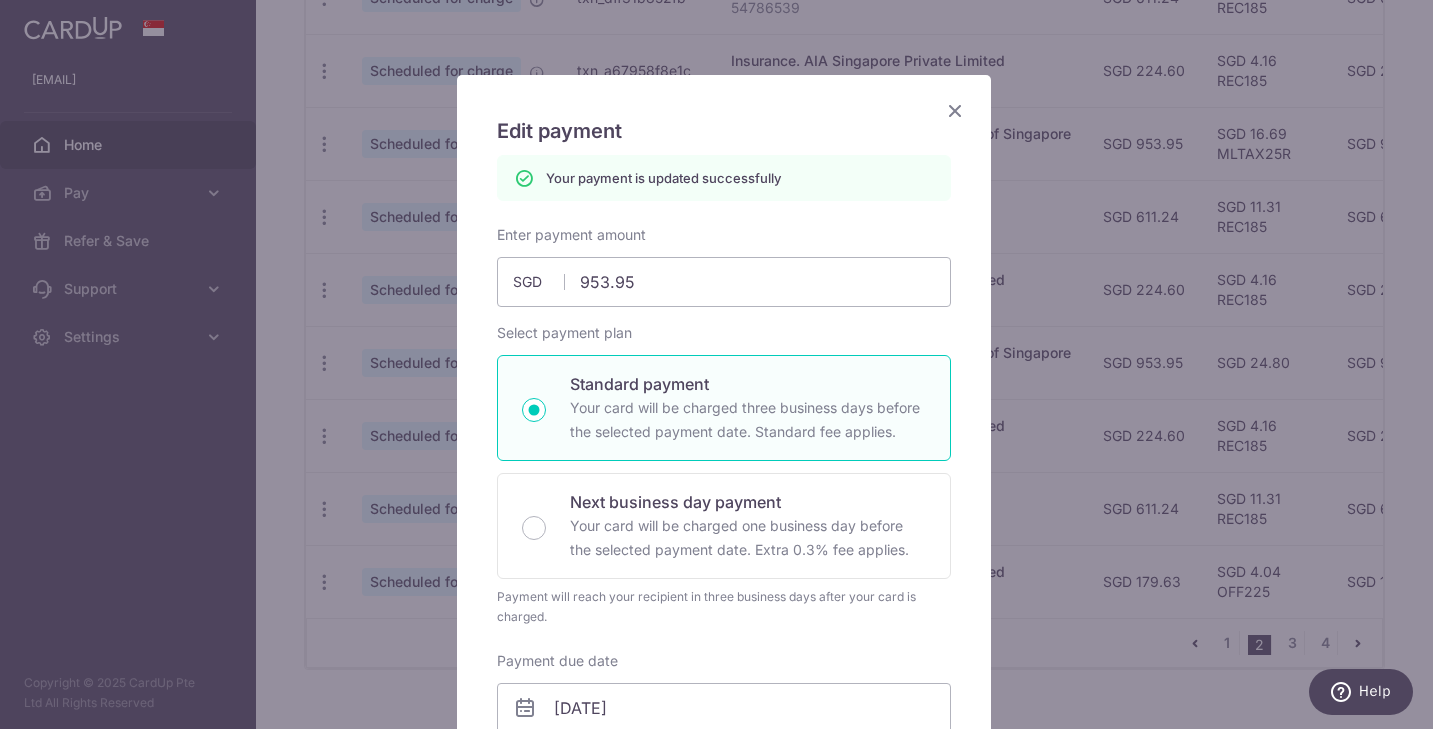 click at bounding box center [955, 110] 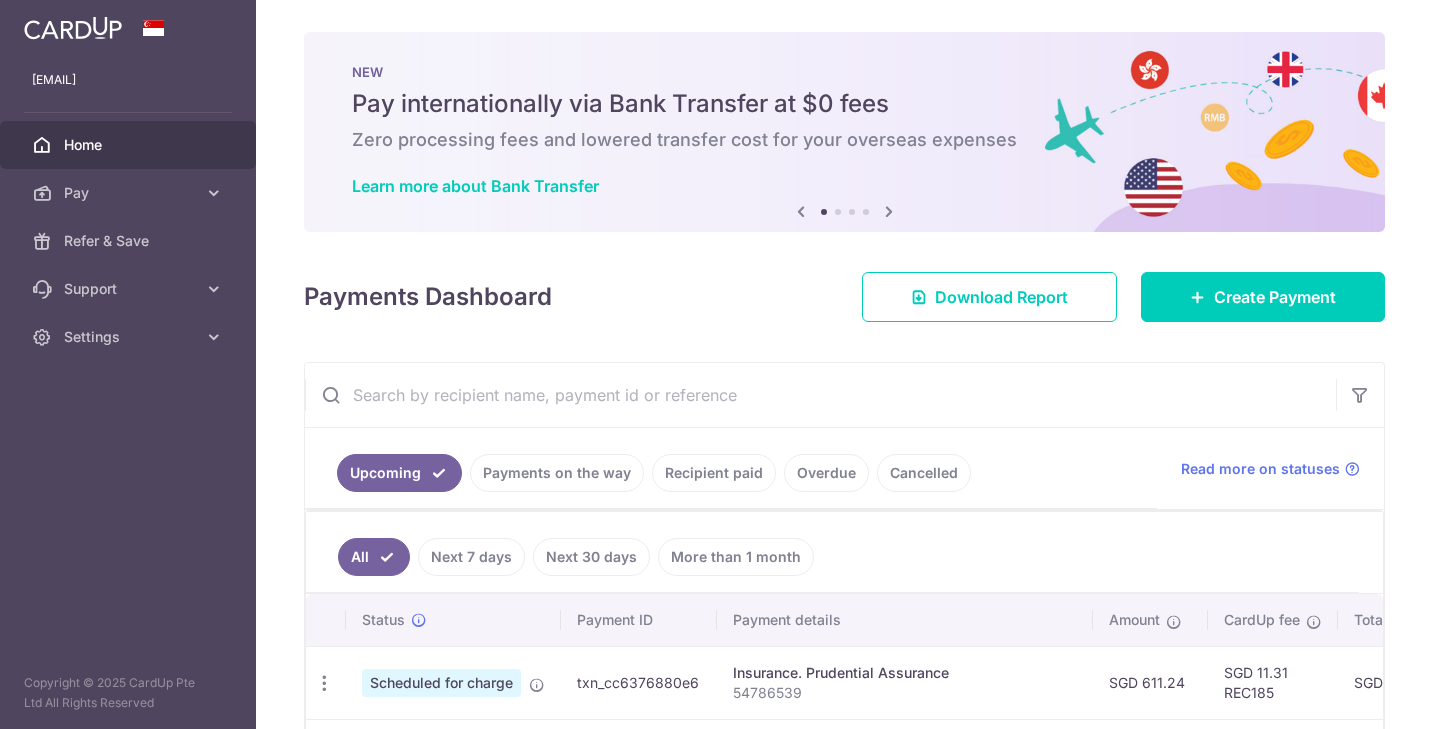 scroll, scrollTop: 0, scrollLeft: 0, axis: both 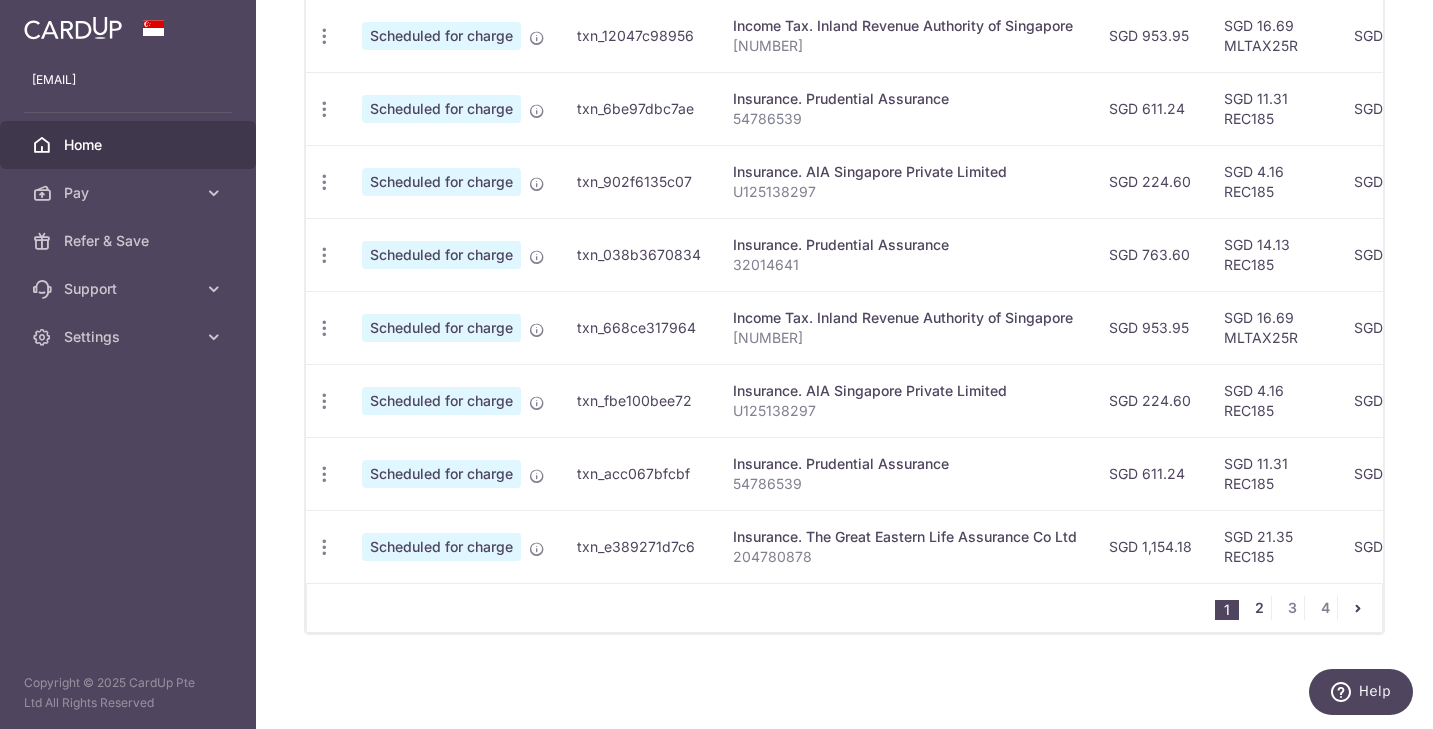 click on "2" at bounding box center [1259, 608] 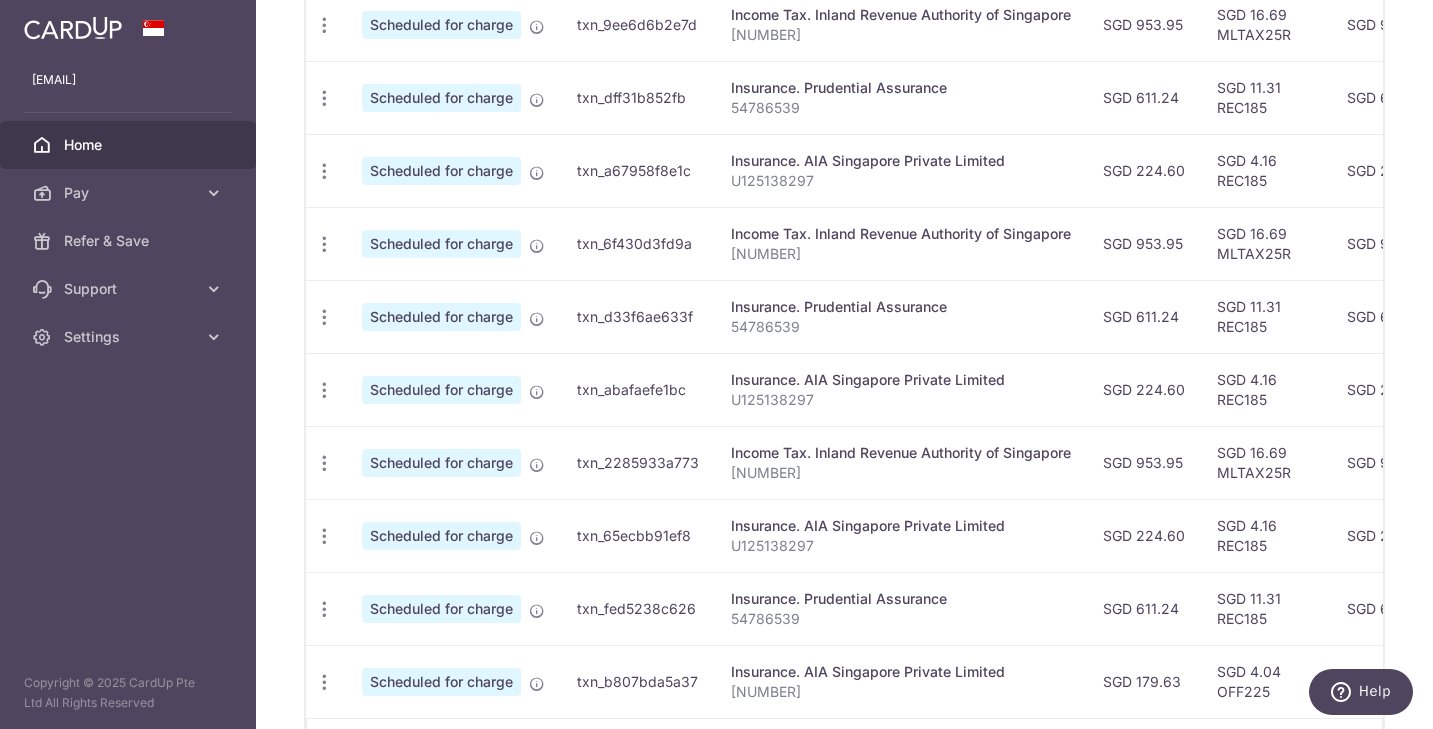 scroll, scrollTop: 827, scrollLeft: 0, axis: vertical 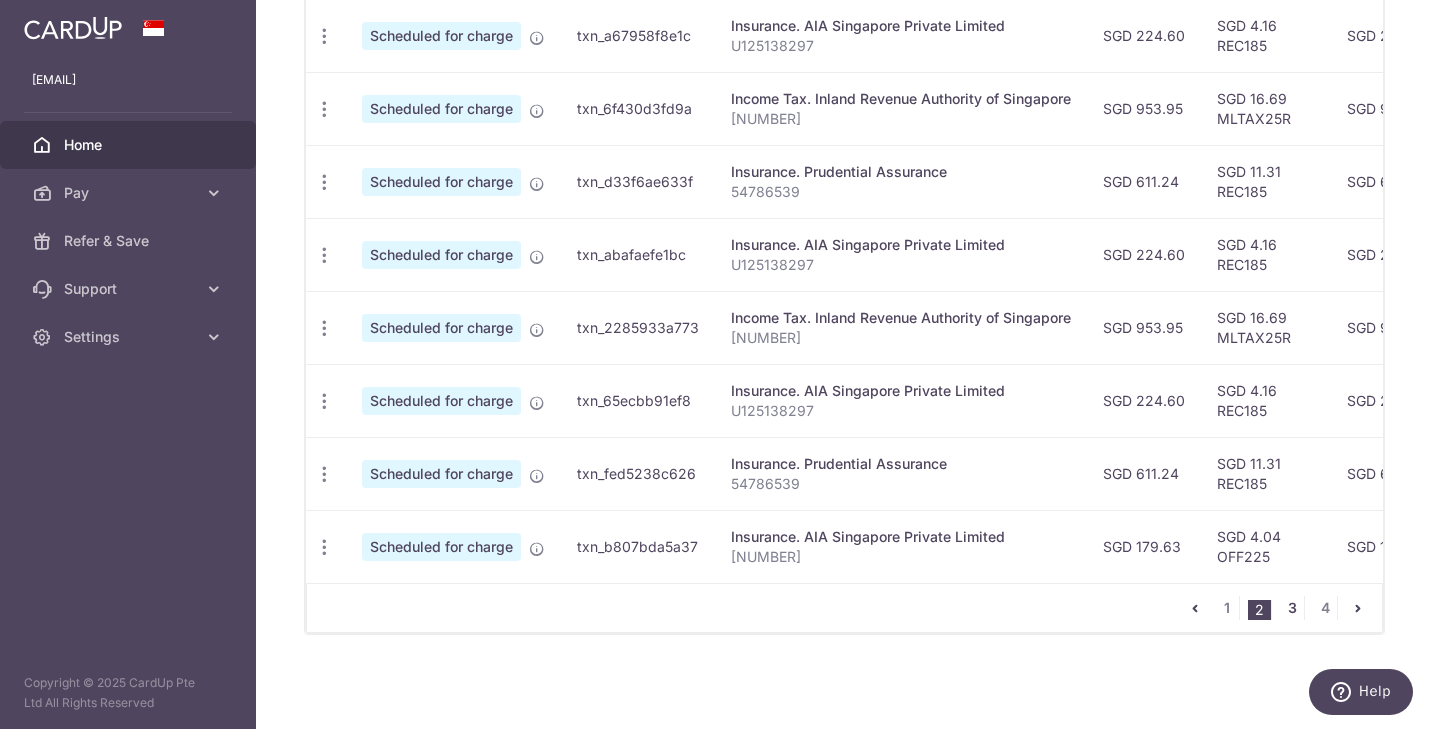 click on "3" at bounding box center [1292, 608] 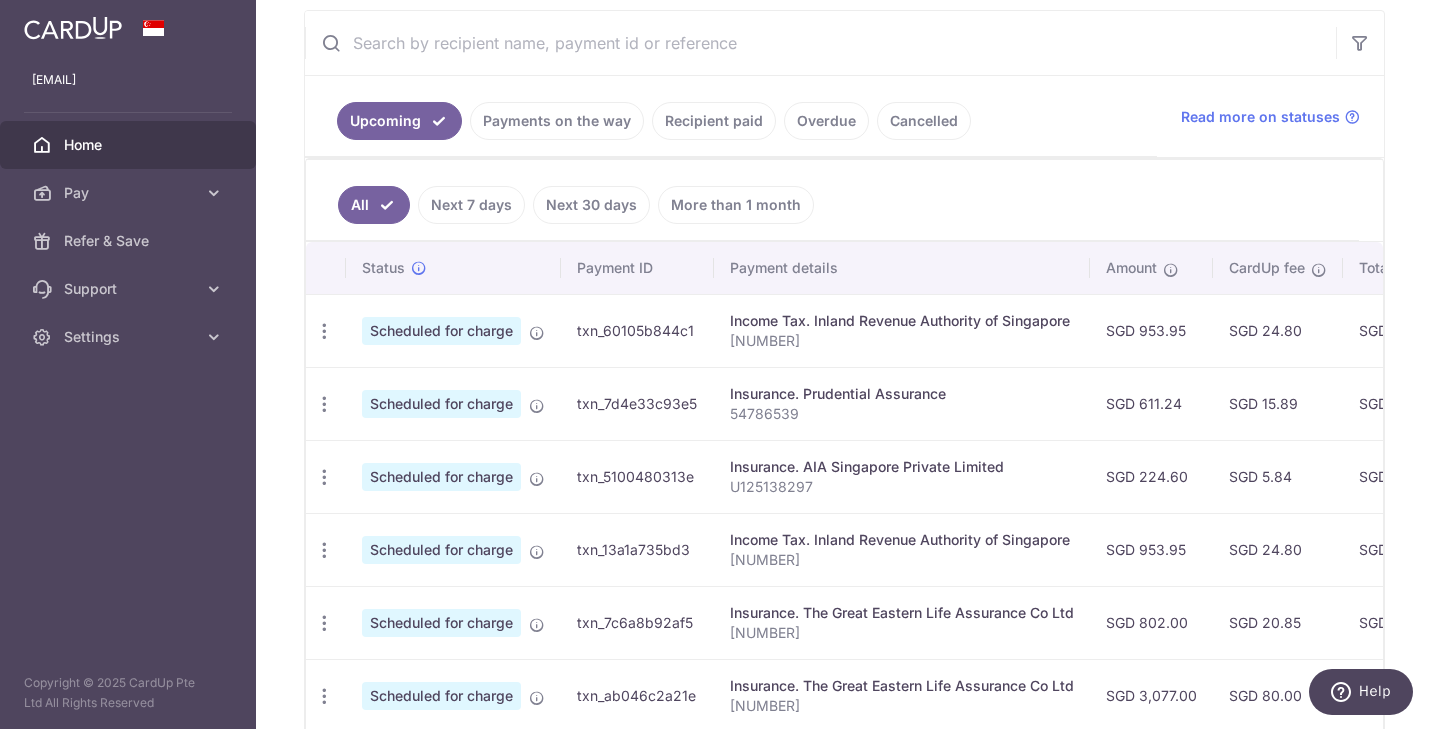 scroll, scrollTop: 382, scrollLeft: 0, axis: vertical 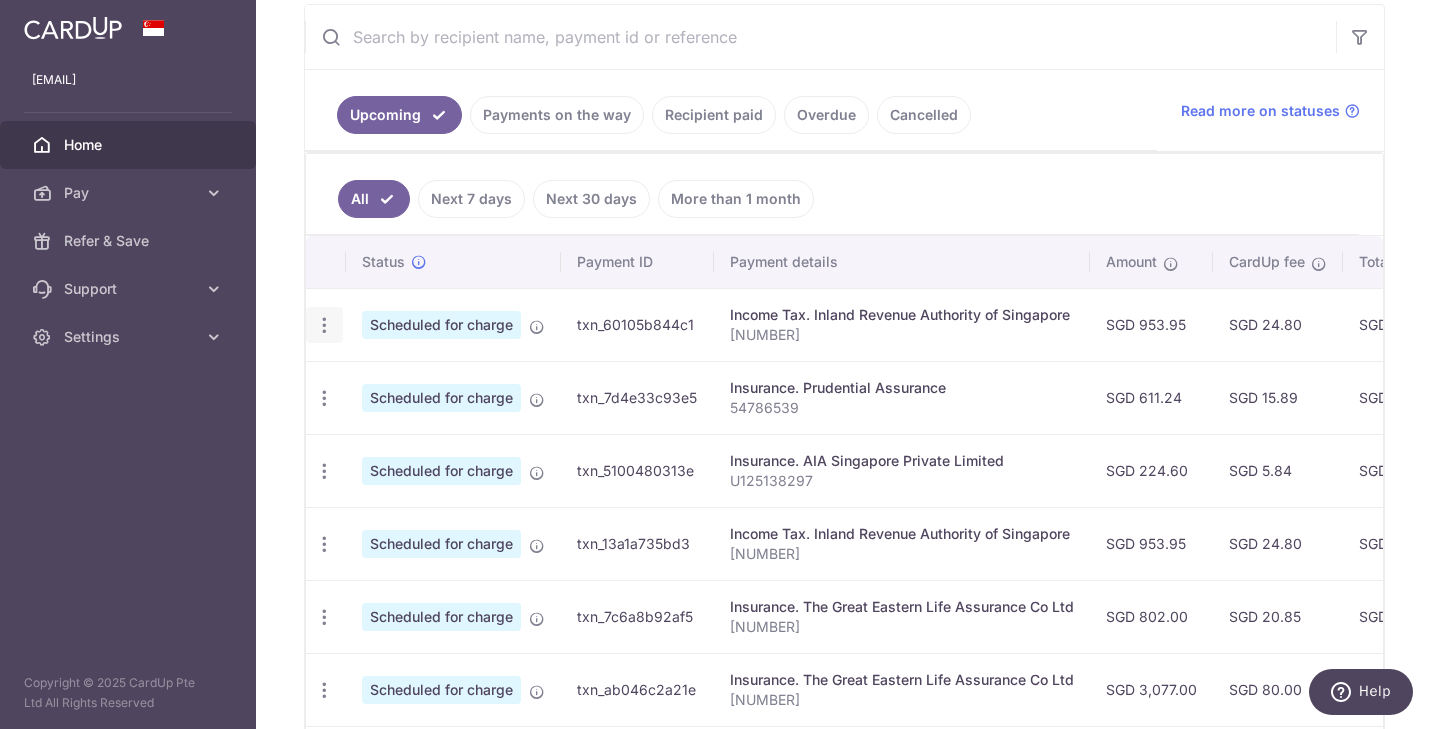 click at bounding box center (324, 325) 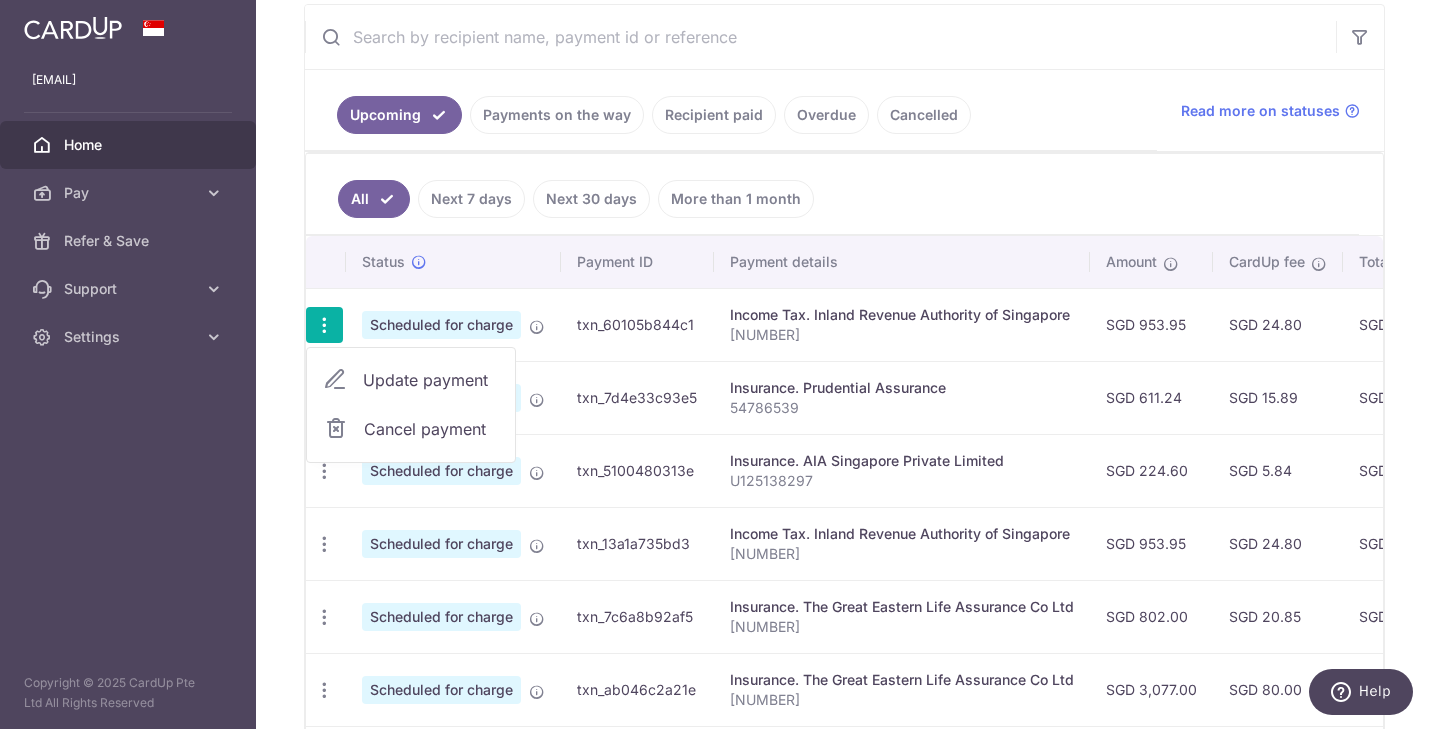 click on "Update payment" at bounding box center [431, 380] 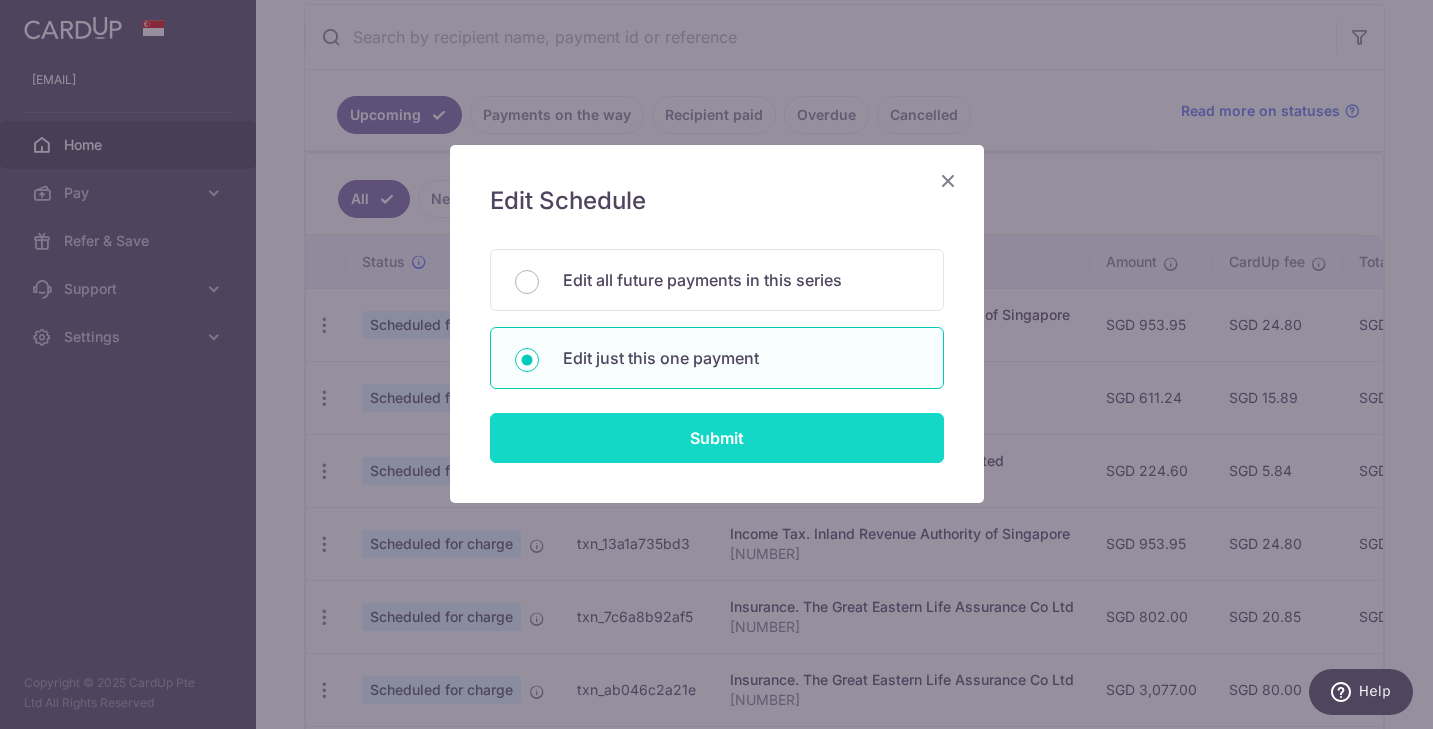 click on "Submit" at bounding box center (717, 438) 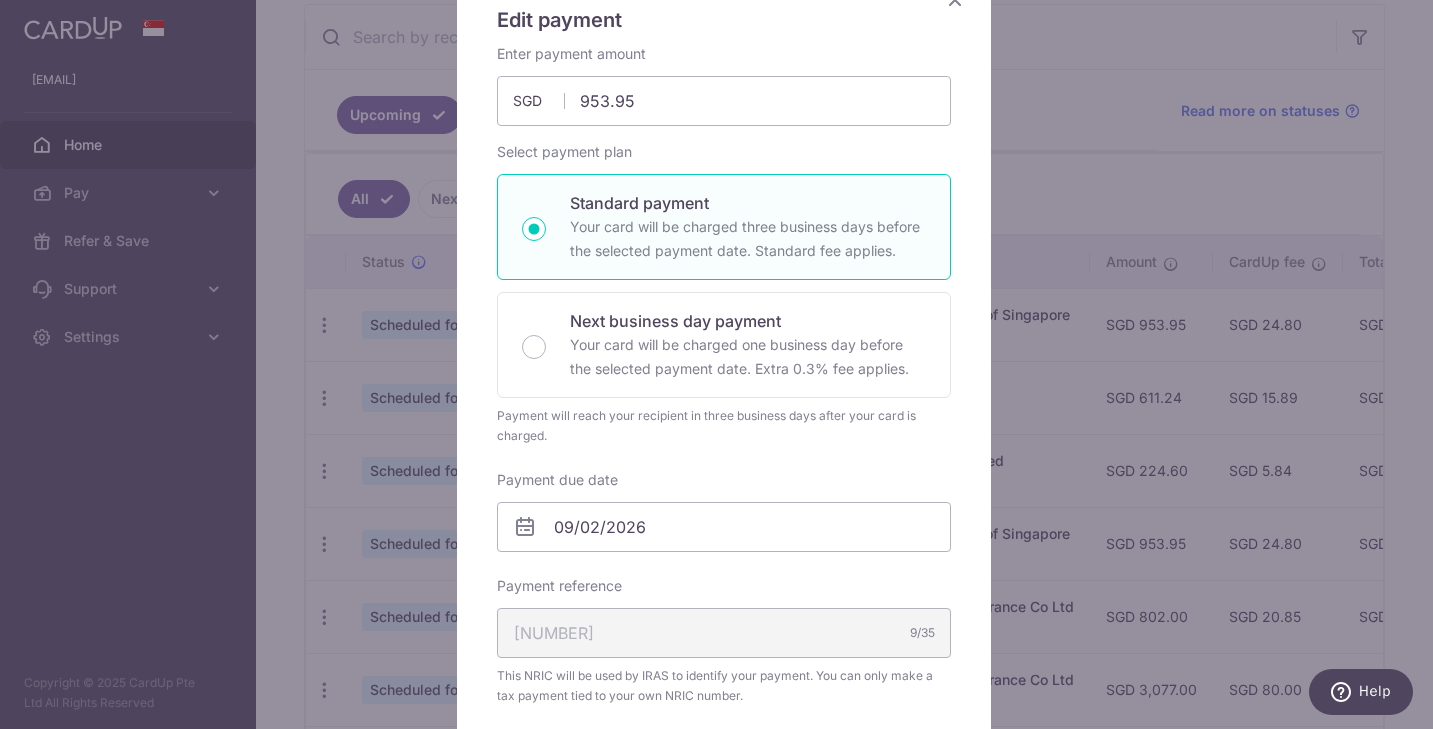 scroll, scrollTop: 400, scrollLeft: 0, axis: vertical 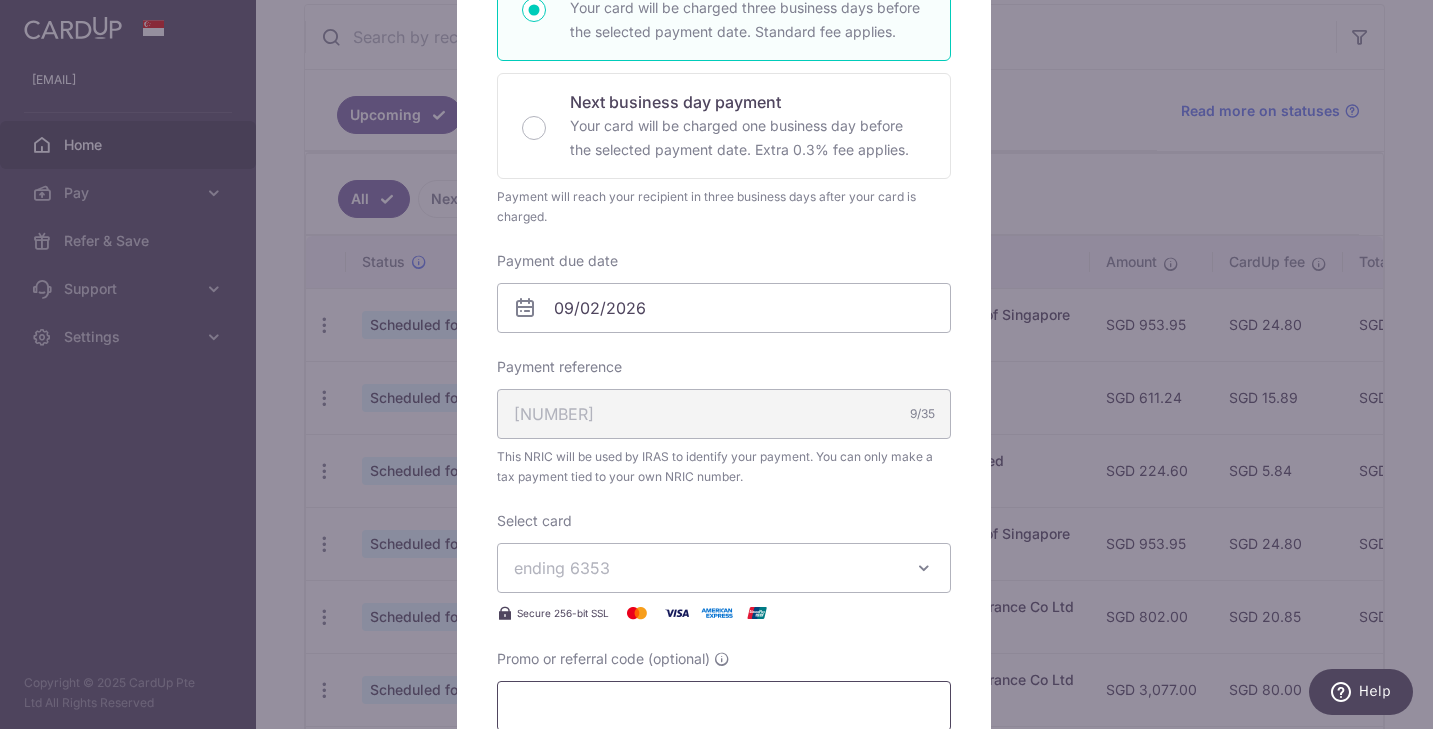 click on "Promo or referral code (optional)" at bounding box center [724, 706] 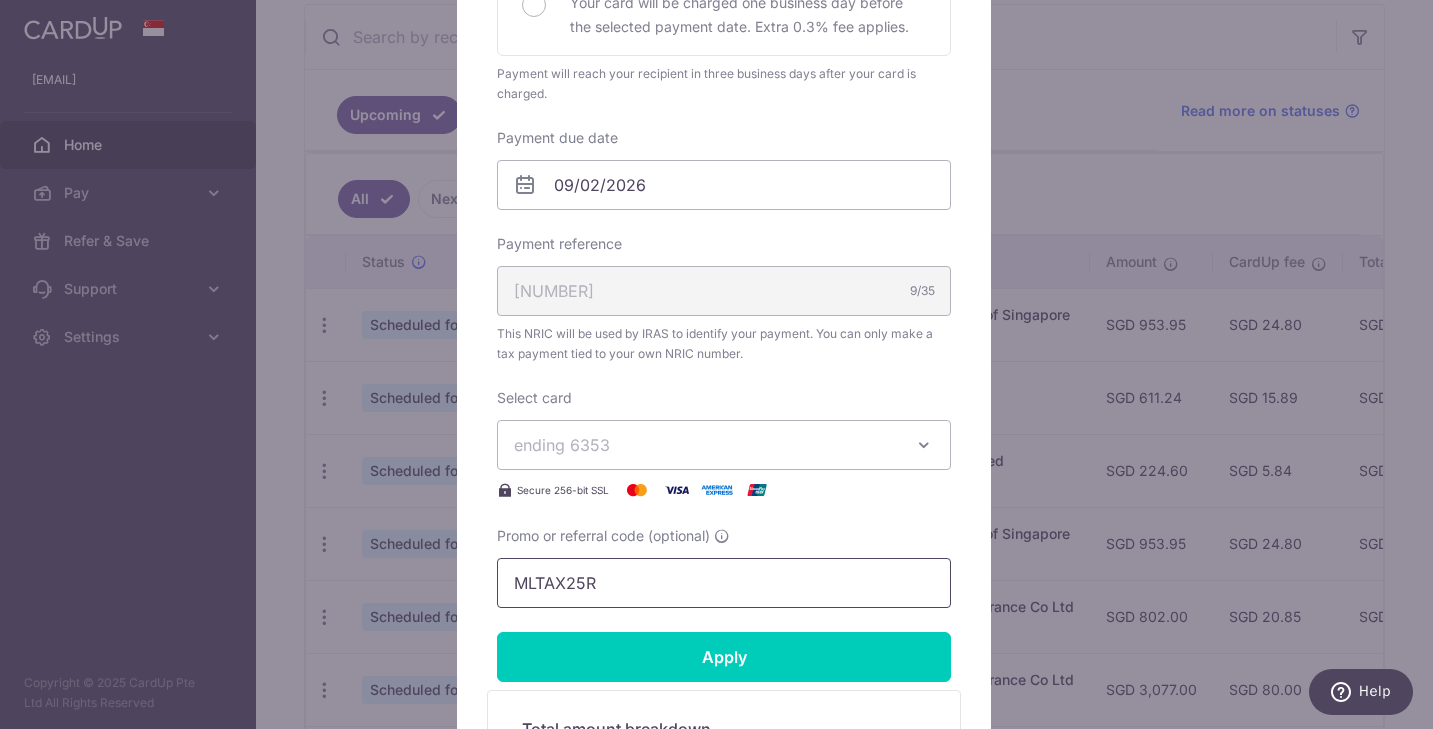 scroll, scrollTop: 892, scrollLeft: 0, axis: vertical 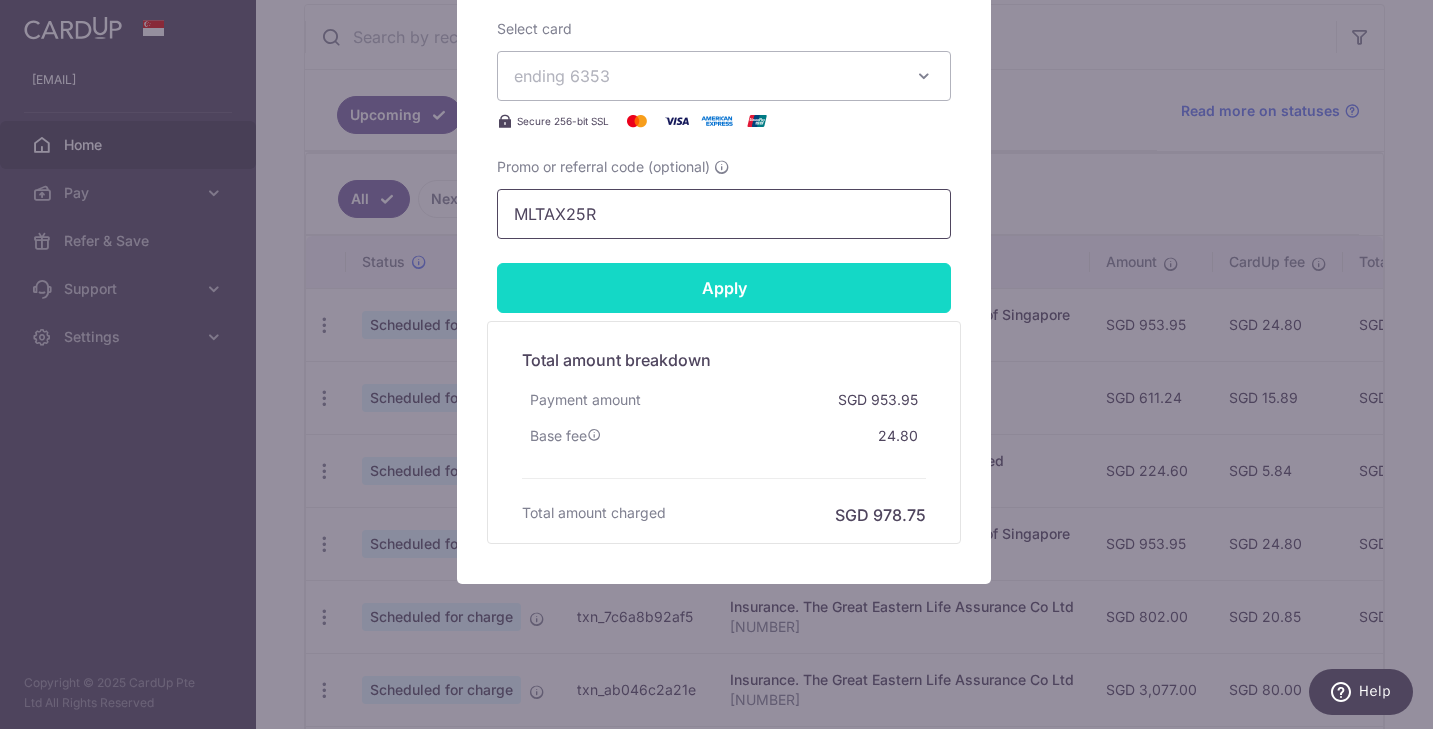 type on "MLTAX25R" 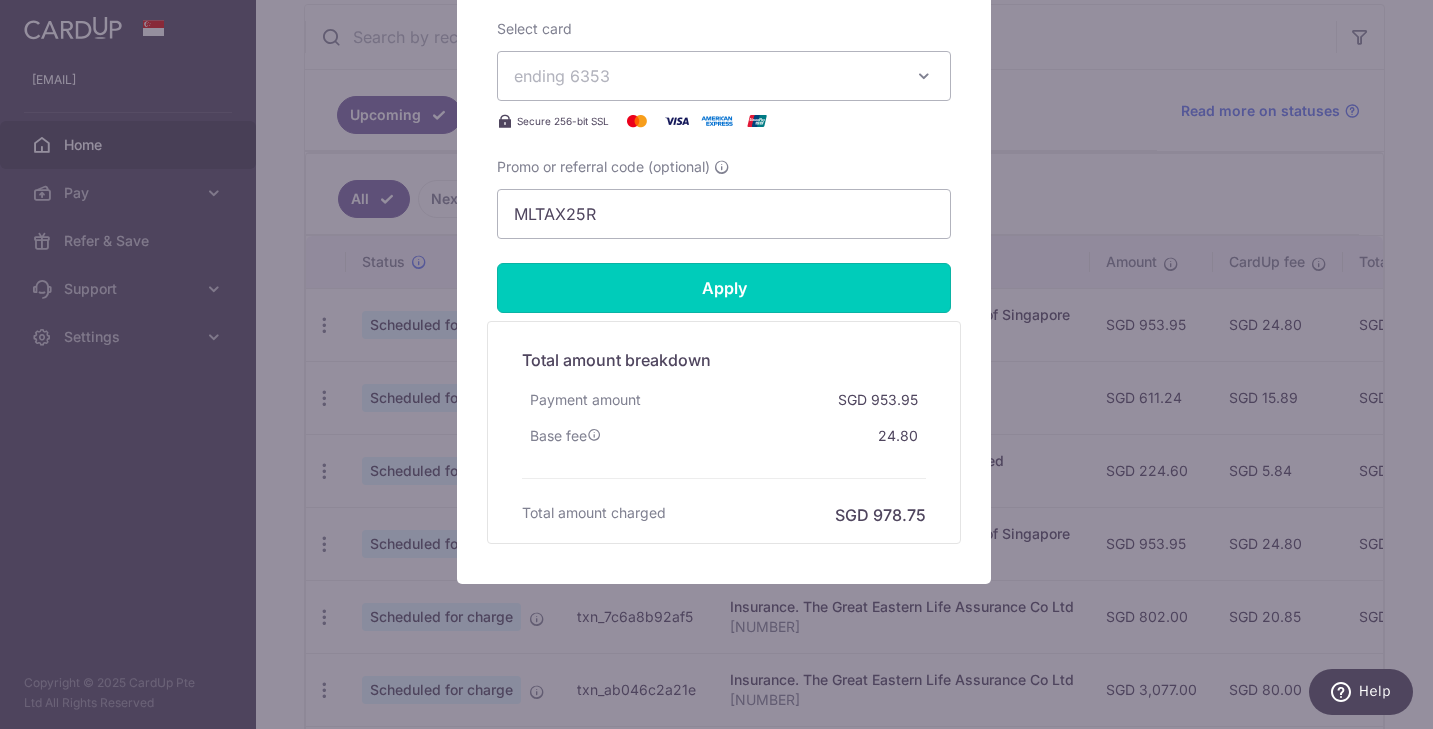 click on "Apply" at bounding box center (724, 288) 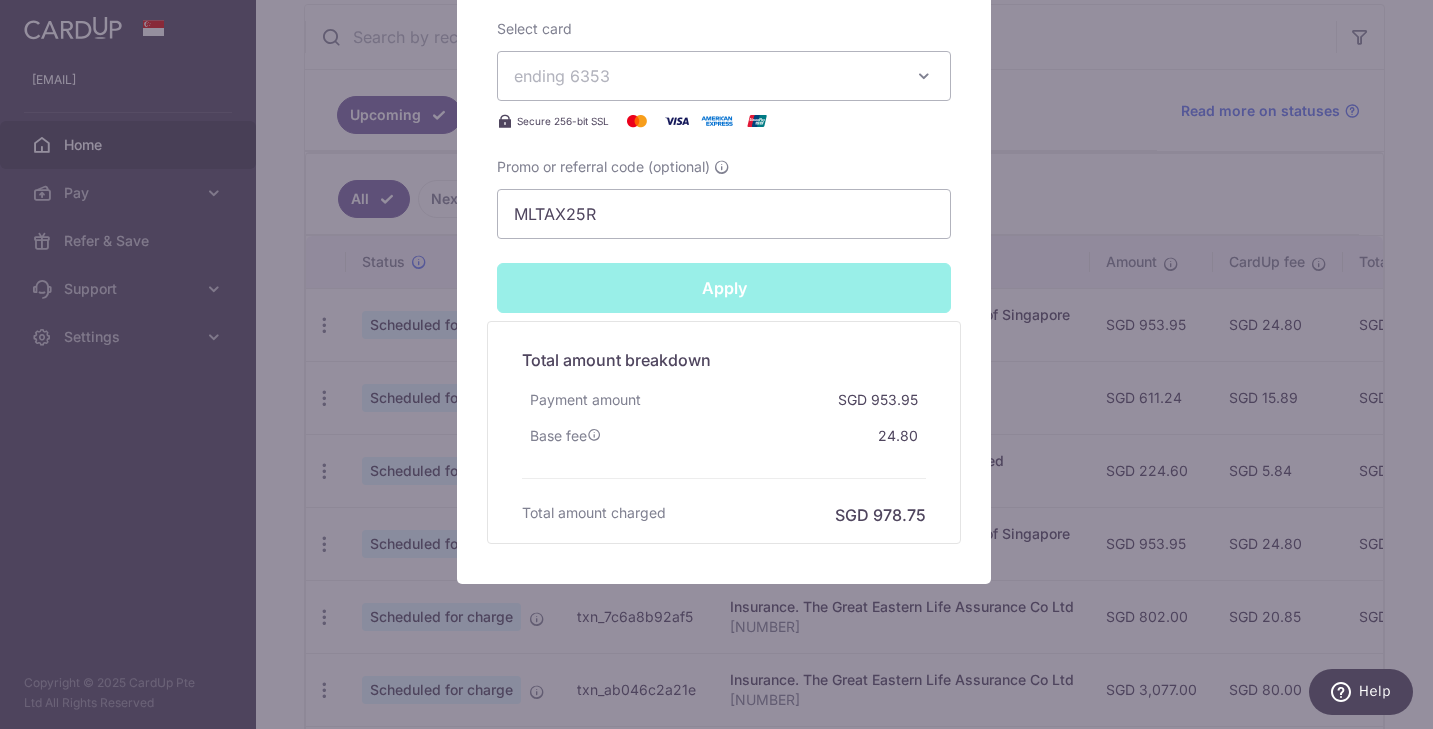 type on "Successfully Applied" 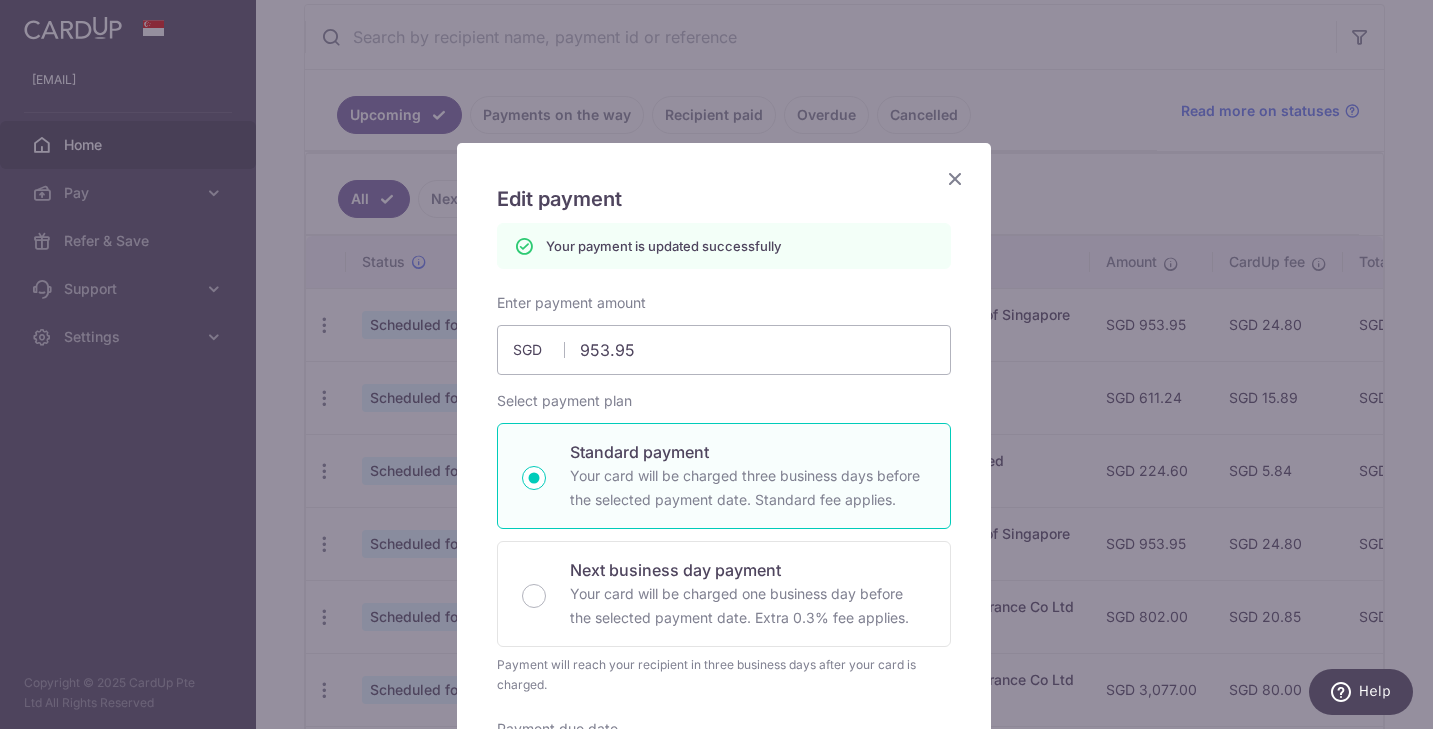 scroll, scrollTop: 0, scrollLeft: 0, axis: both 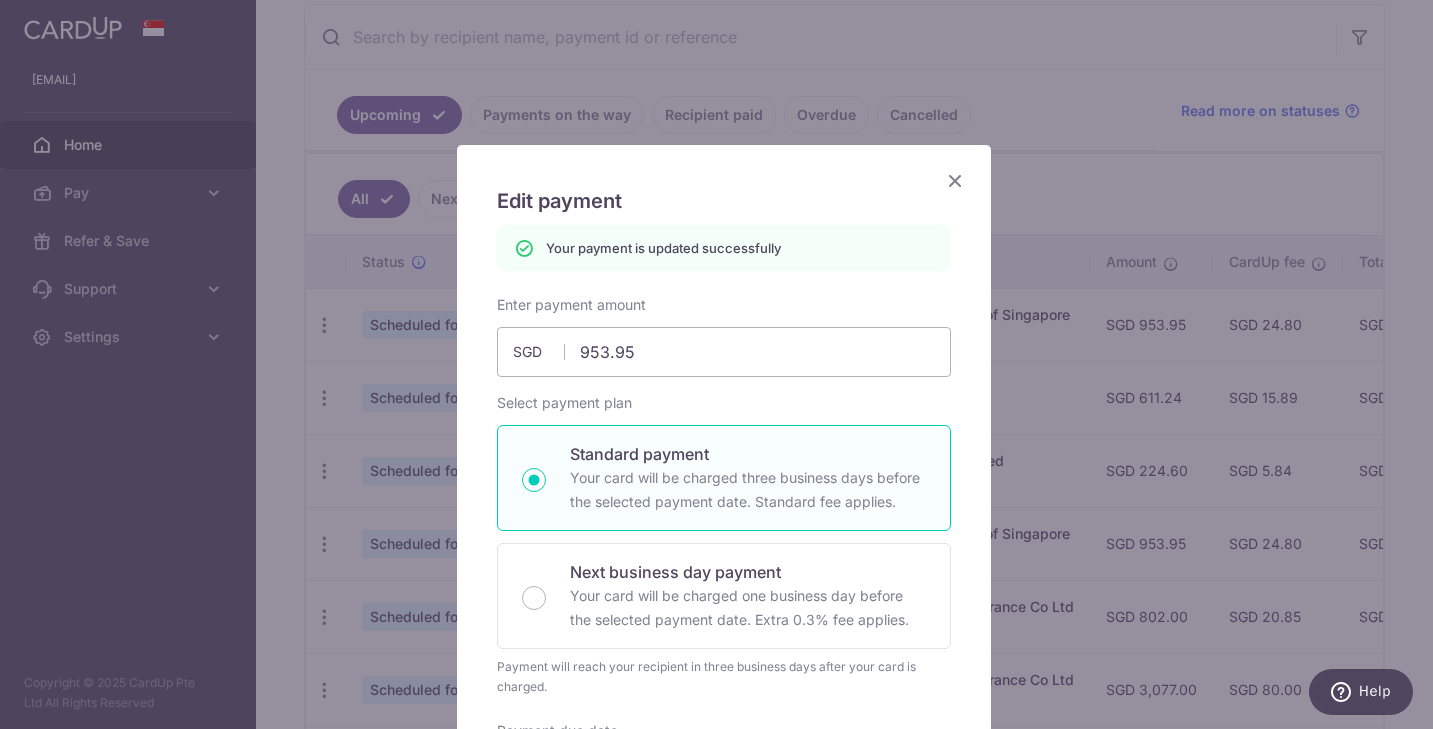 click at bounding box center (955, 180) 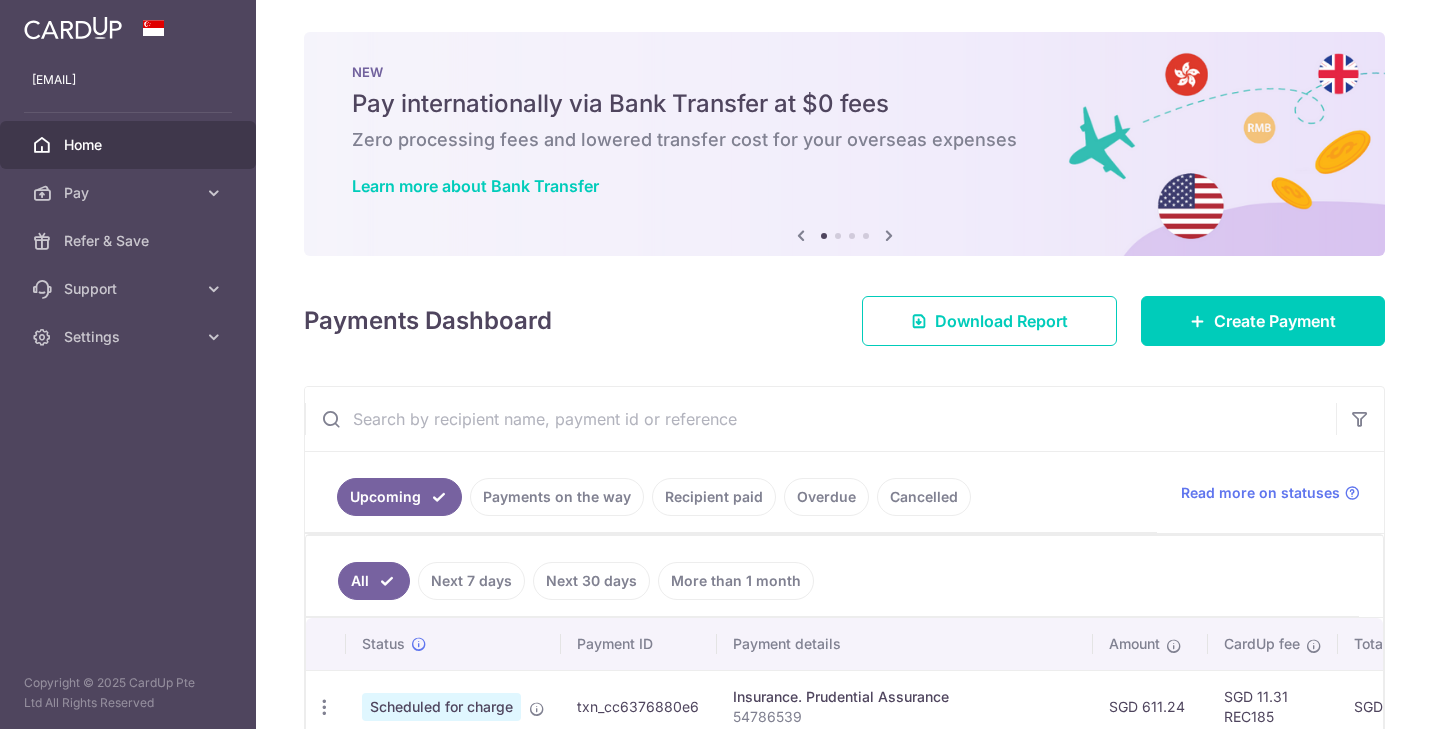 scroll, scrollTop: 0, scrollLeft: 0, axis: both 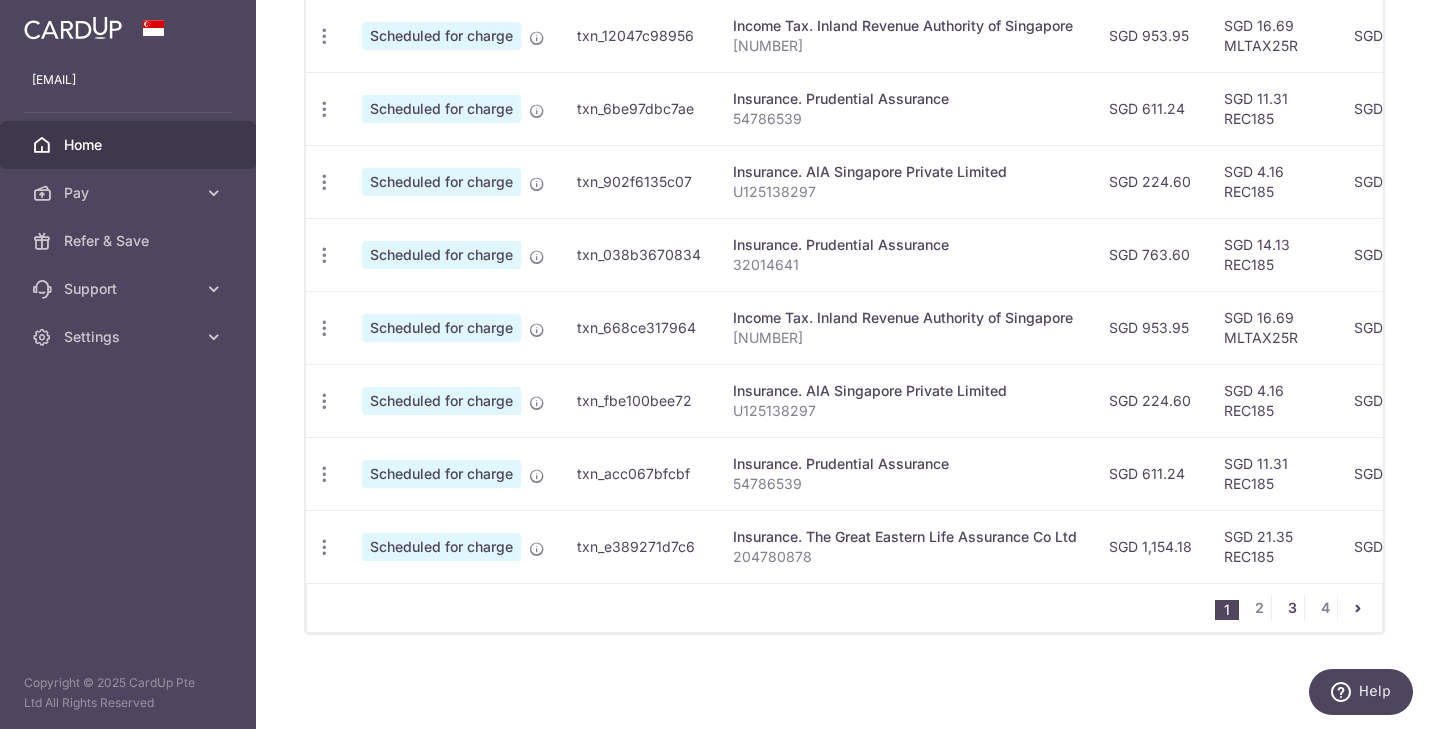 click on "3" at bounding box center (1292, 608) 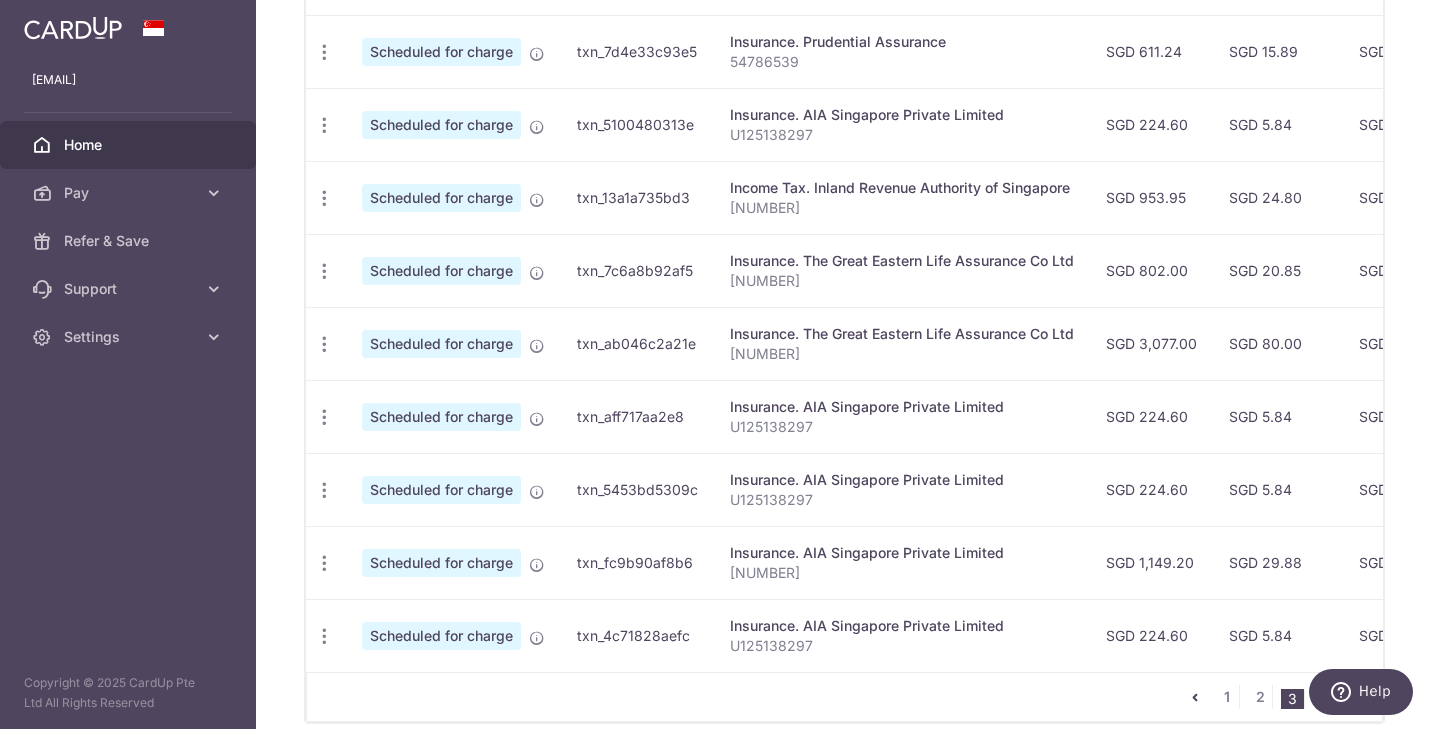scroll, scrollTop: 727, scrollLeft: 0, axis: vertical 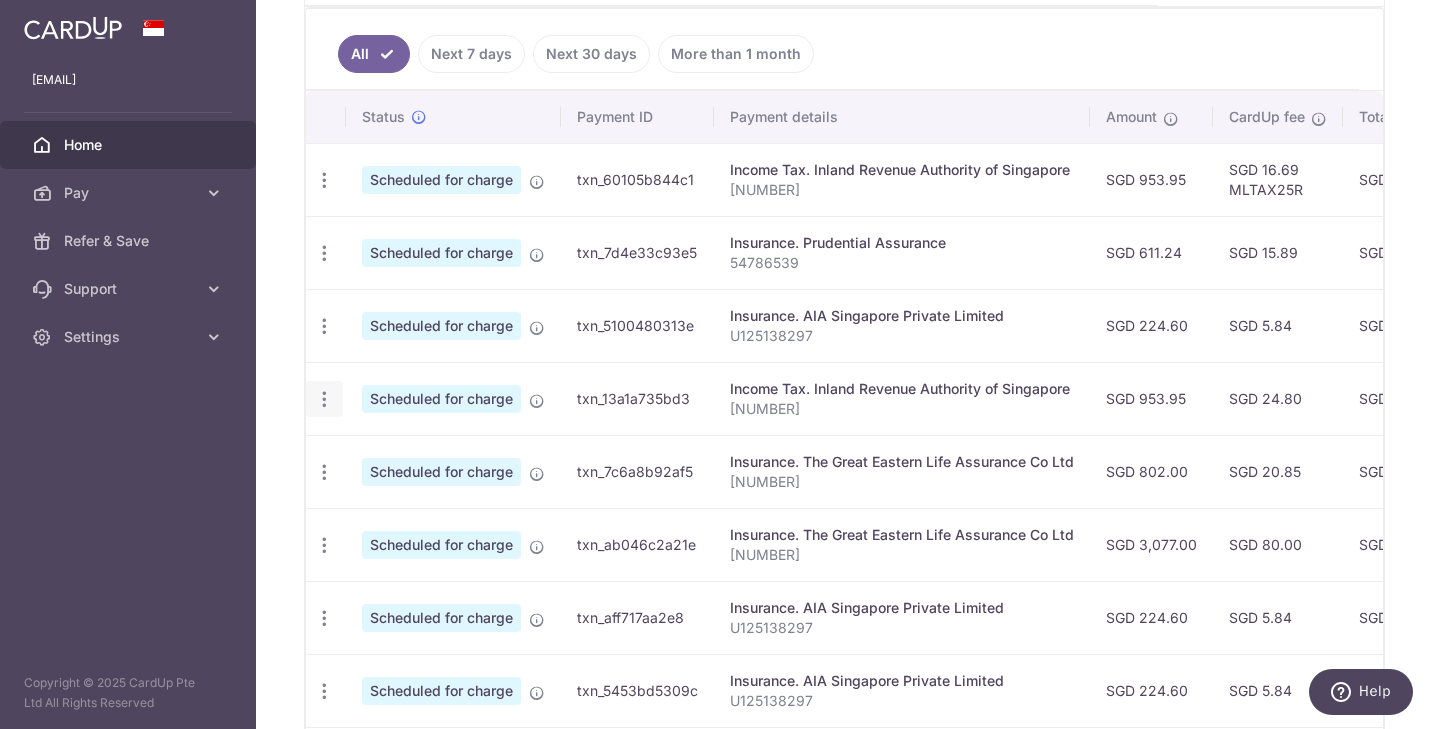 click at bounding box center (324, 180) 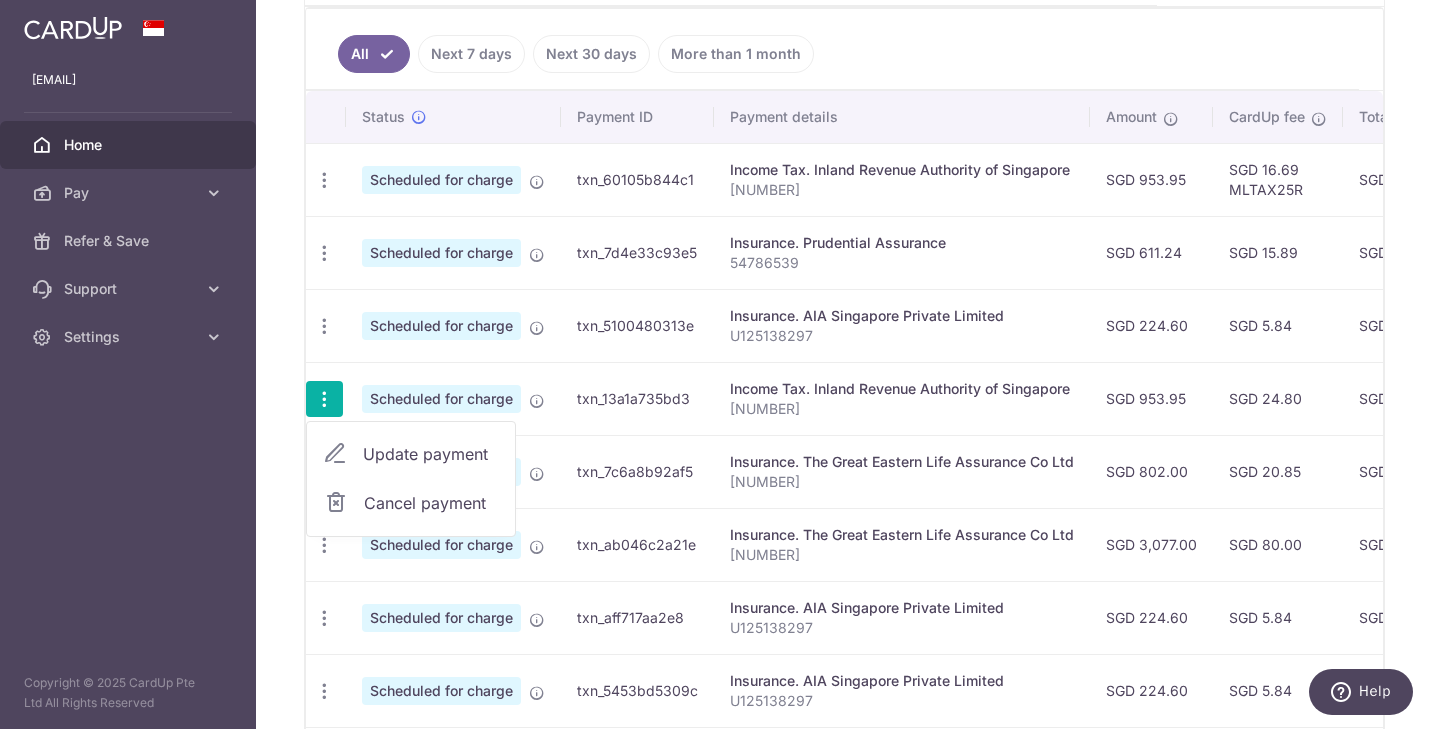 click on "Update payment" at bounding box center [431, 454] 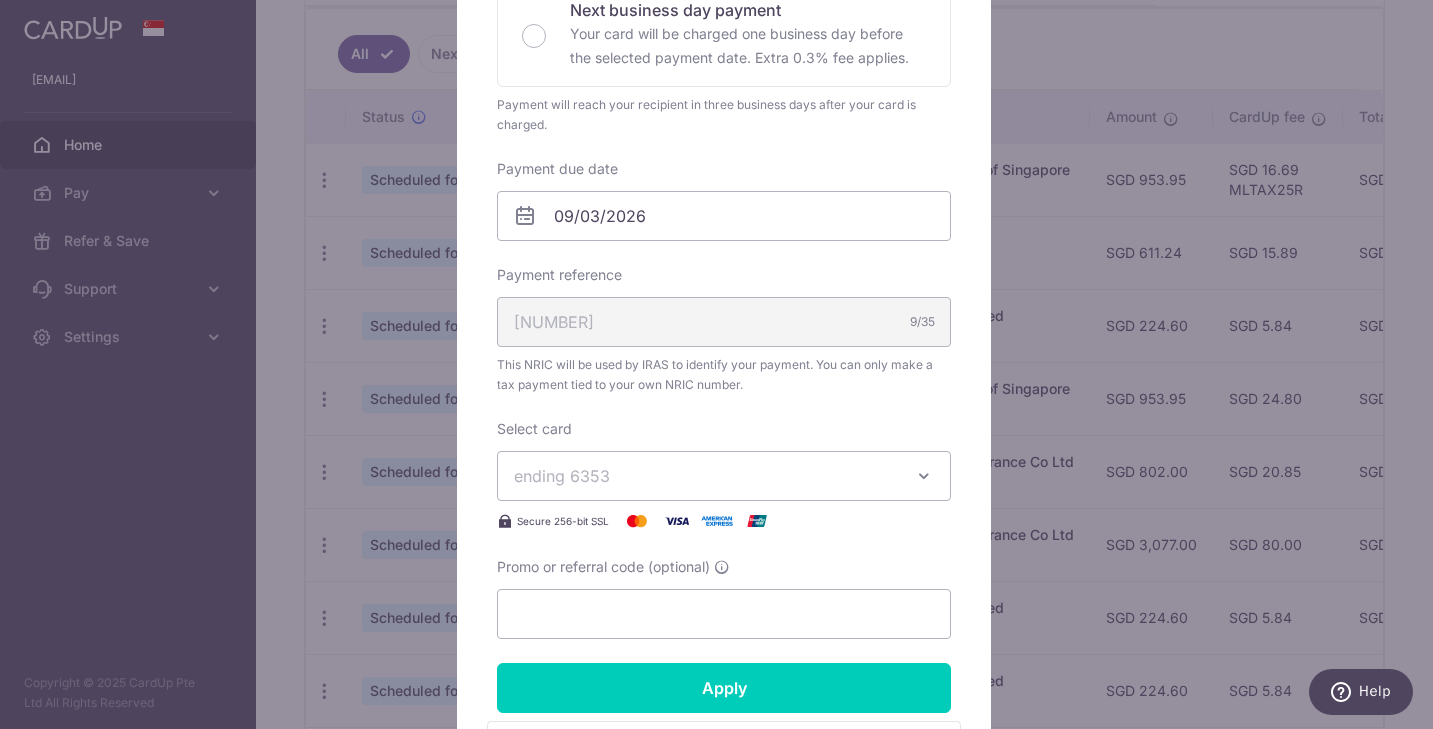 scroll, scrollTop: 700, scrollLeft: 0, axis: vertical 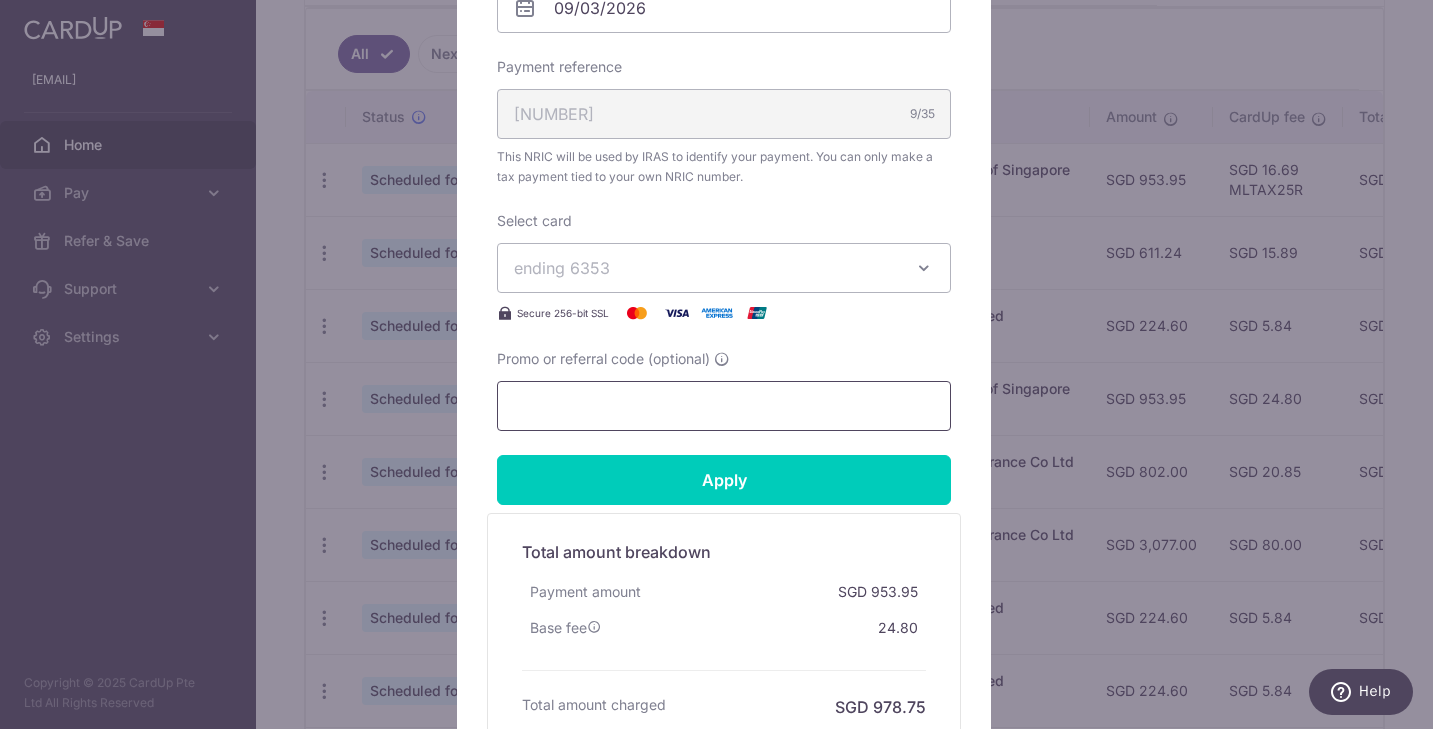 click on "Promo or referral code (optional)" at bounding box center [724, 406] 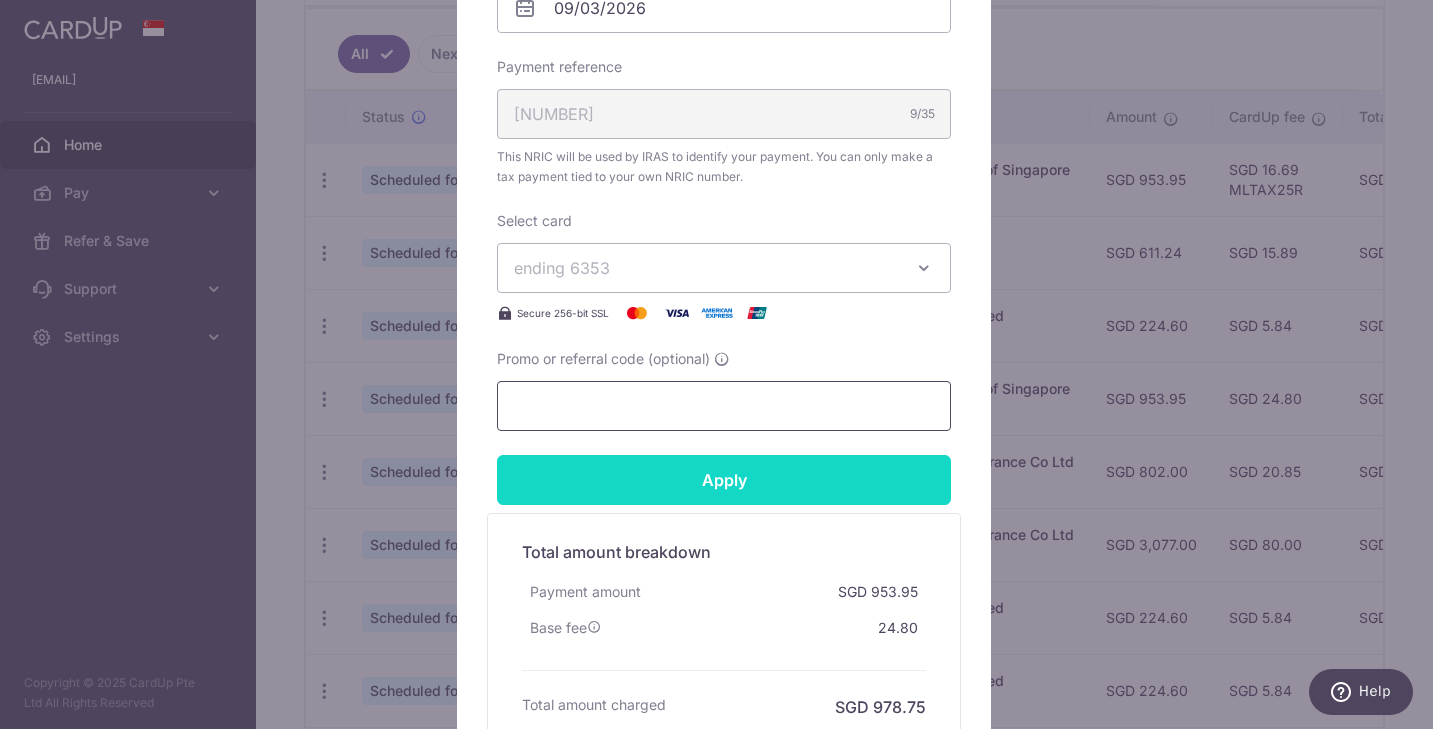 paste on "MLTAX25R" 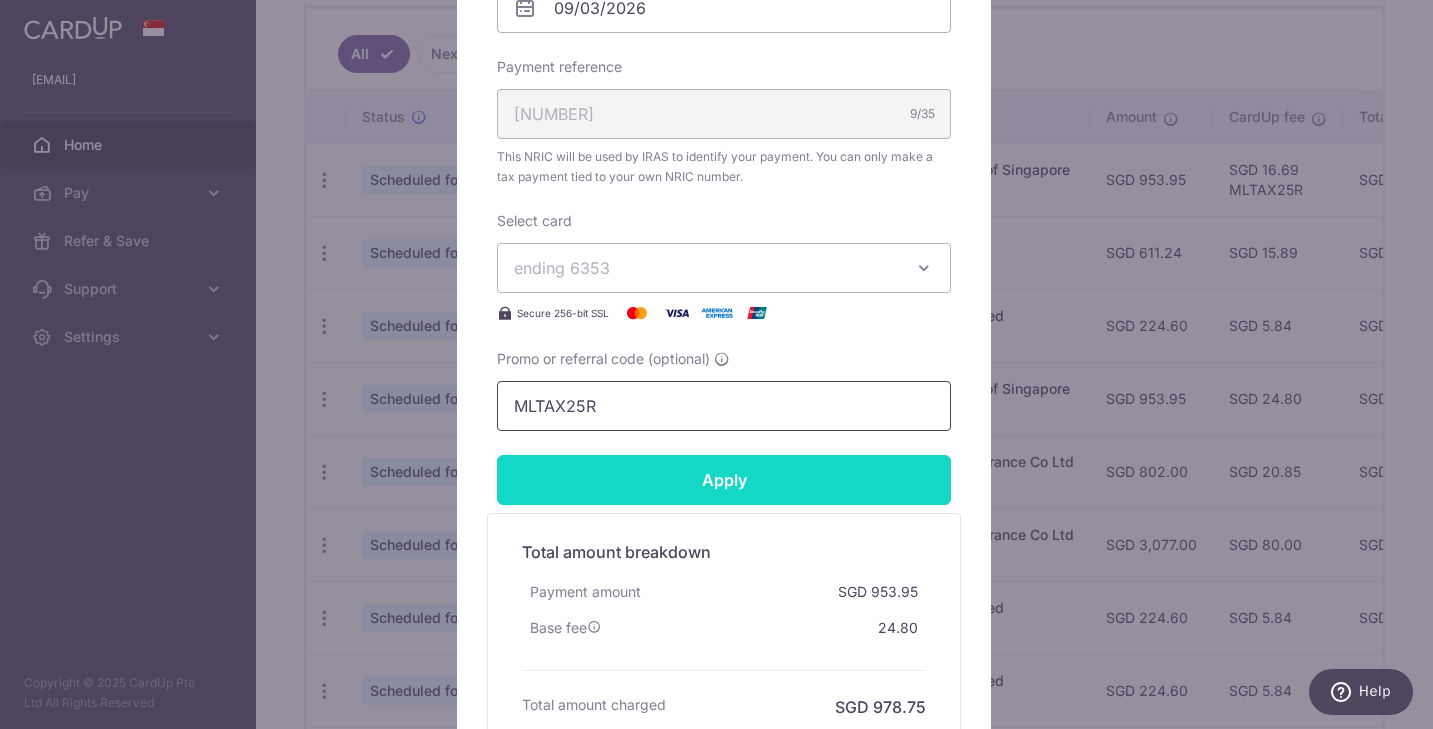 type on "MLTAX25R" 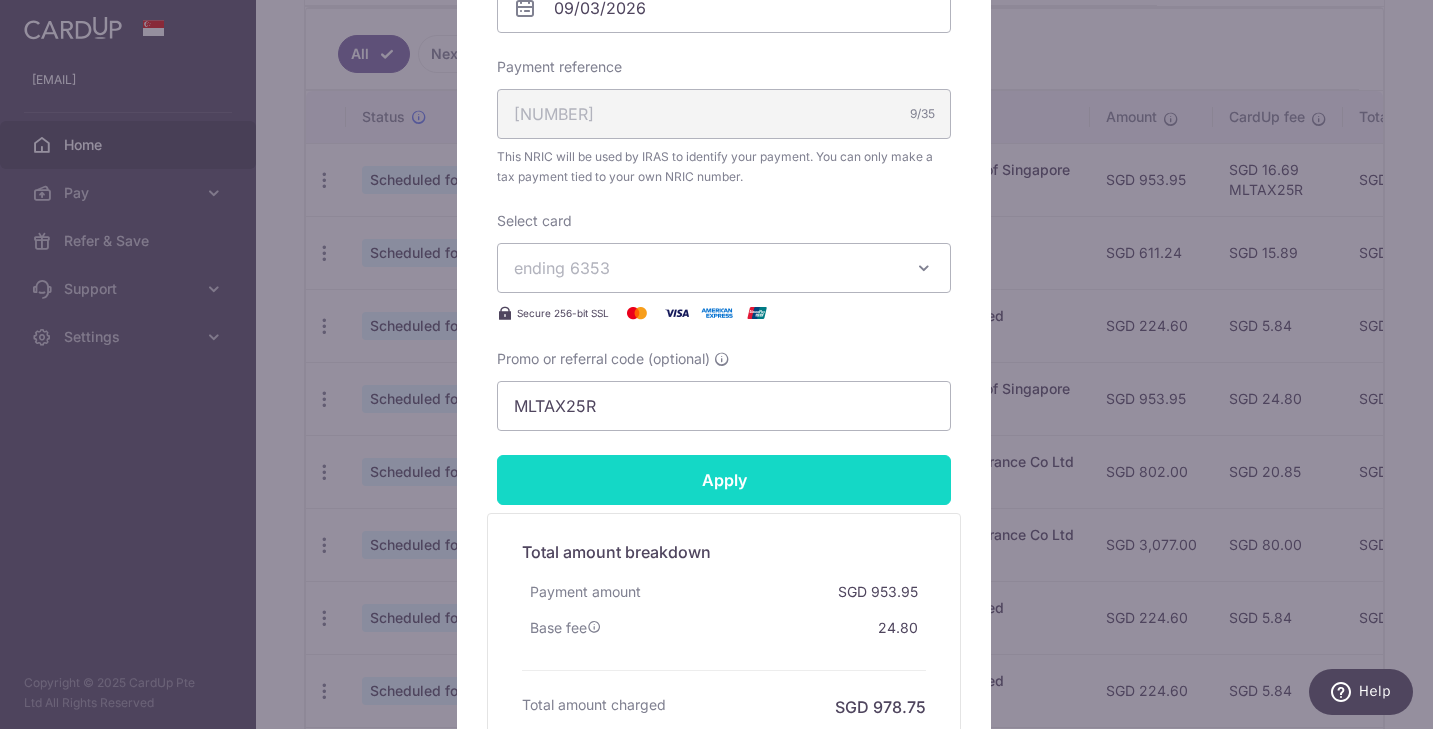 click on "Apply" at bounding box center (724, 480) 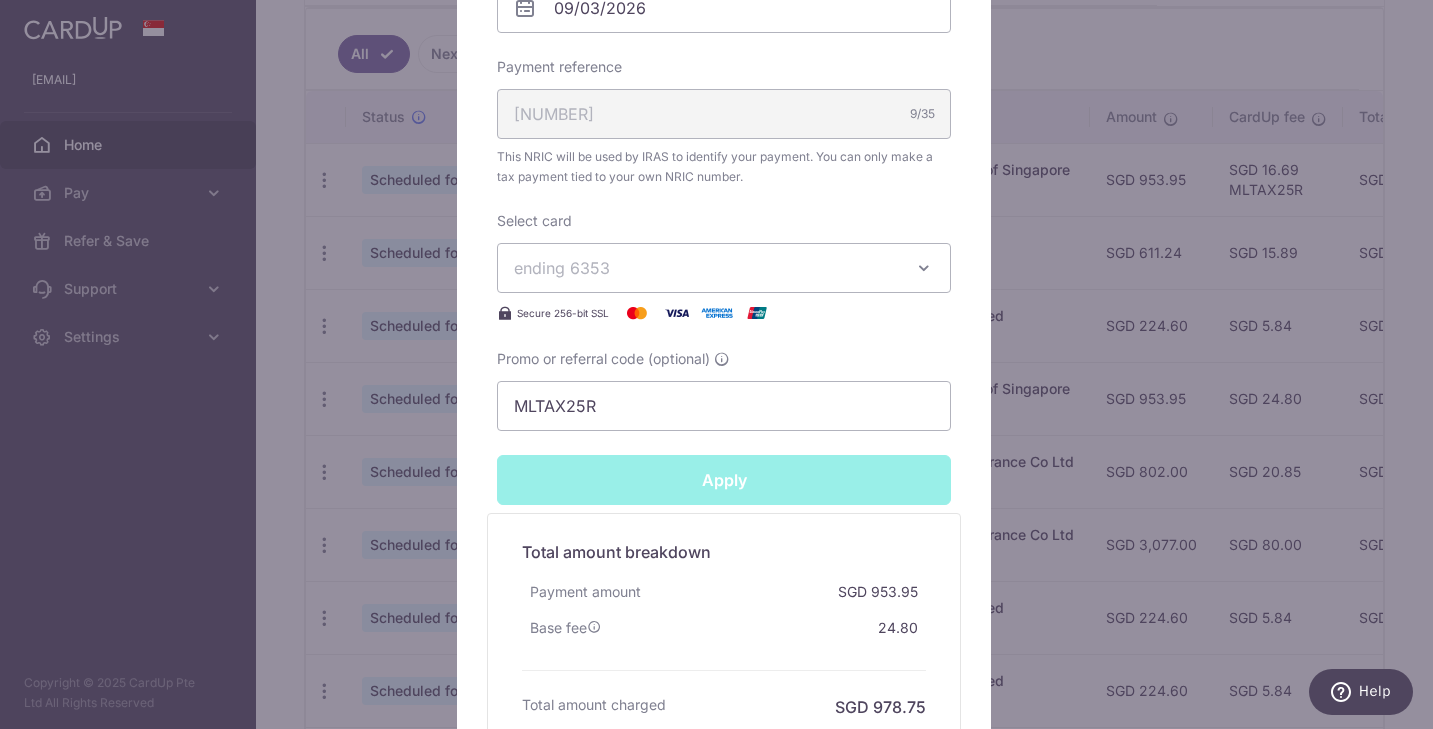 type on "Successfully Applied" 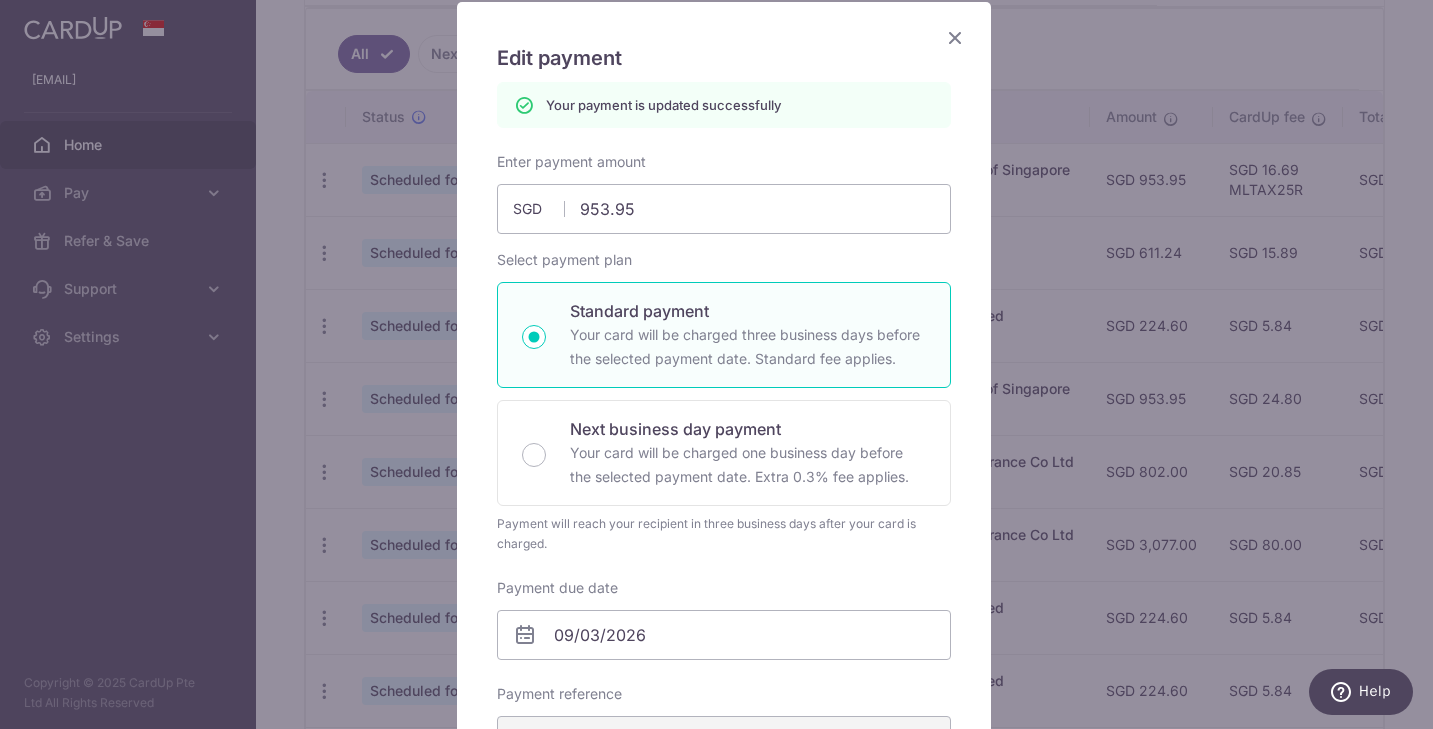 scroll, scrollTop: 0, scrollLeft: 0, axis: both 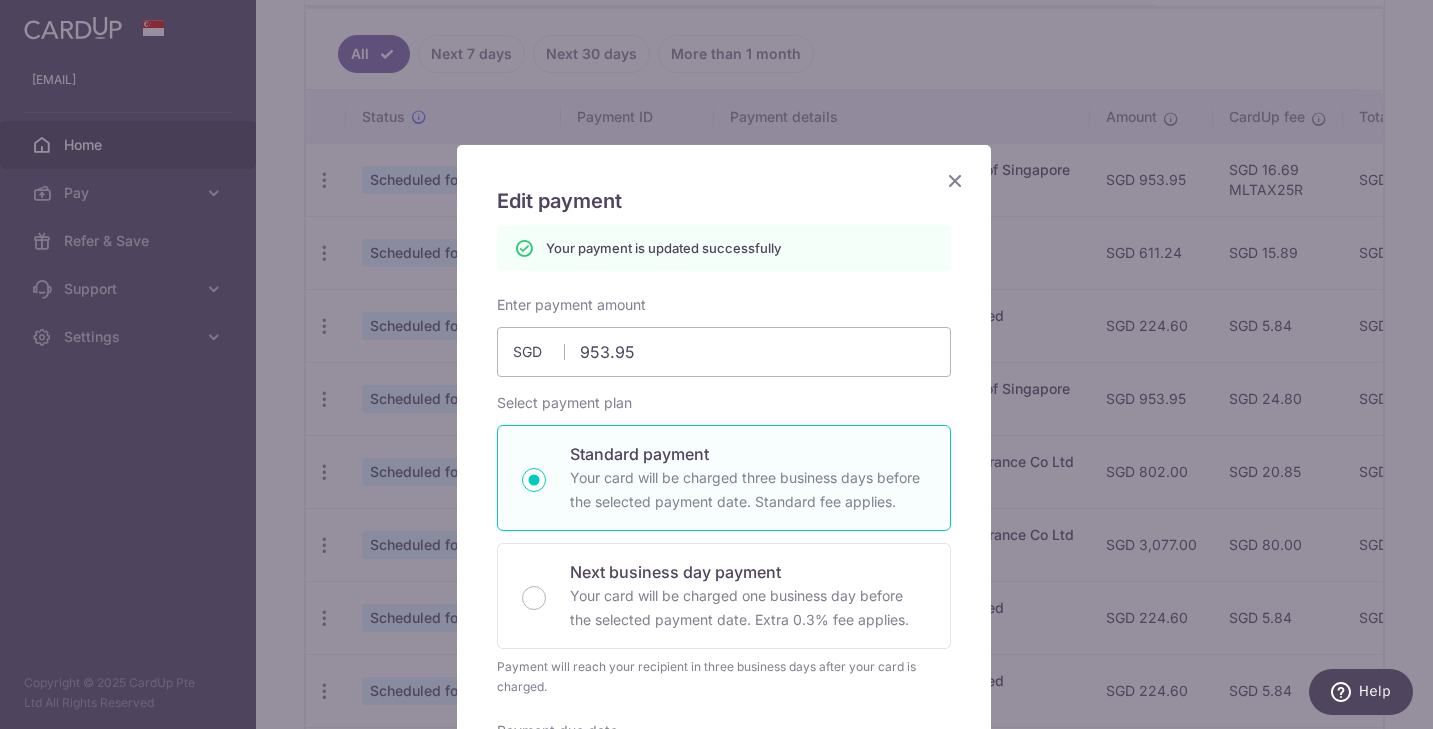 click at bounding box center [955, 180] 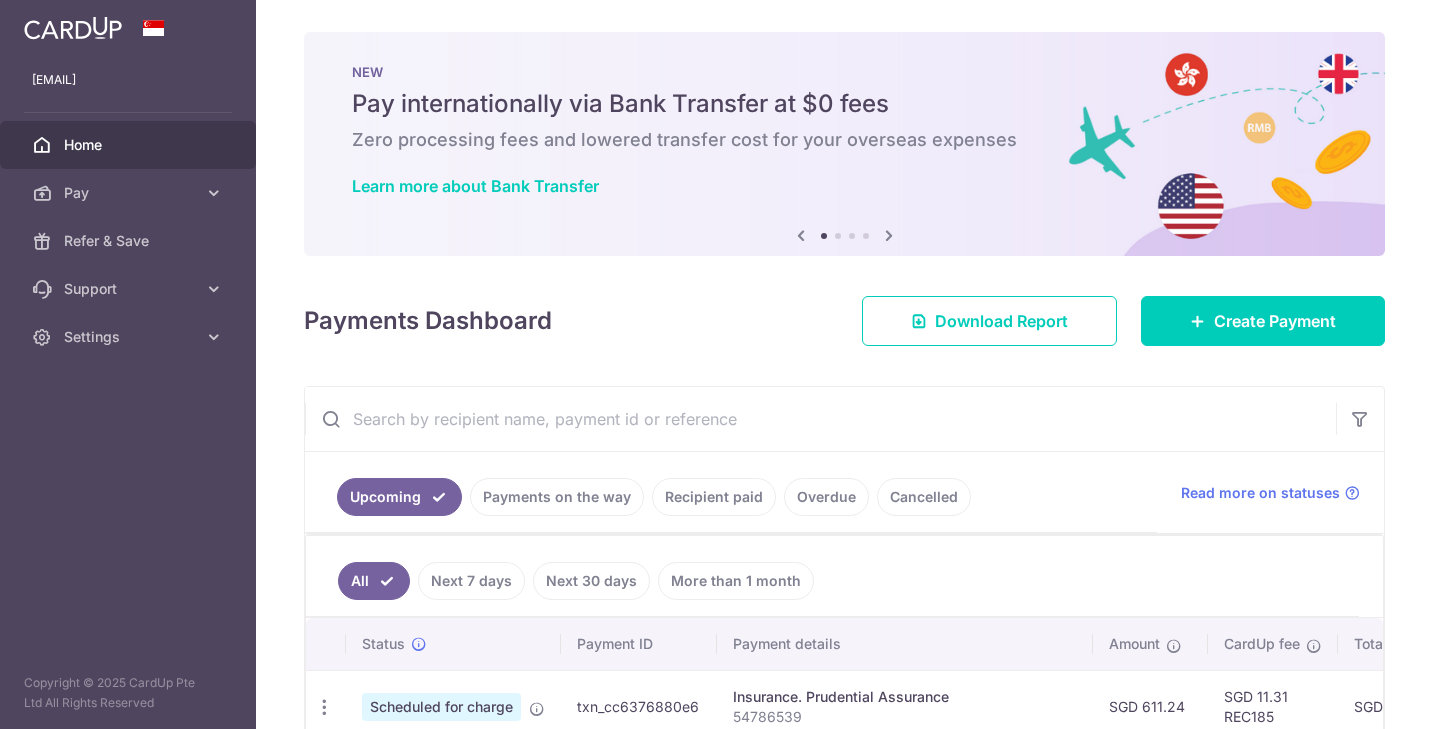 scroll, scrollTop: 0, scrollLeft: 0, axis: both 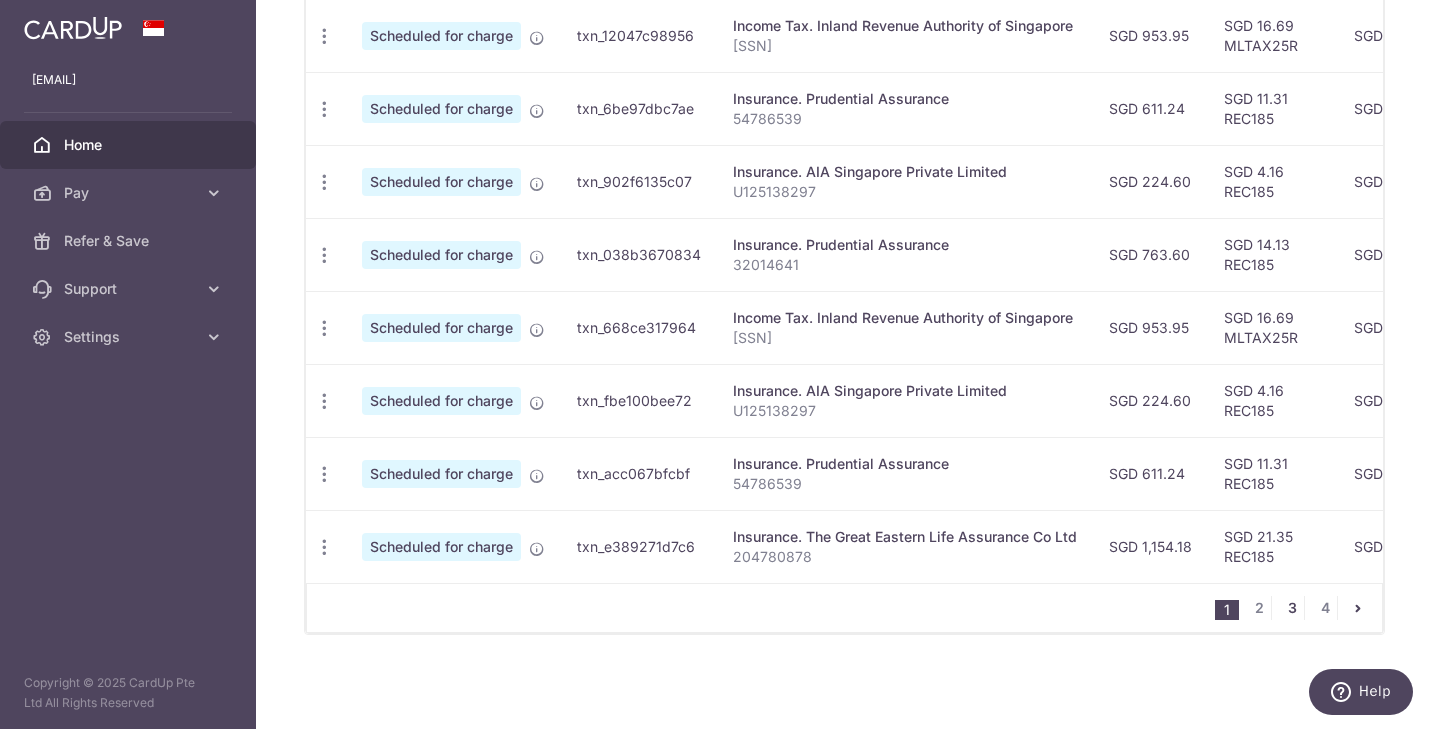 click on "3" at bounding box center [1292, 608] 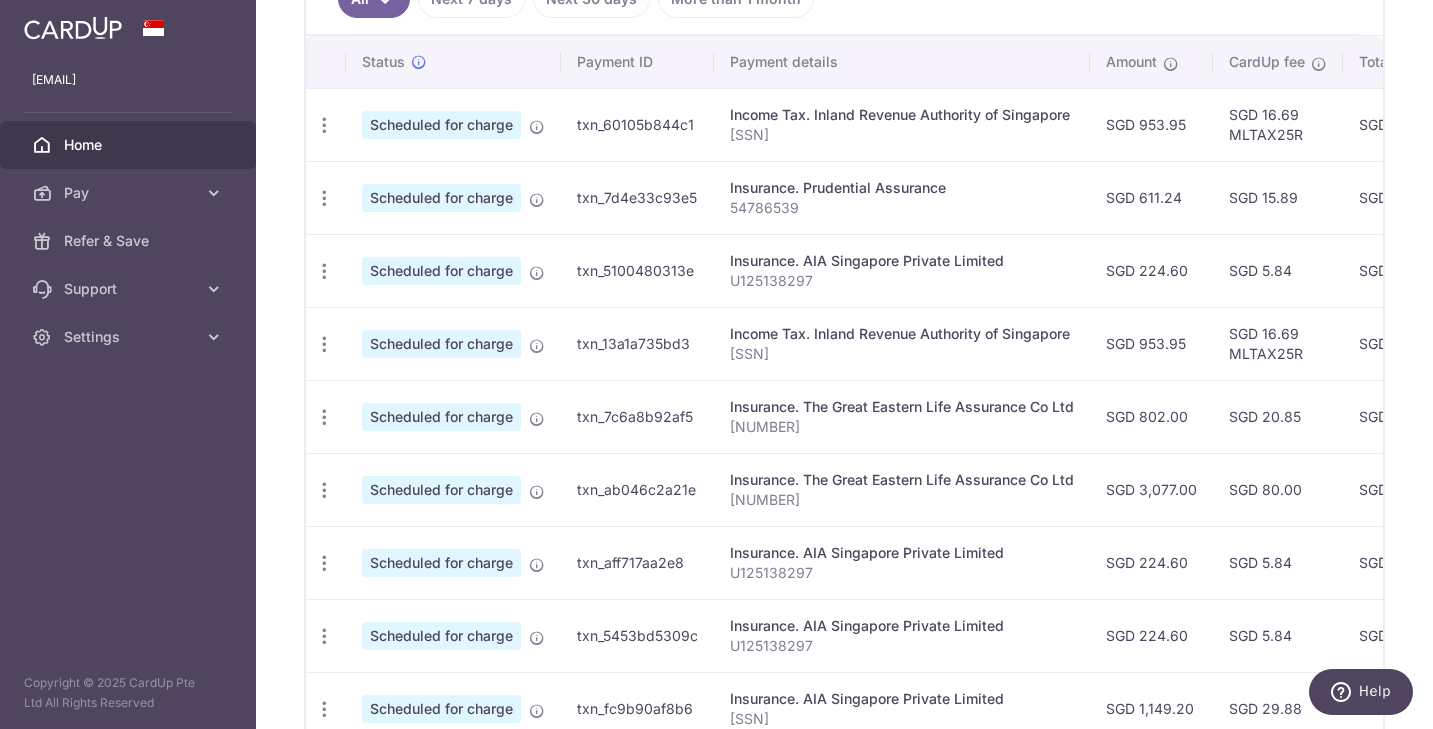 scroll, scrollTop: 482, scrollLeft: 0, axis: vertical 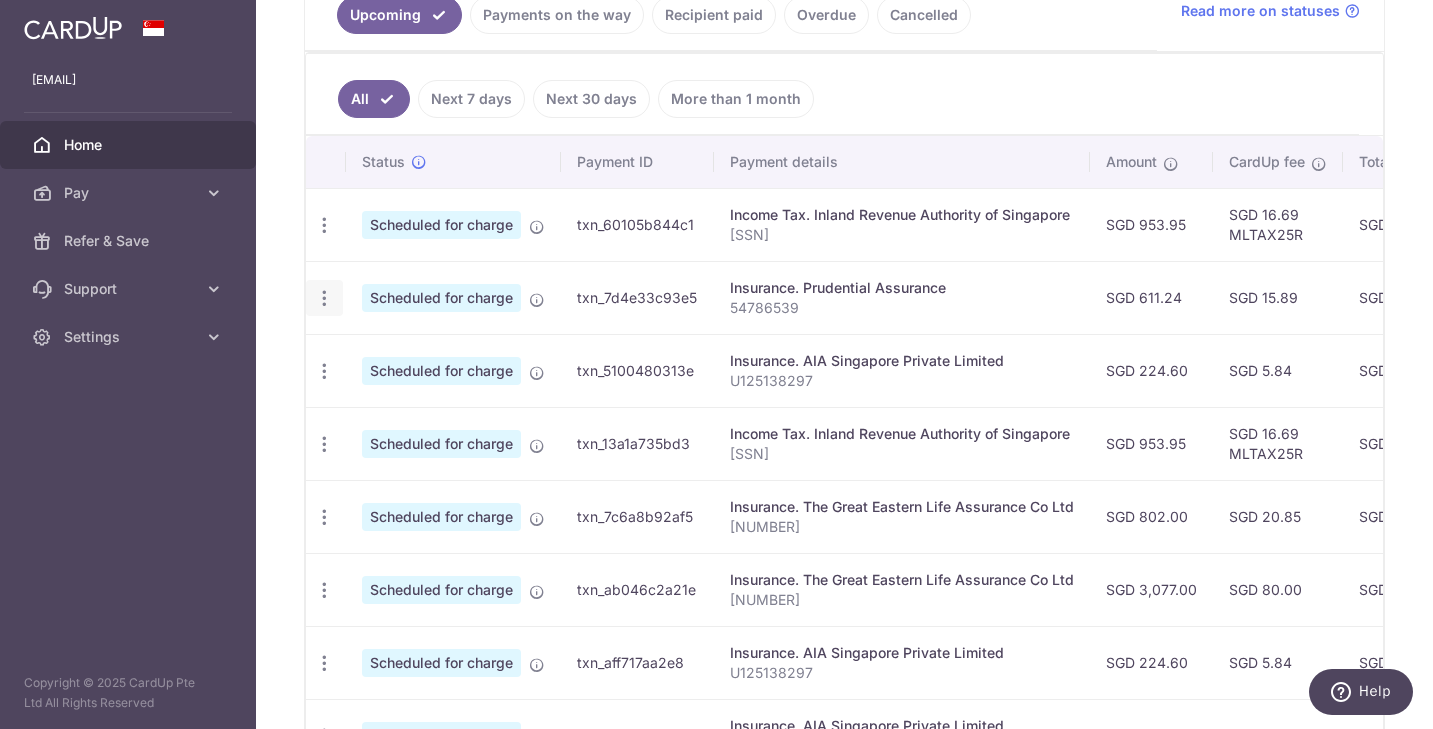 click at bounding box center (324, 225) 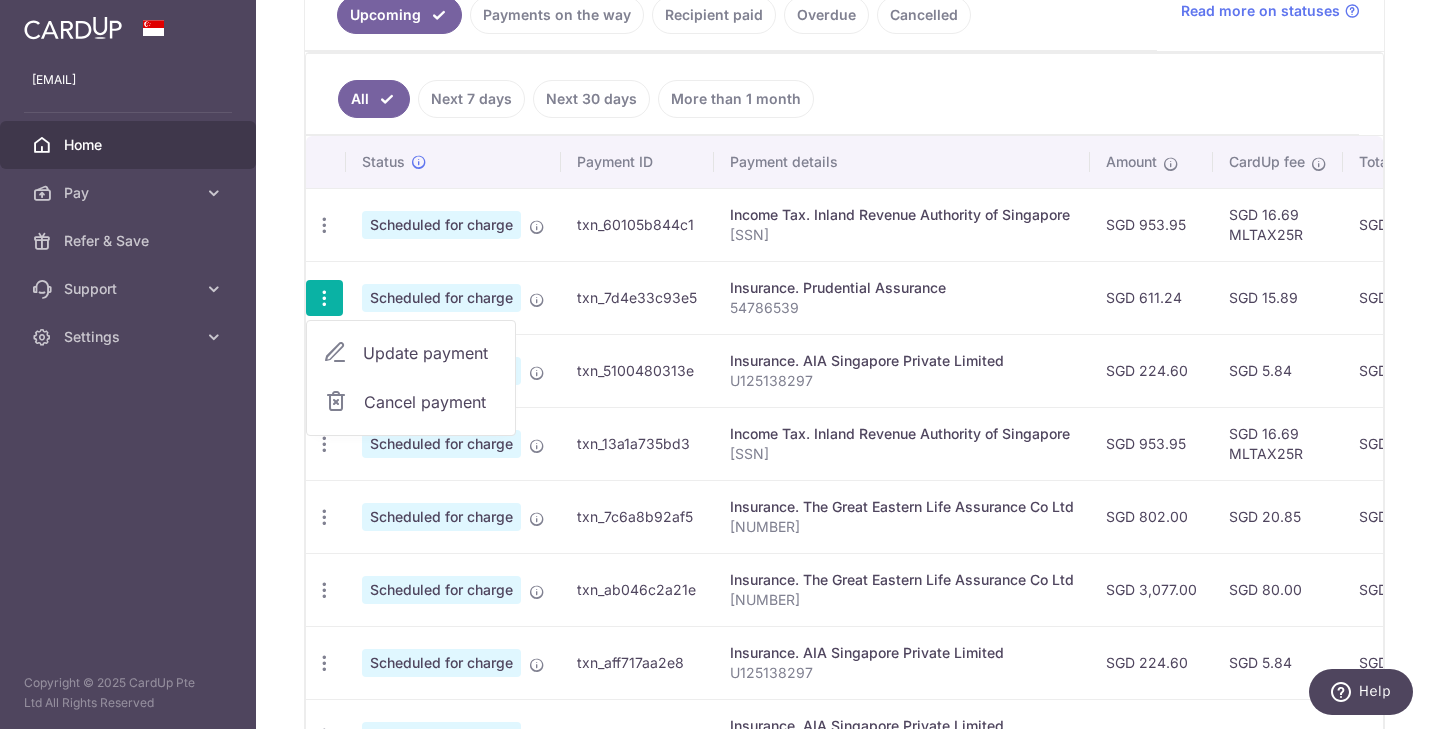 click on "Update payment" at bounding box center (431, 353) 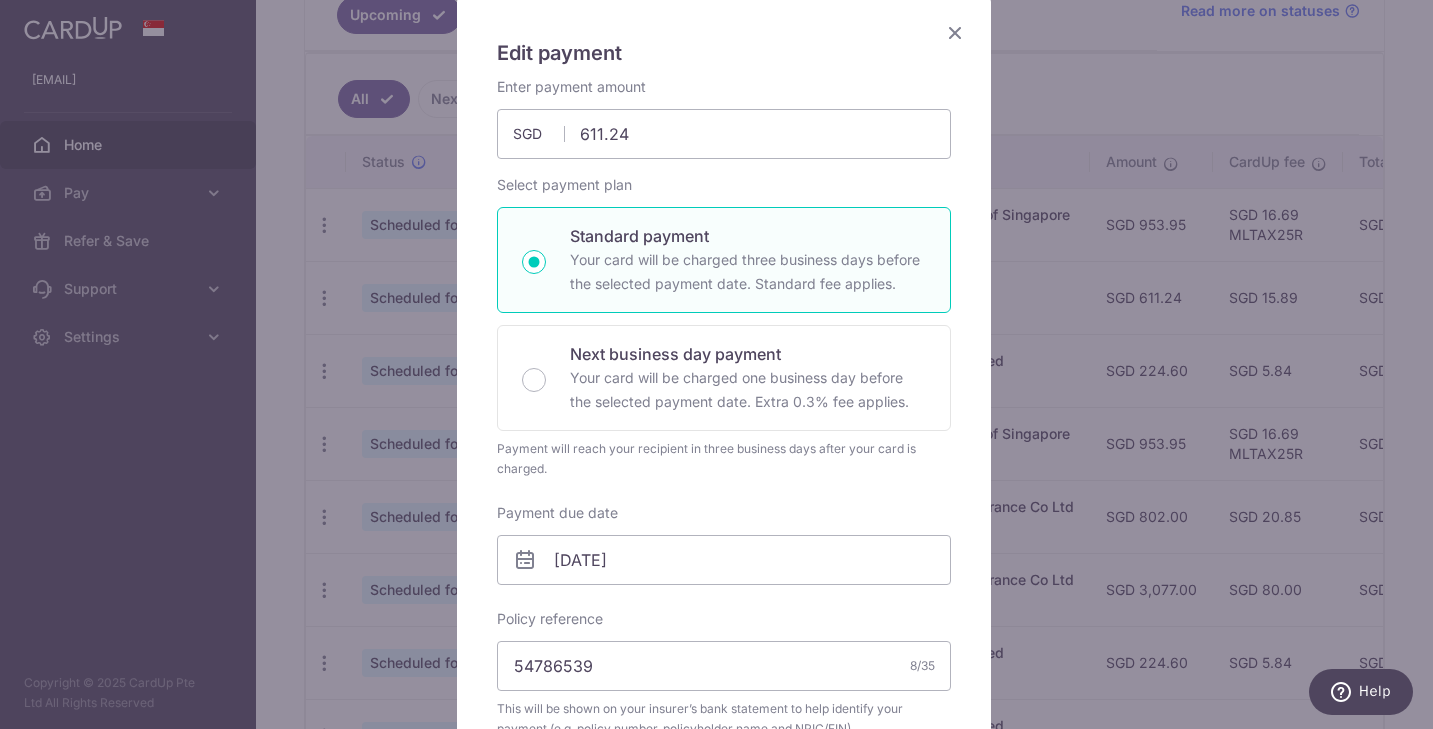 scroll, scrollTop: 600, scrollLeft: 0, axis: vertical 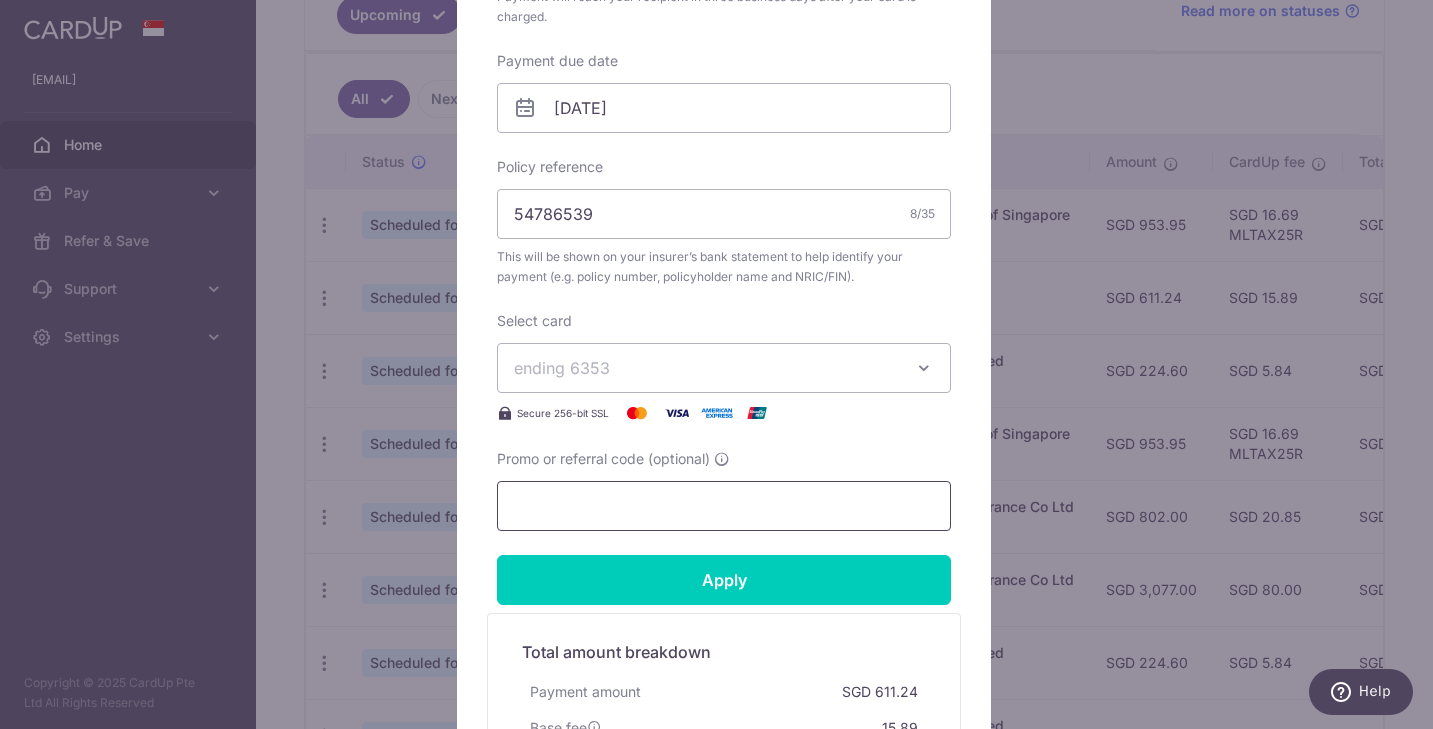 click on "Promo or referral code (optional)" at bounding box center (724, 506) 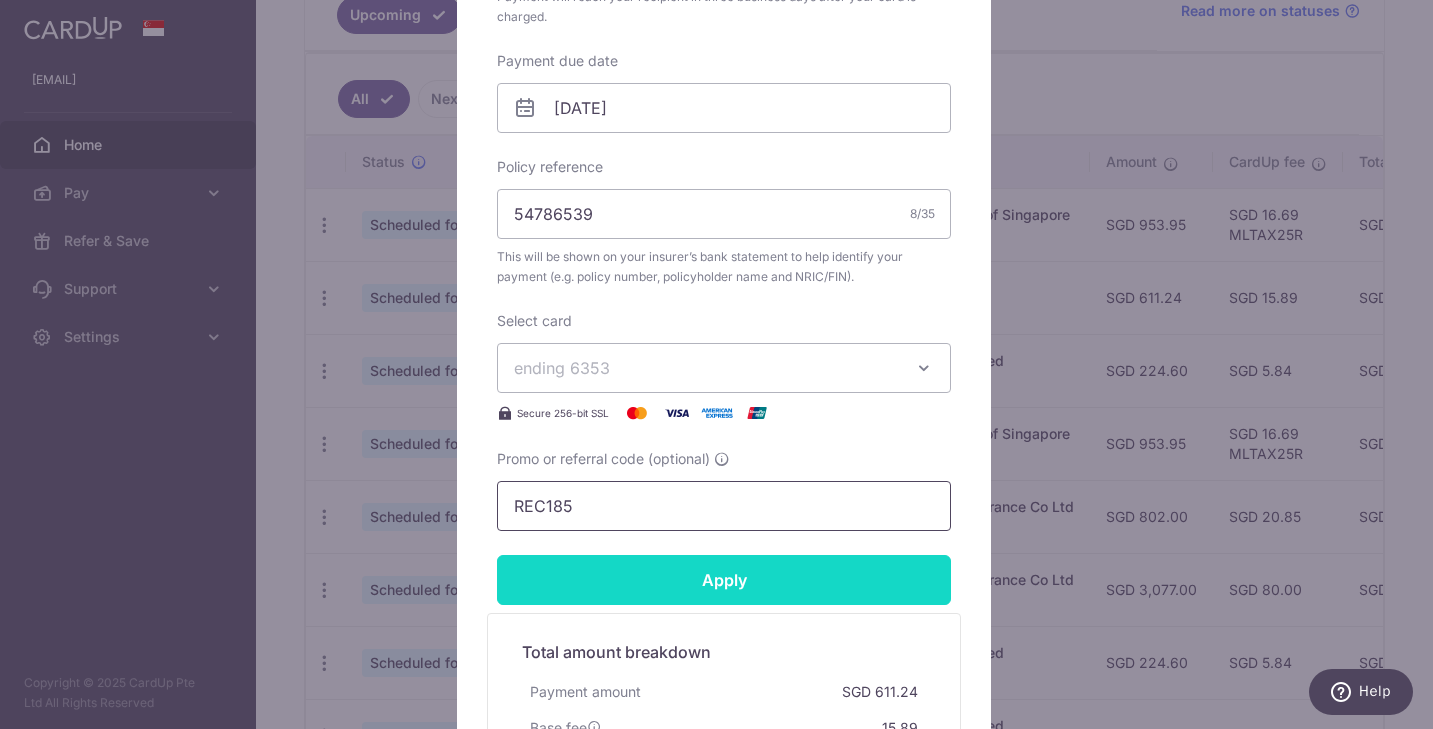 type on "REC185" 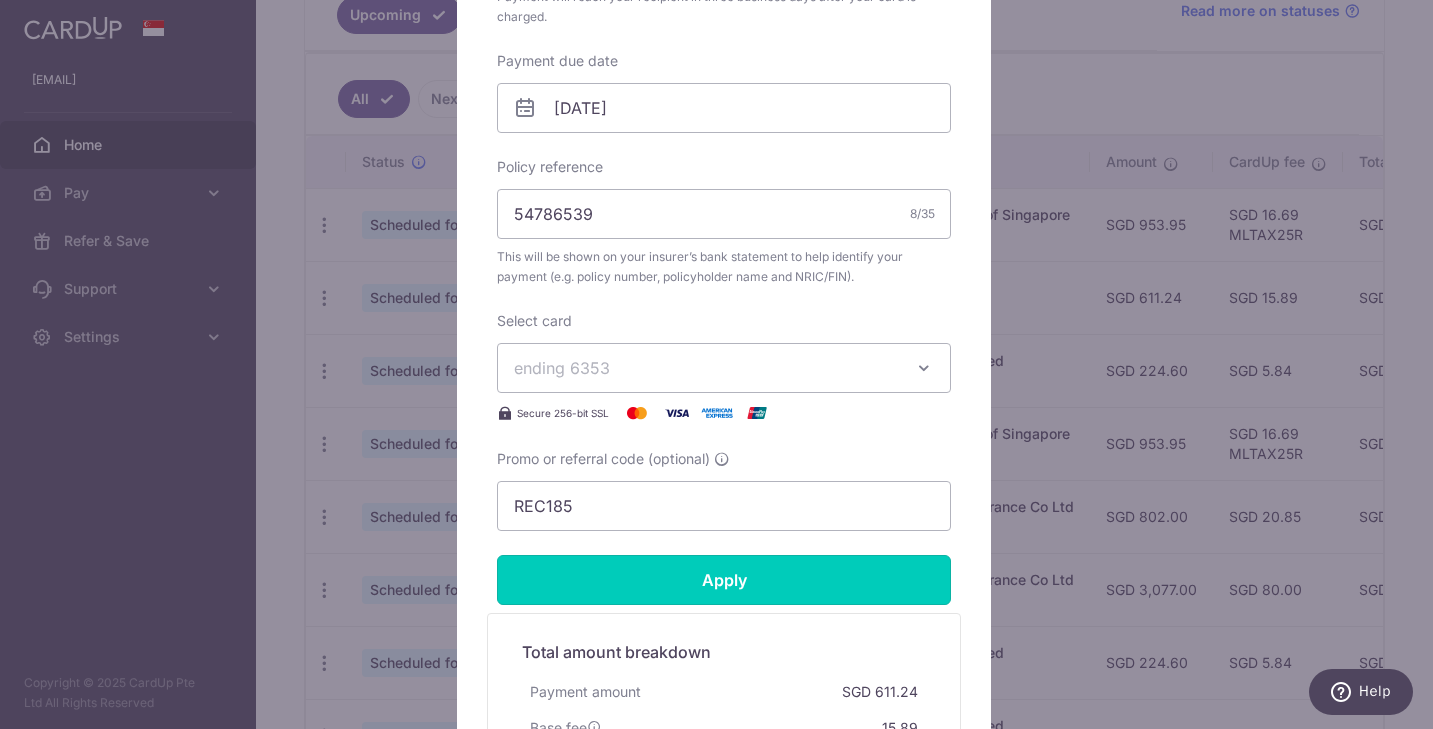 click on "Apply" at bounding box center (724, 580) 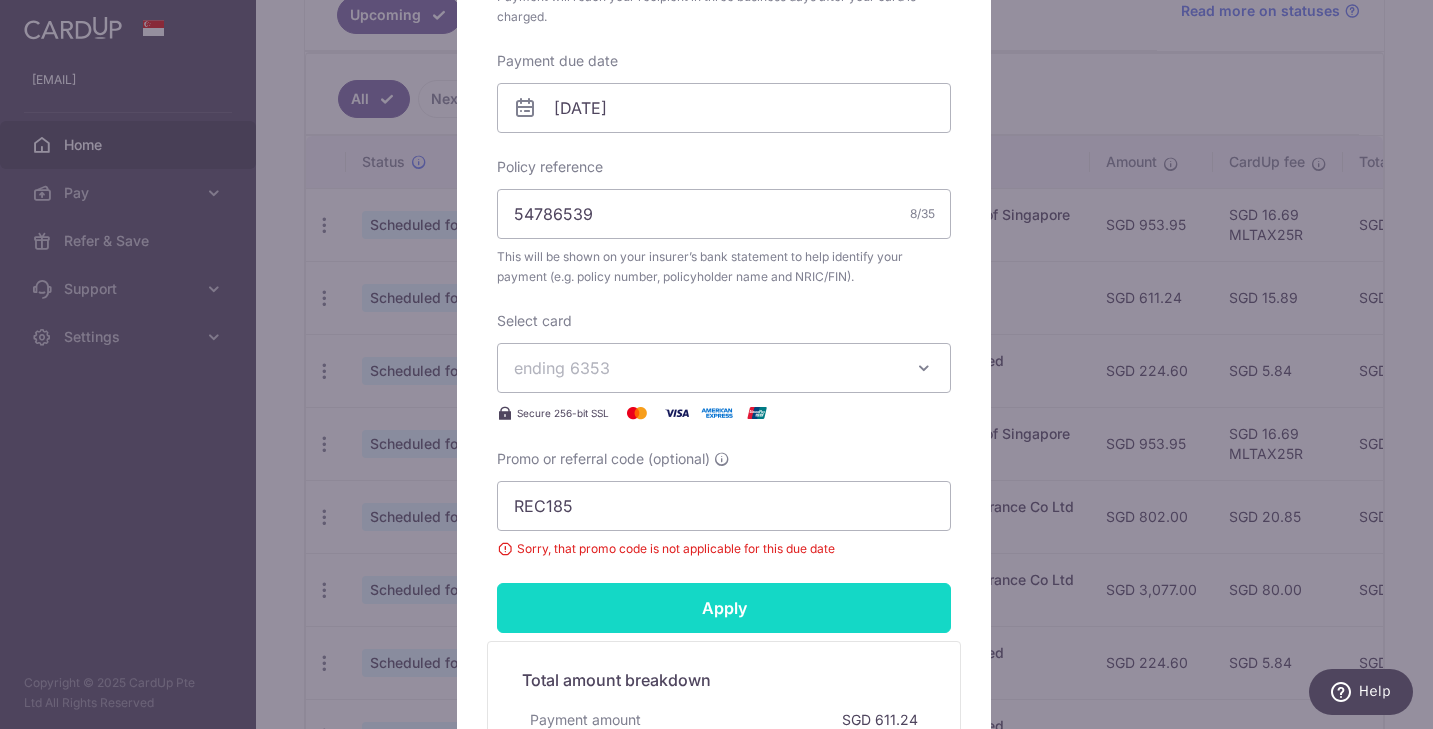 click on "Apply" at bounding box center (724, 608) 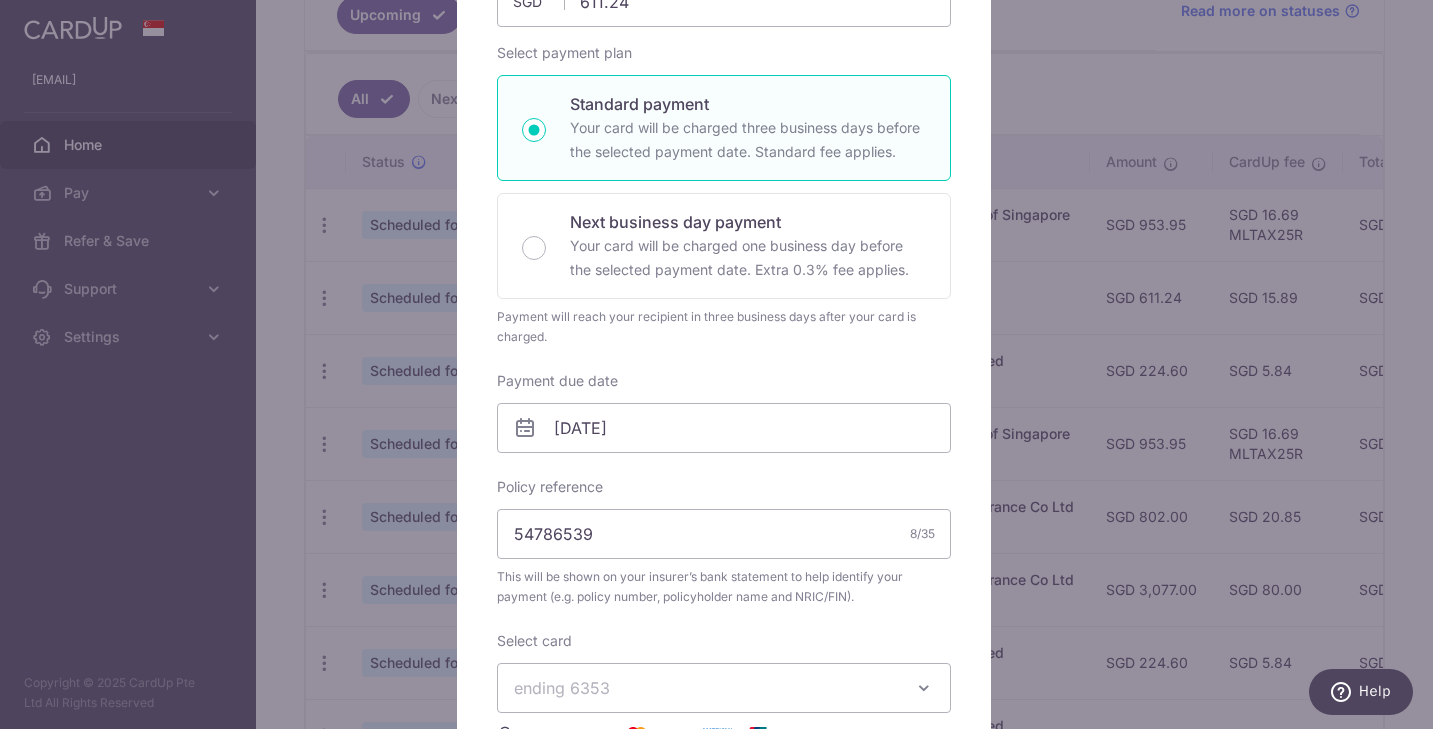 scroll, scrollTop: 0, scrollLeft: 0, axis: both 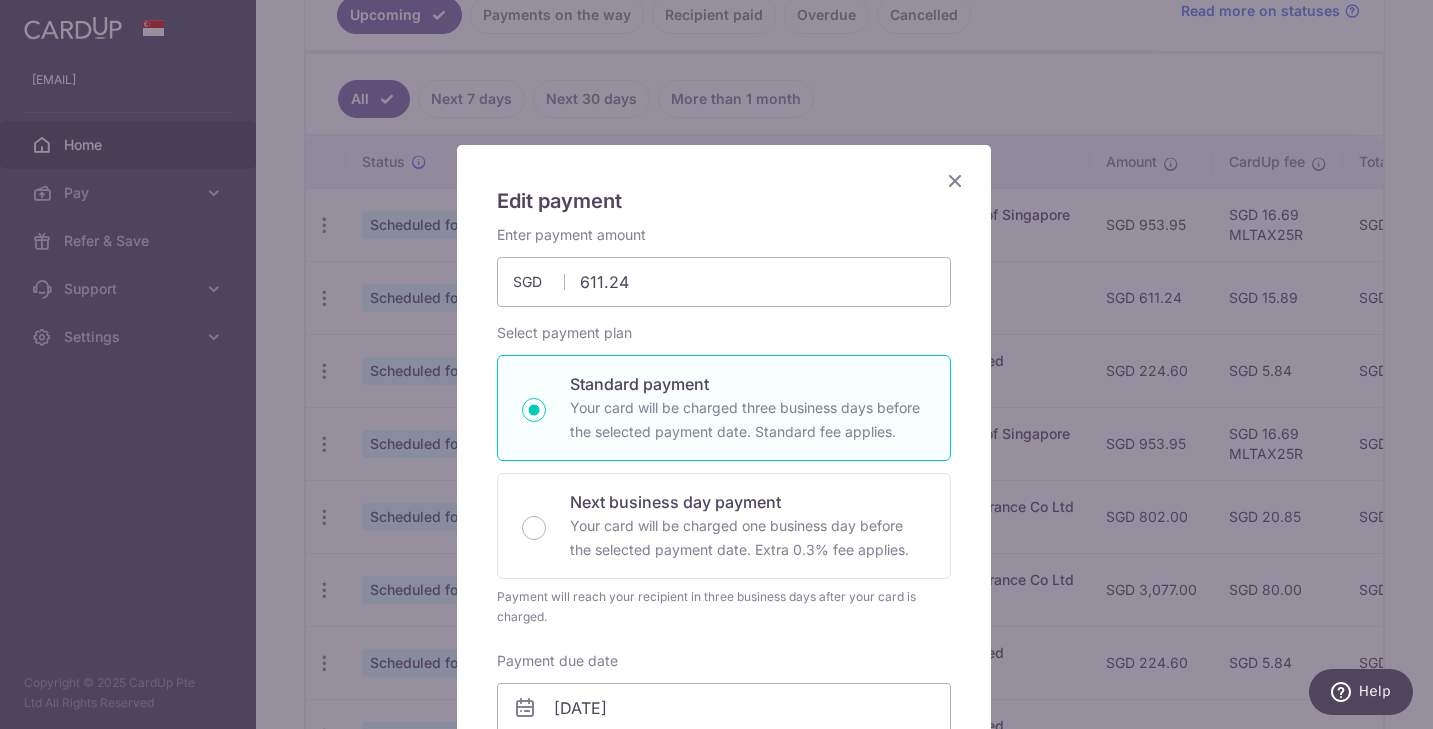 click at bounding box center [955, 180] 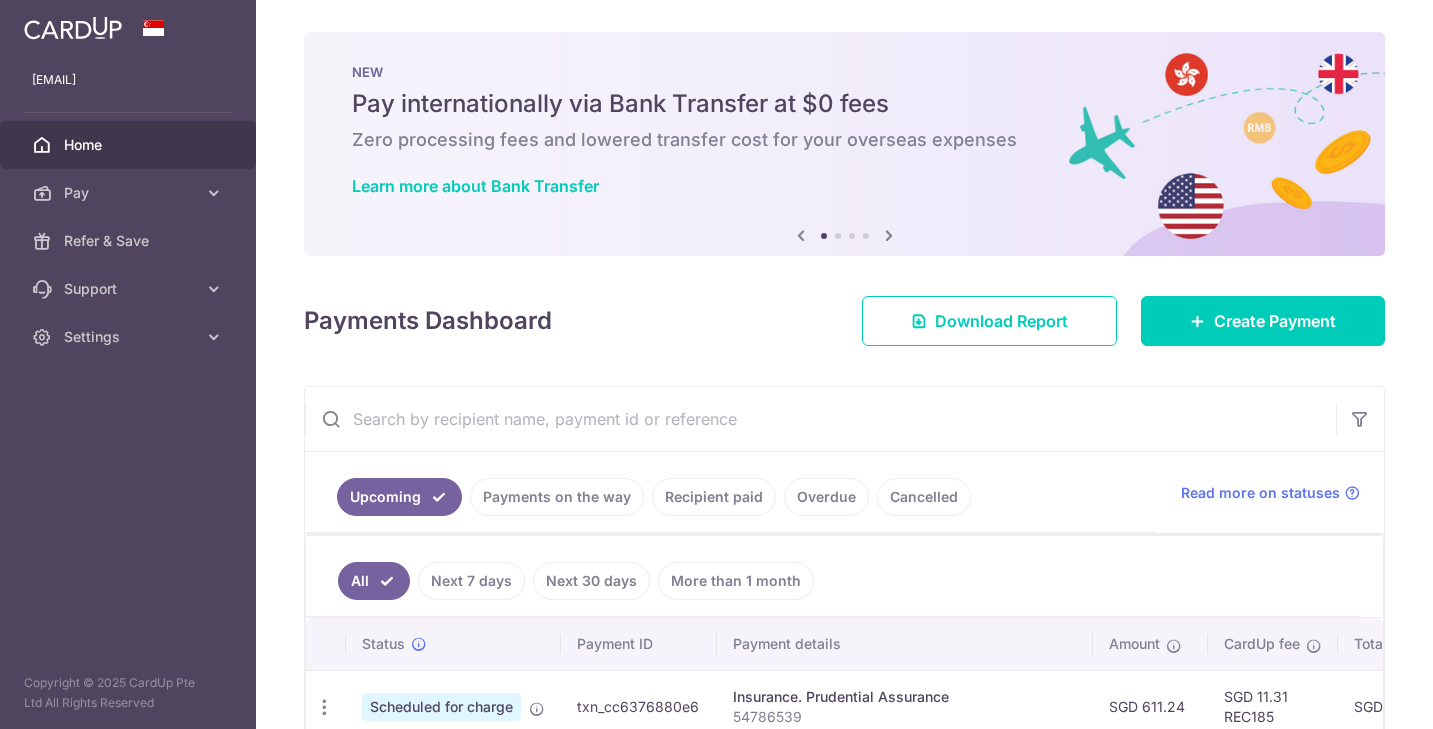 scroll, scrollTop: 0, scrollLeft: 0, axis: both 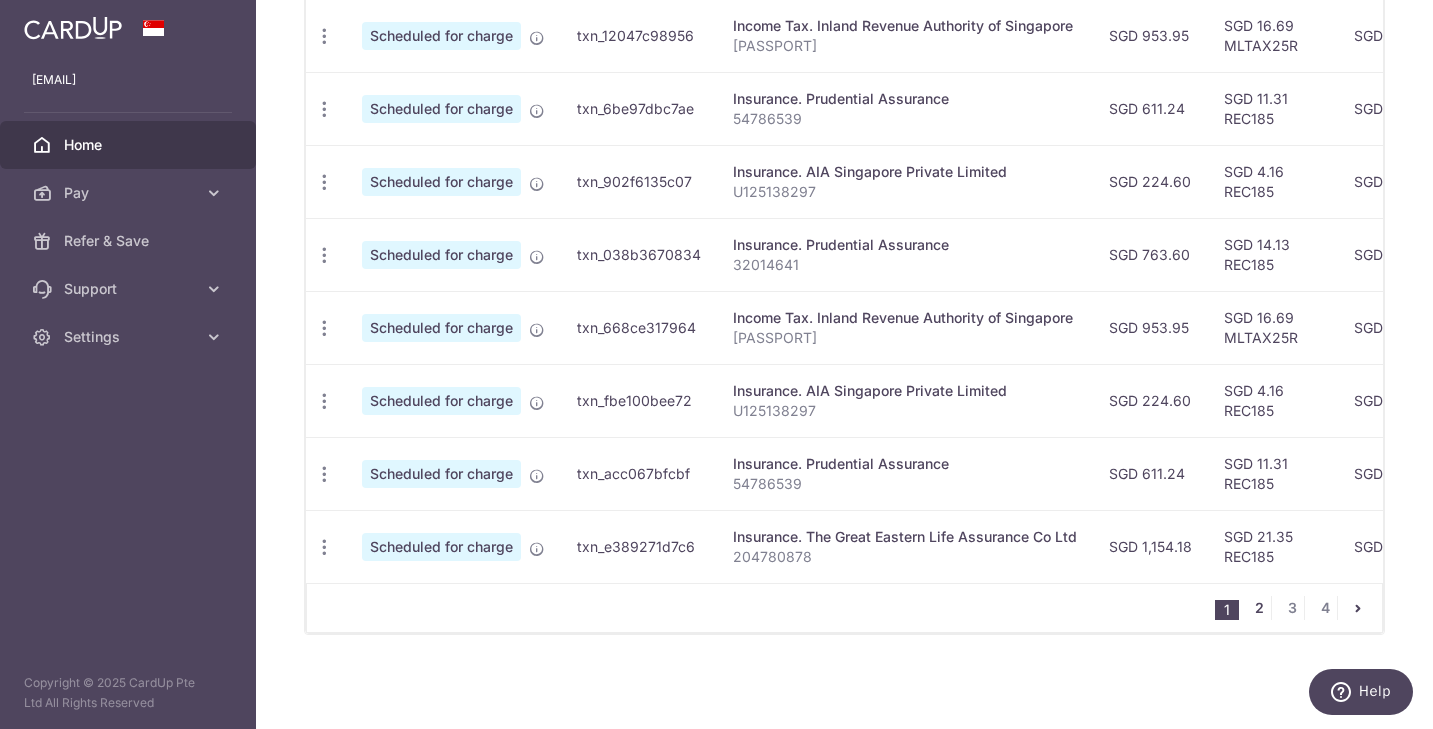 click on "2" at bounding box center (1259, 608) 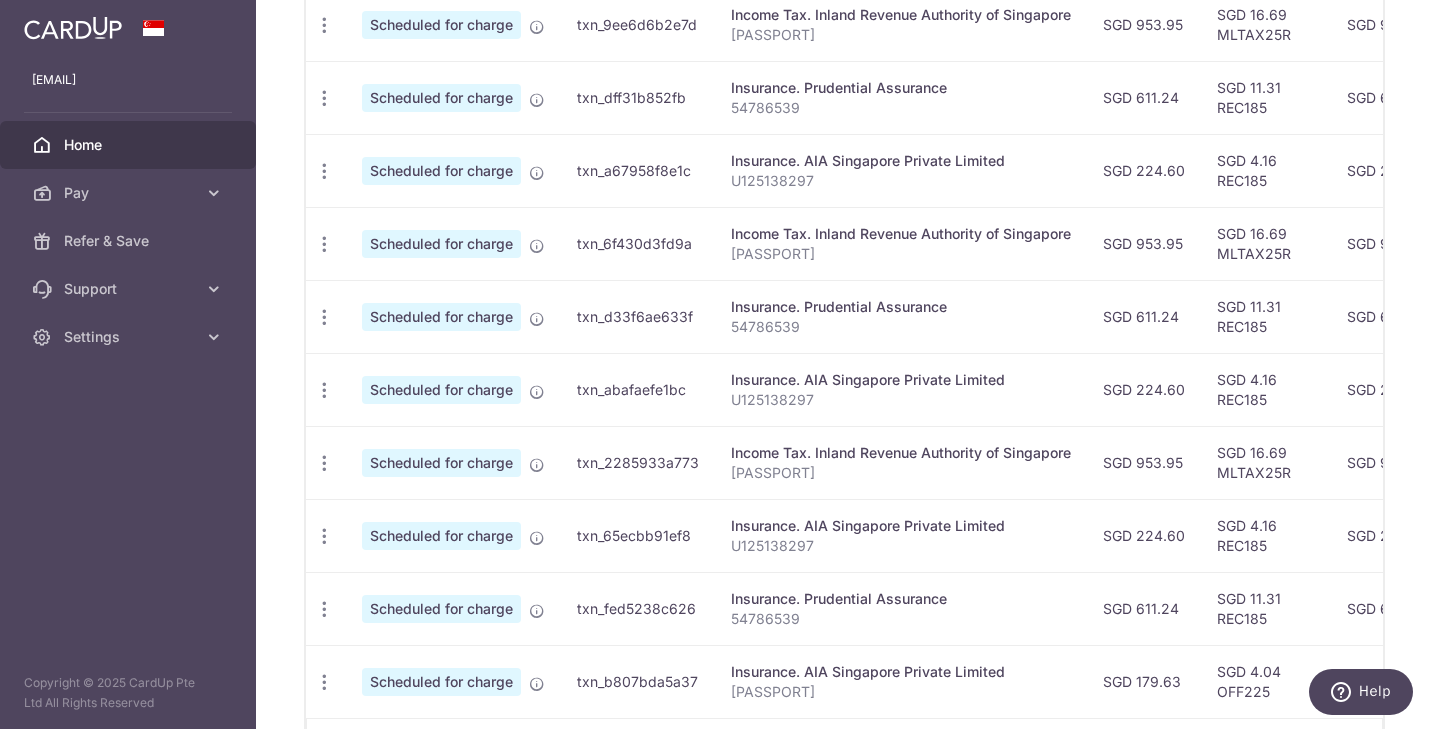 scroll, scrollTop: 827, scrollLeft: 0, axis: vertical 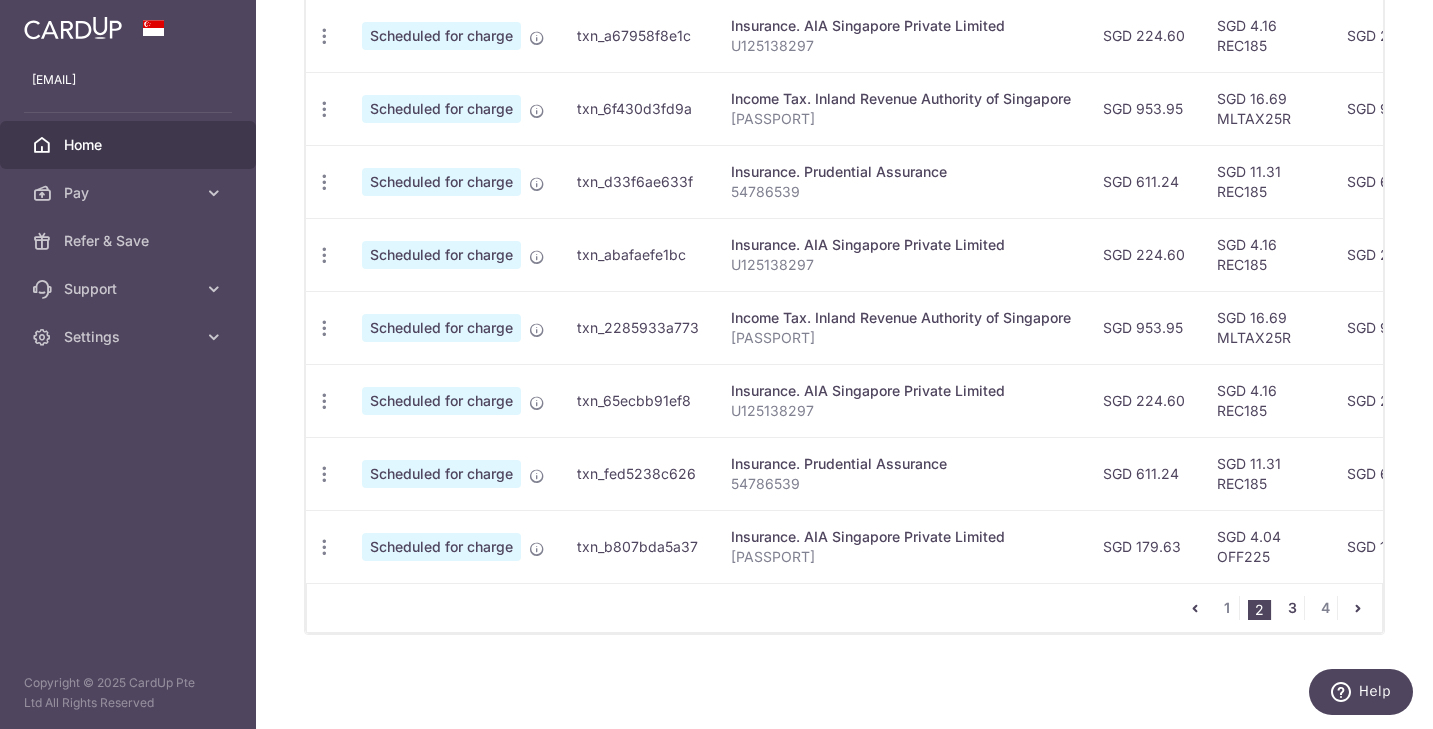 click on "3" at bounding box center [1292, 608] 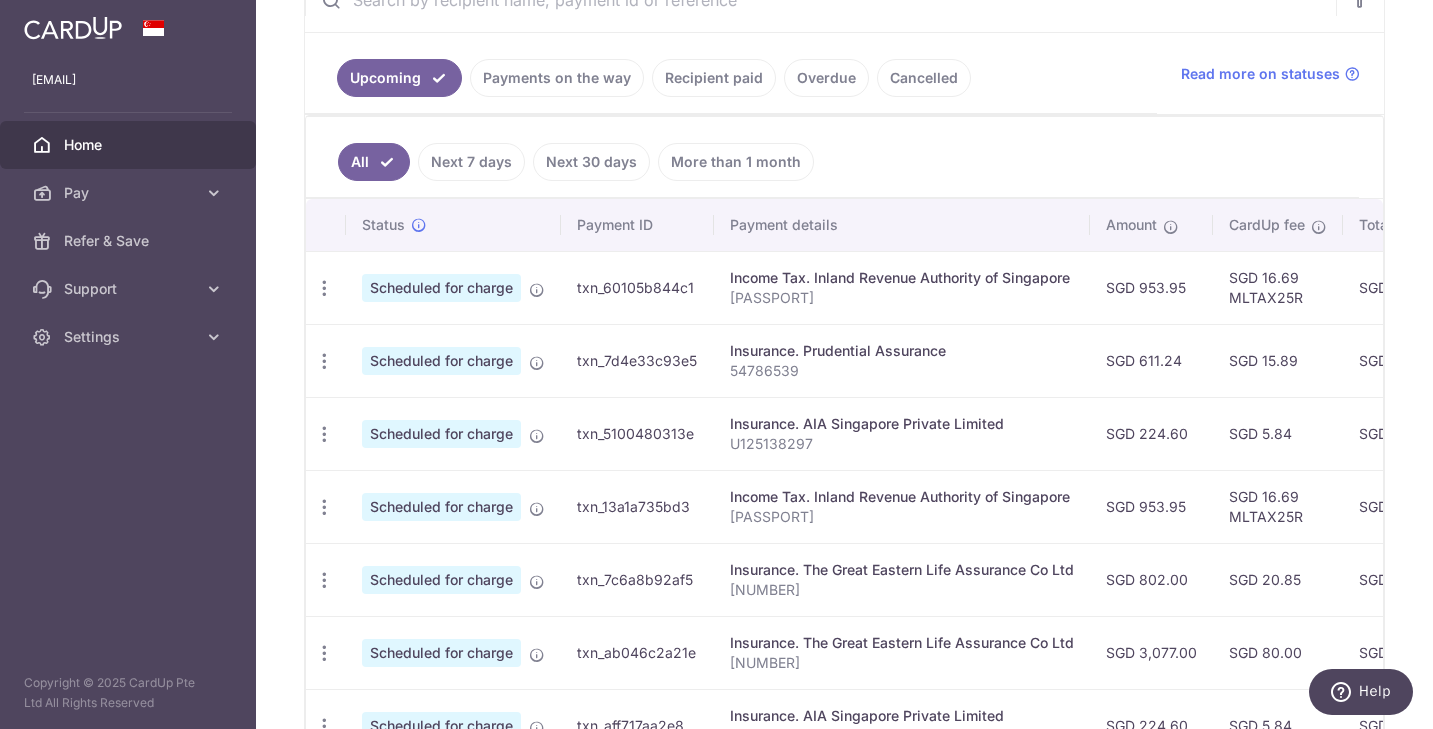 scroll, scrollTop: 482, scrollLeft: 0, axis: vertical 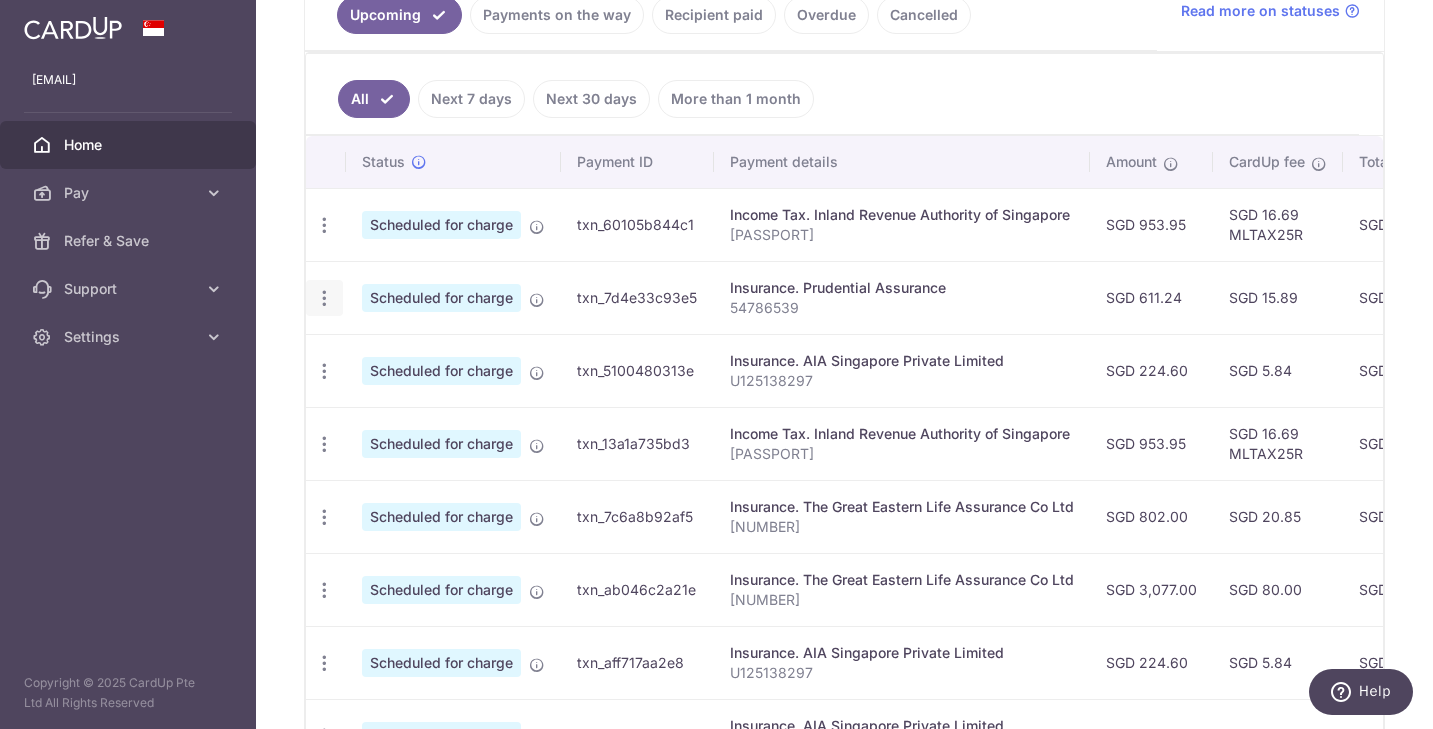 click at bounding box center (324, 225) 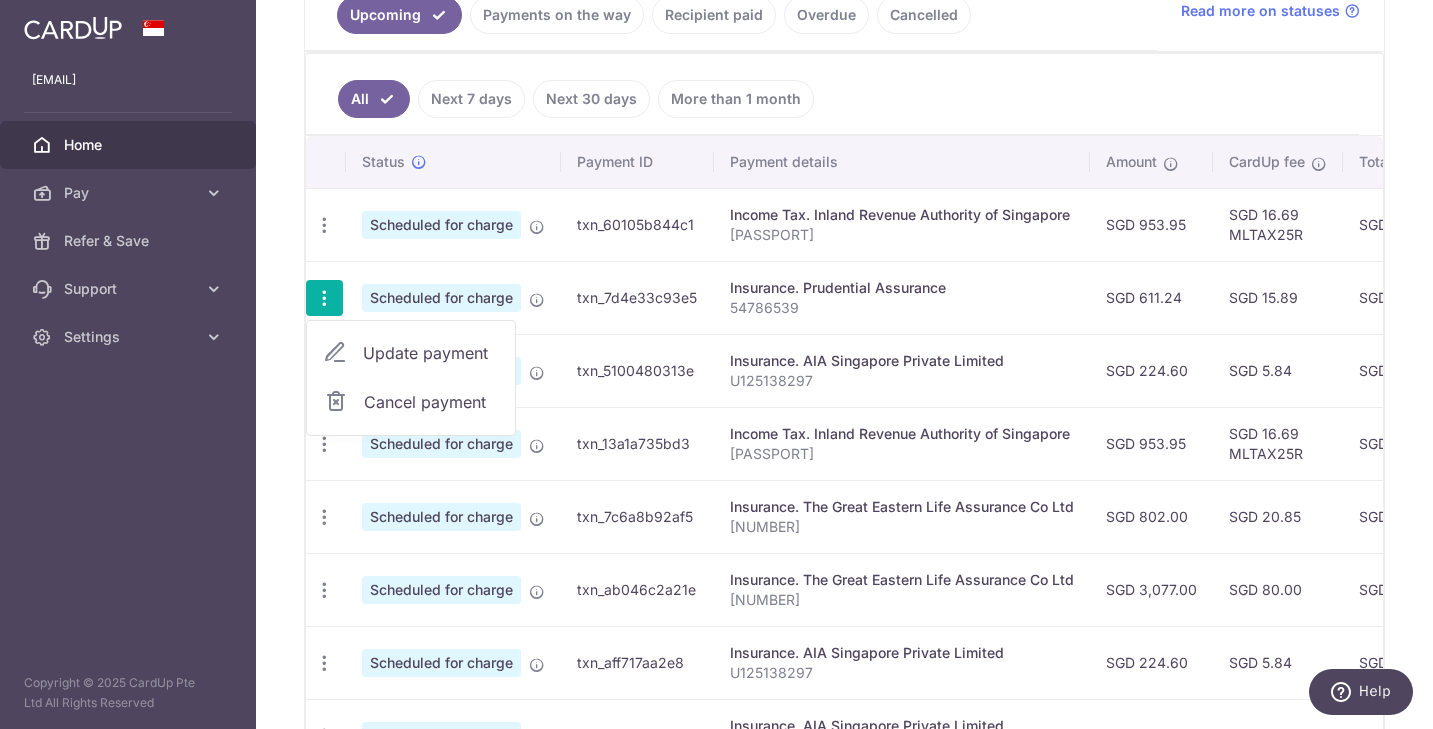 click on "Update payment" at bounding box center (431, 353) 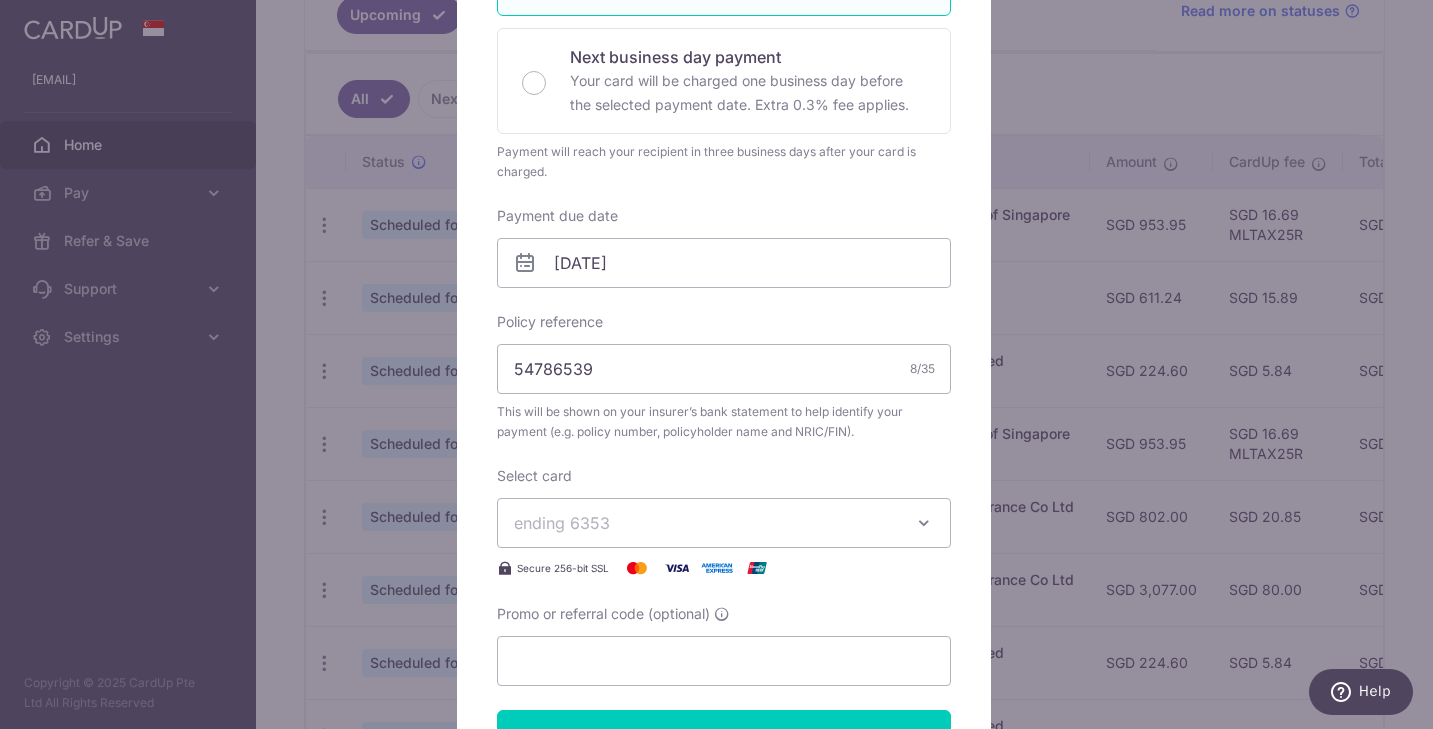 scroll, scrollTop: 500, scrollLeft: 0, axis: vertical 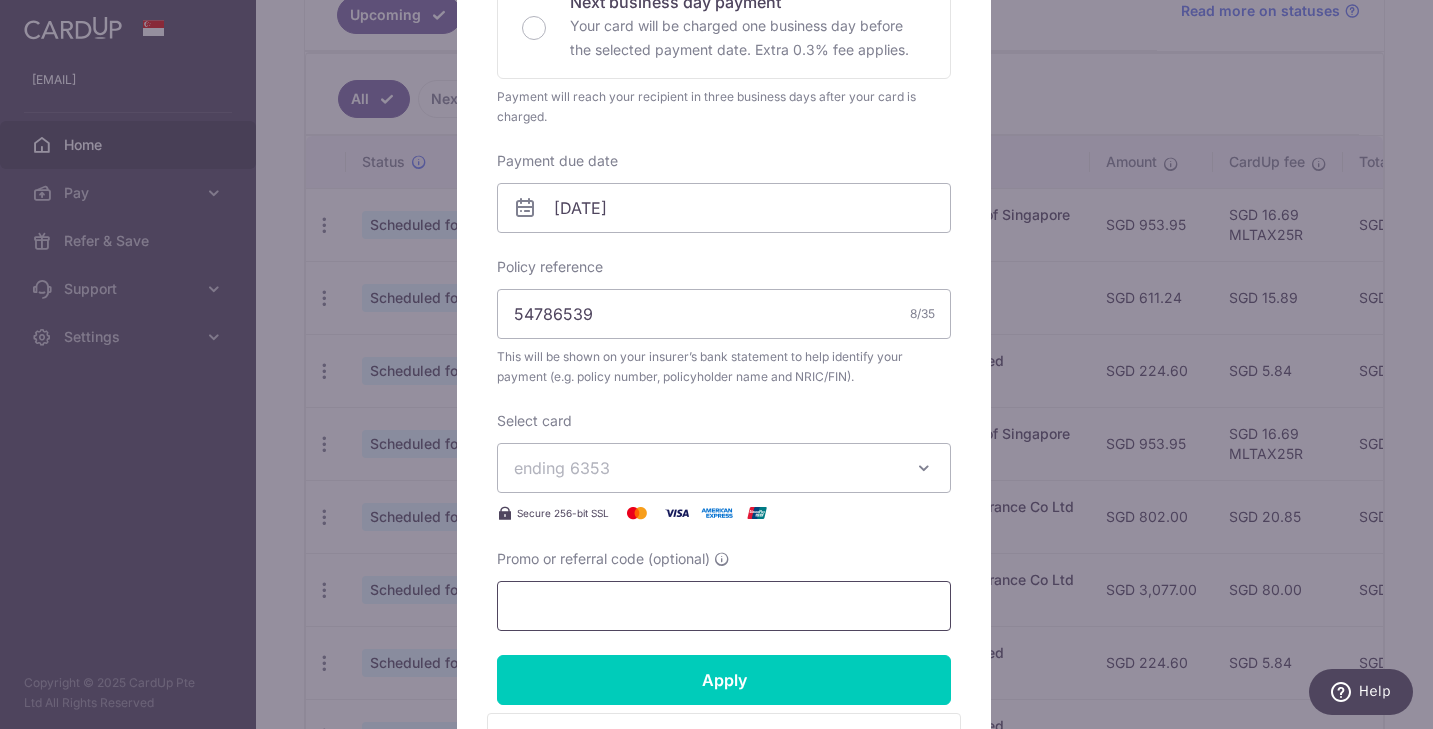 click on "Promo or referral code (optional)" at bounding box center [724, 606] 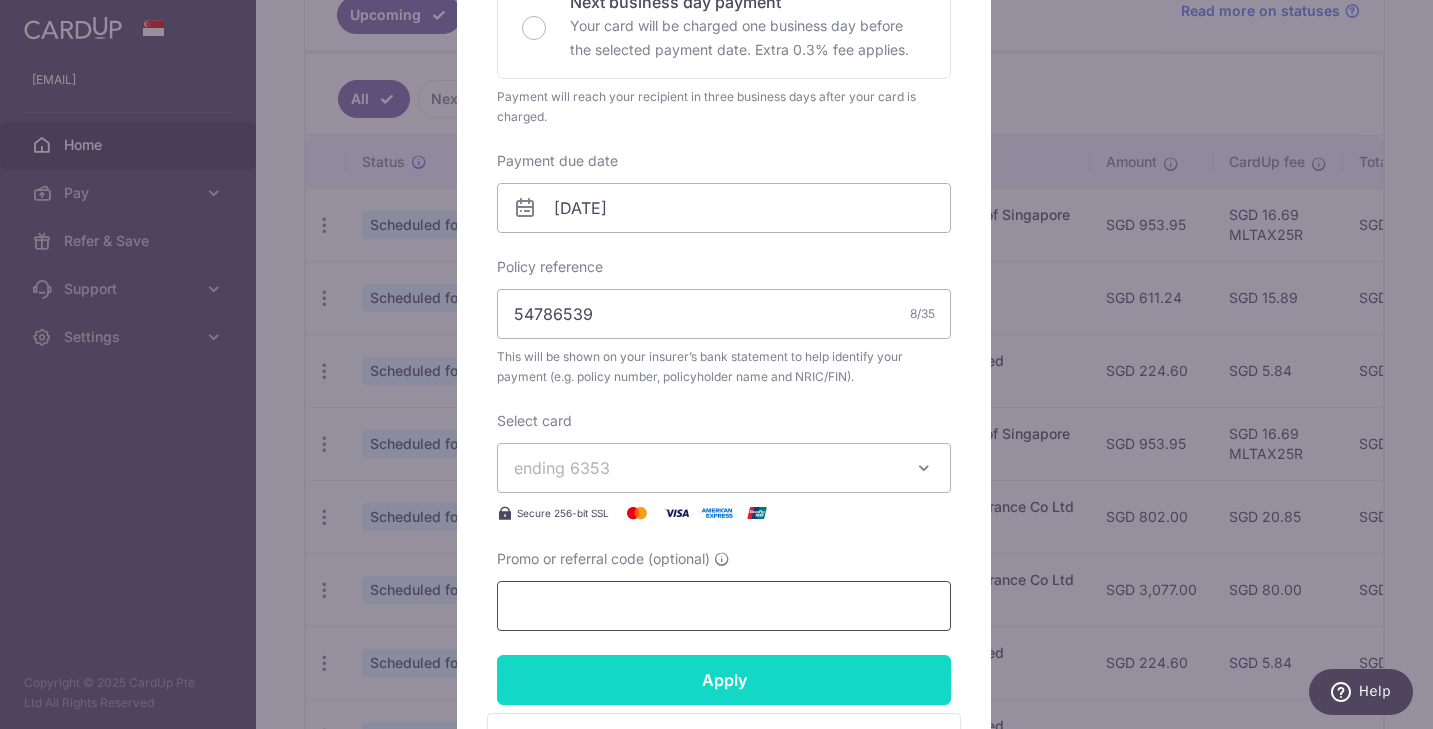 paste on "OFF225" 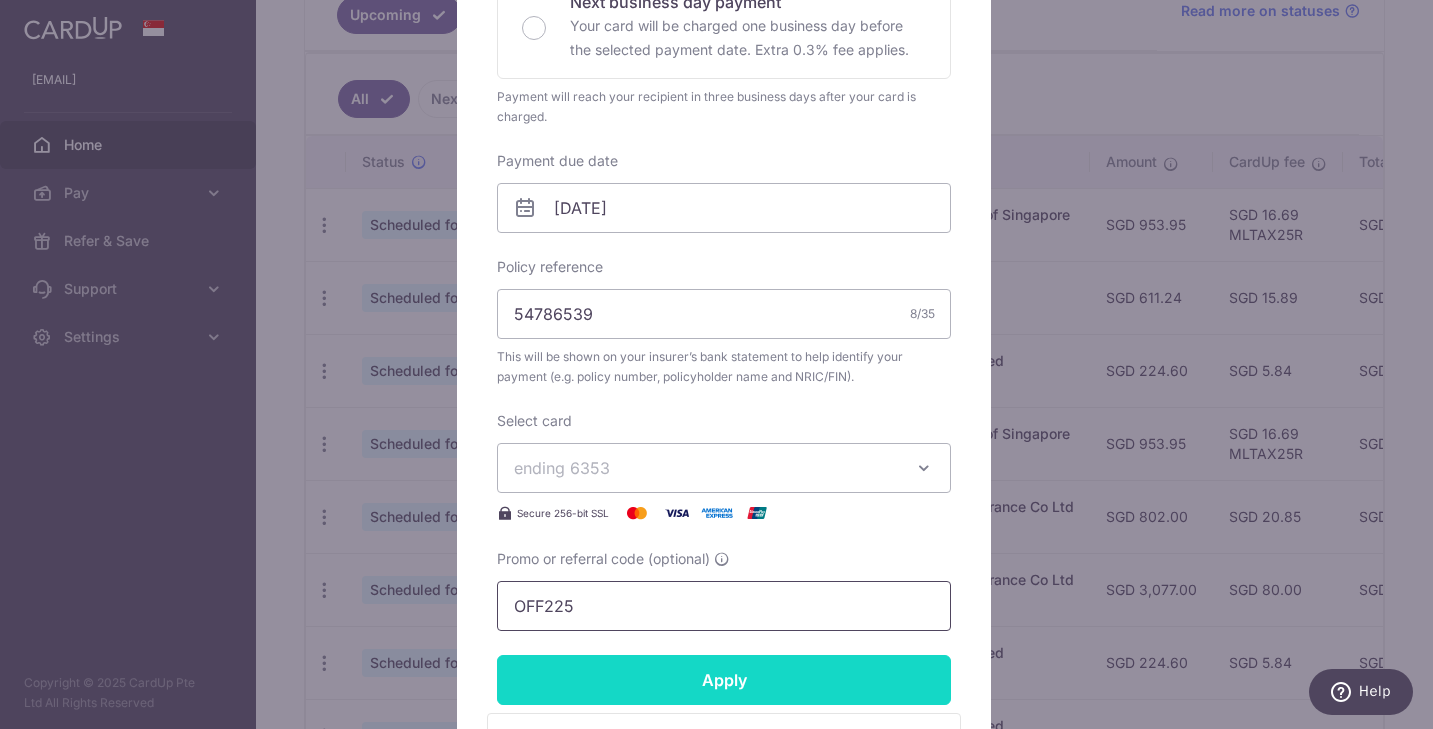 type on "OFF225" 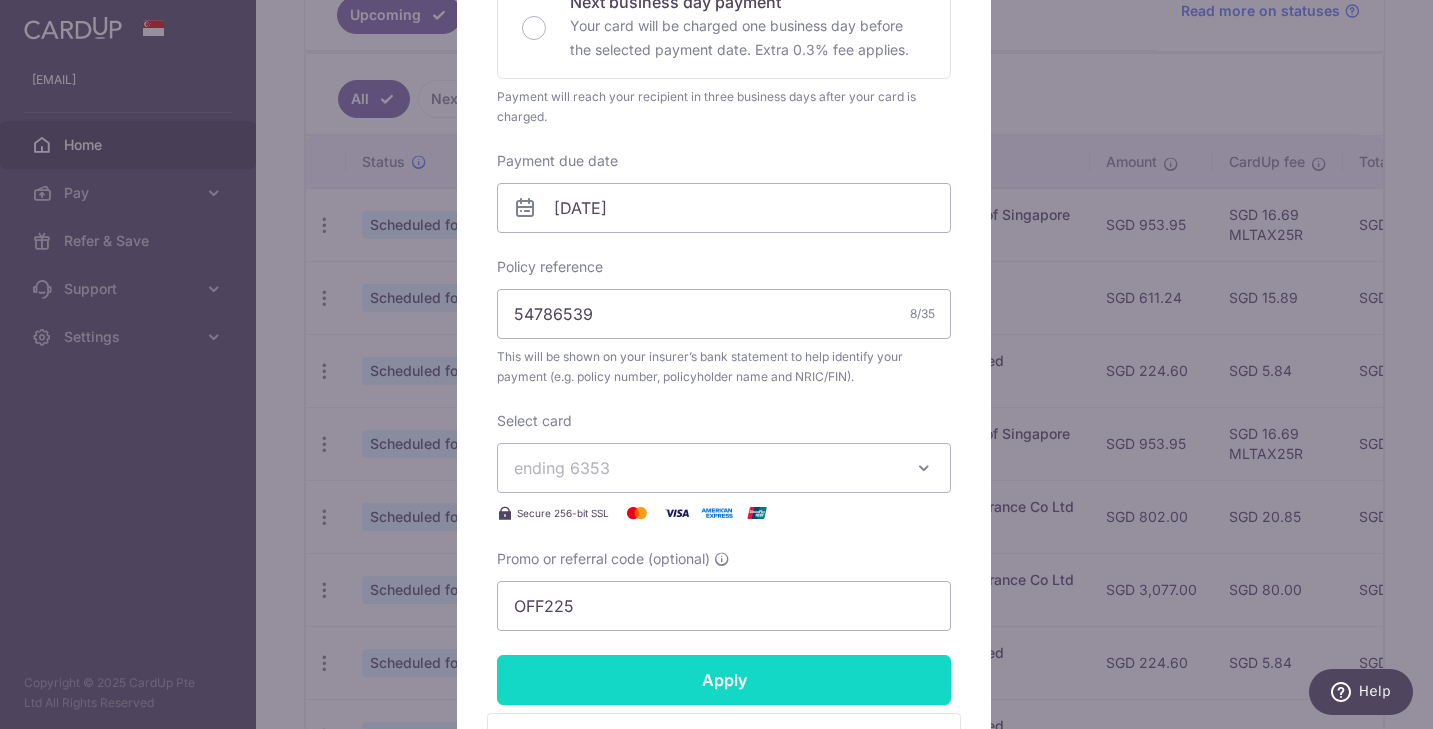 click on "Apply" at bounding box center (724, 680) 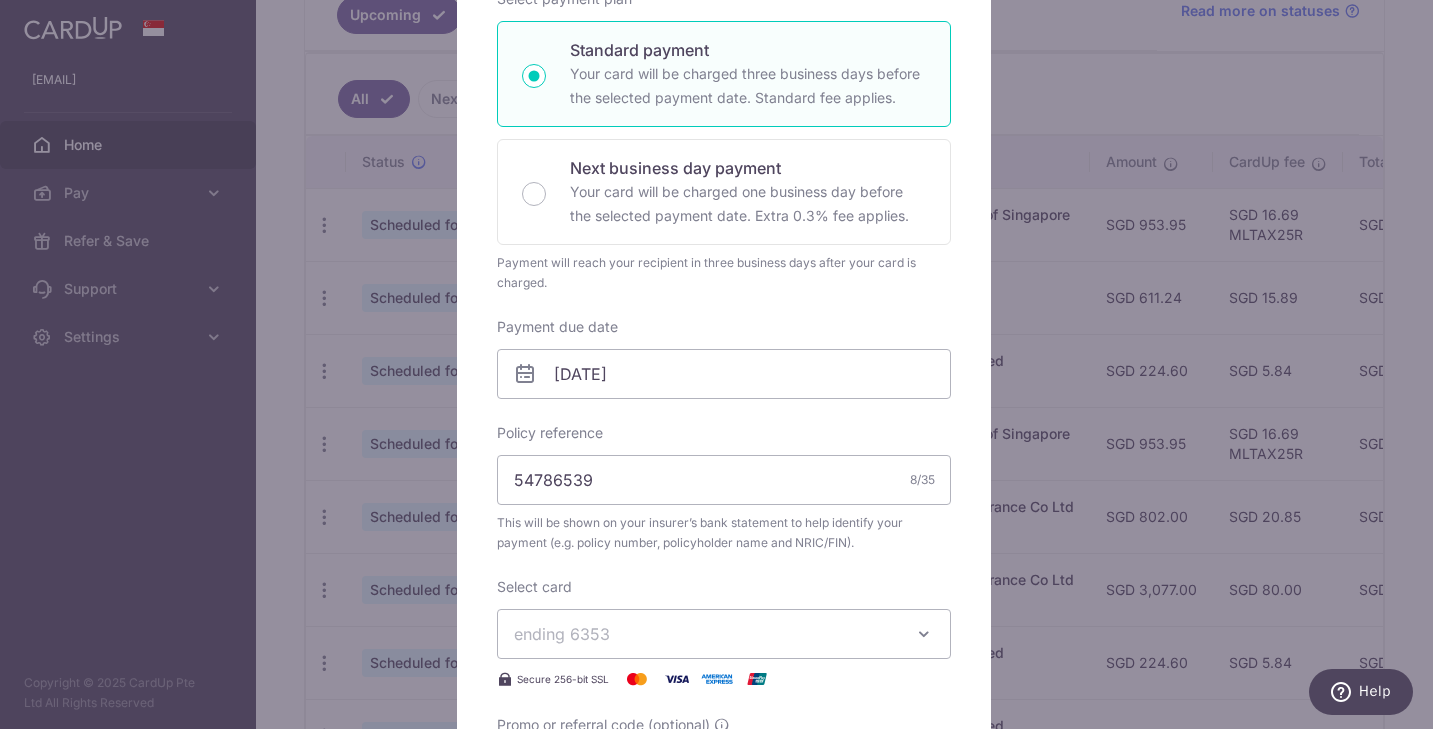 scroll, scrollTop: 0, scrollLeft: 0, axis: both 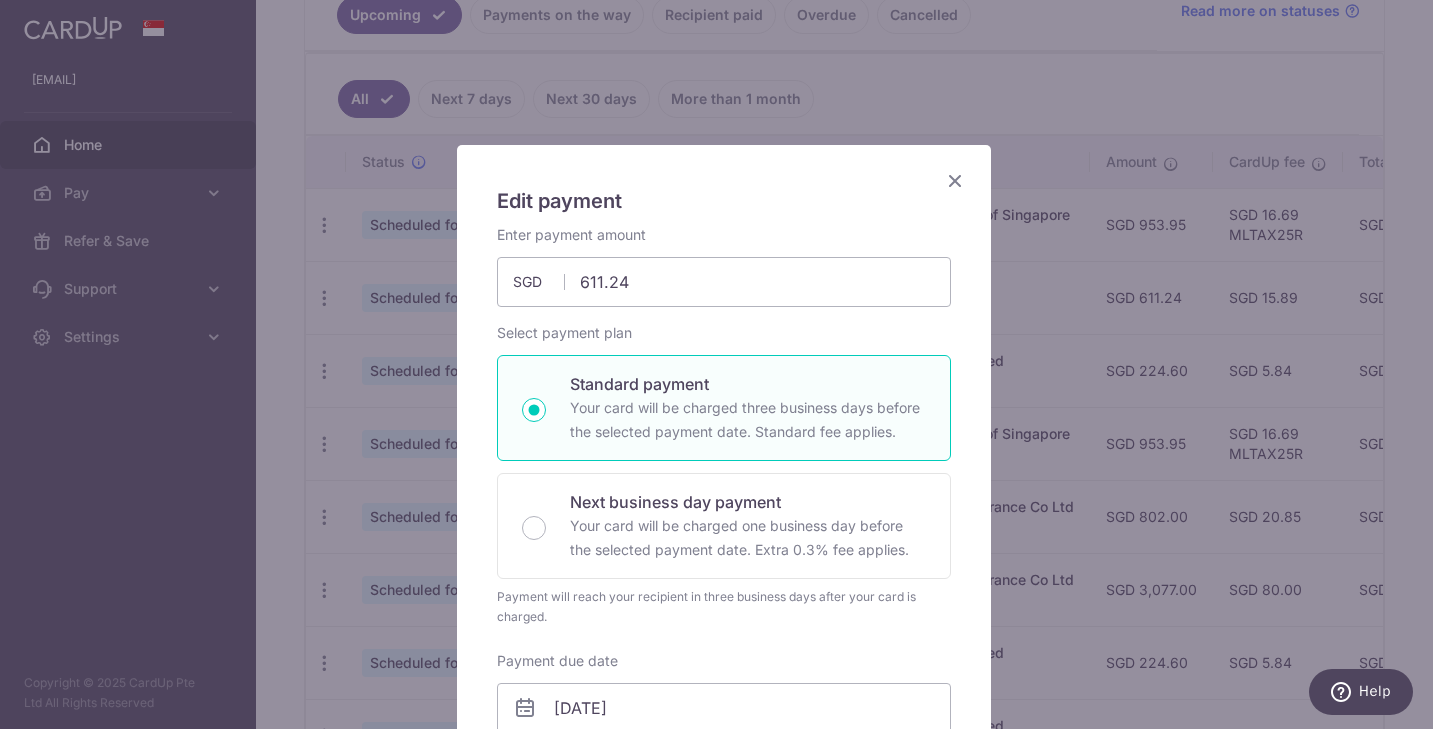 click on "Edit payment
By clicking apply,  you will make changes to all   payments to  Prudential Assurance  scheduled from
.
By clicking below, you confirm you are editing this payment to  Prudential Assurance  on
17/02/2026 .
SGD" at bounding box center (716, 364) 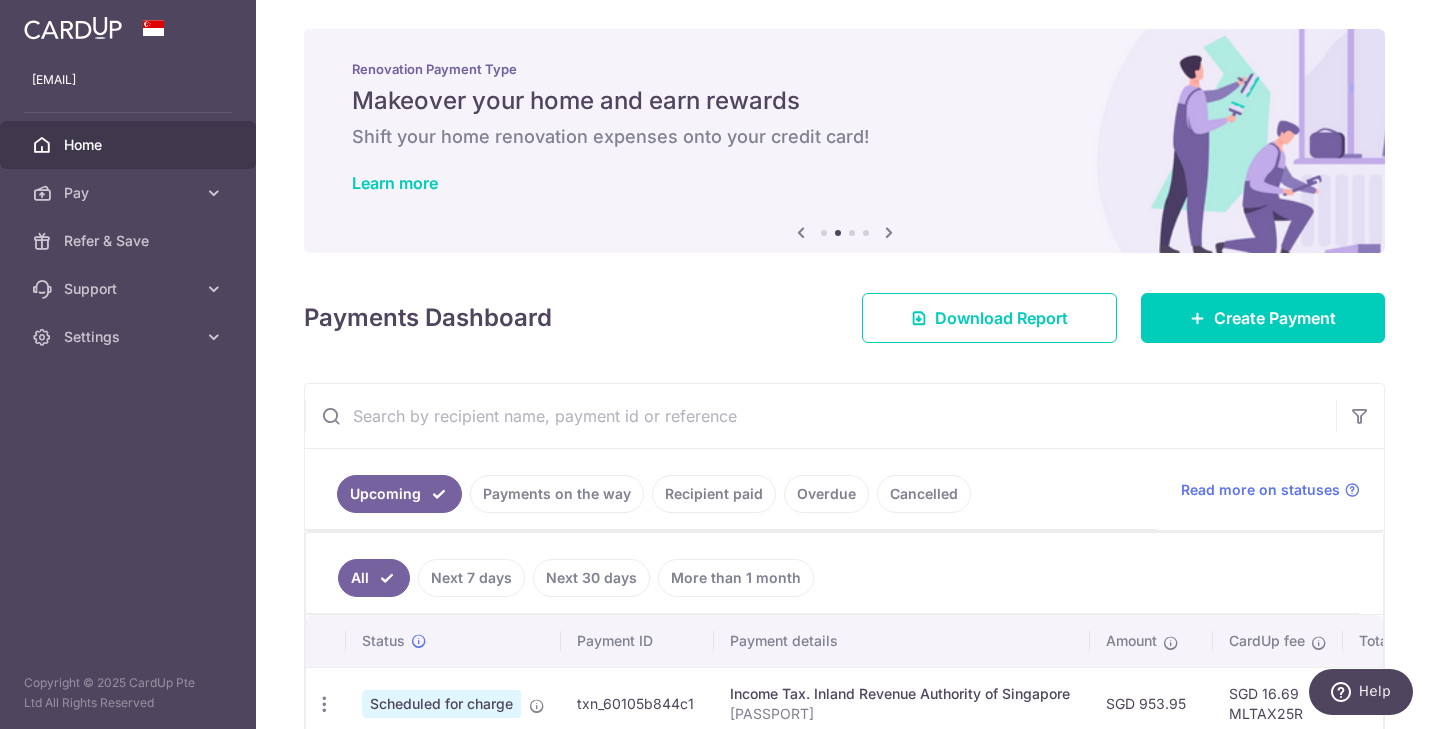 scroll, scrollTop: 0, scrollLeft: 0, axis: both 